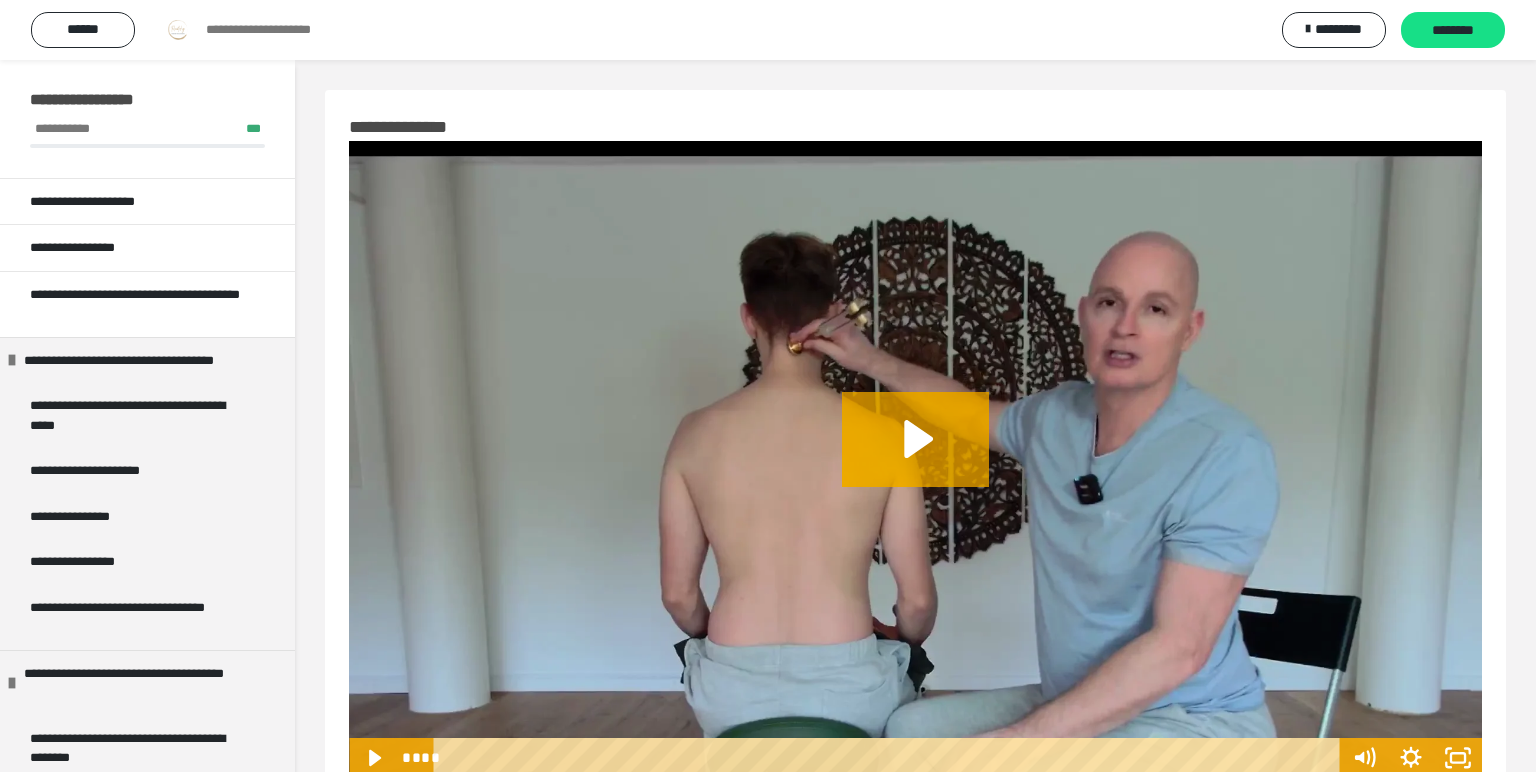 scroll, scrollTop: 0, scrollLeft: 0, axis: both 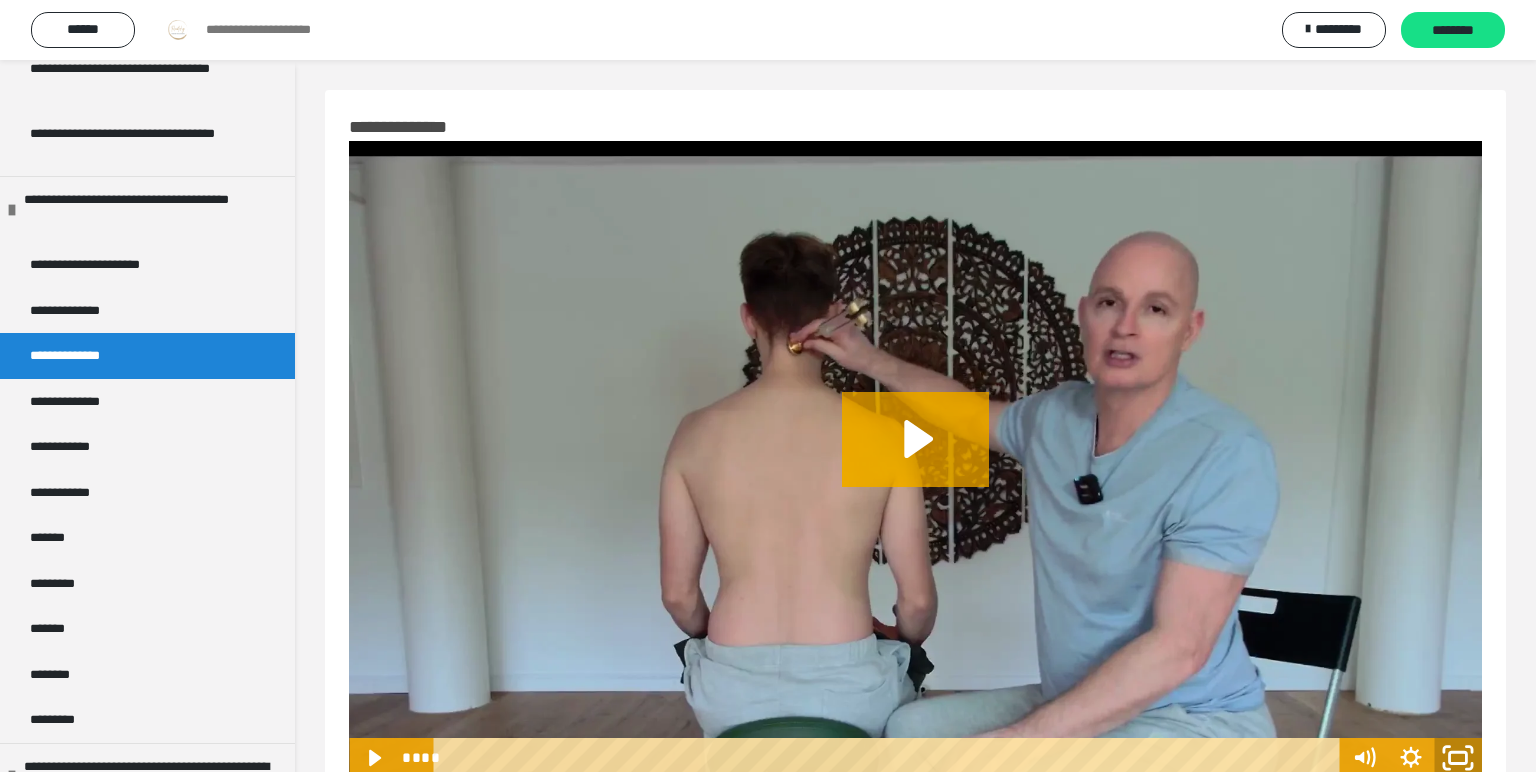 click 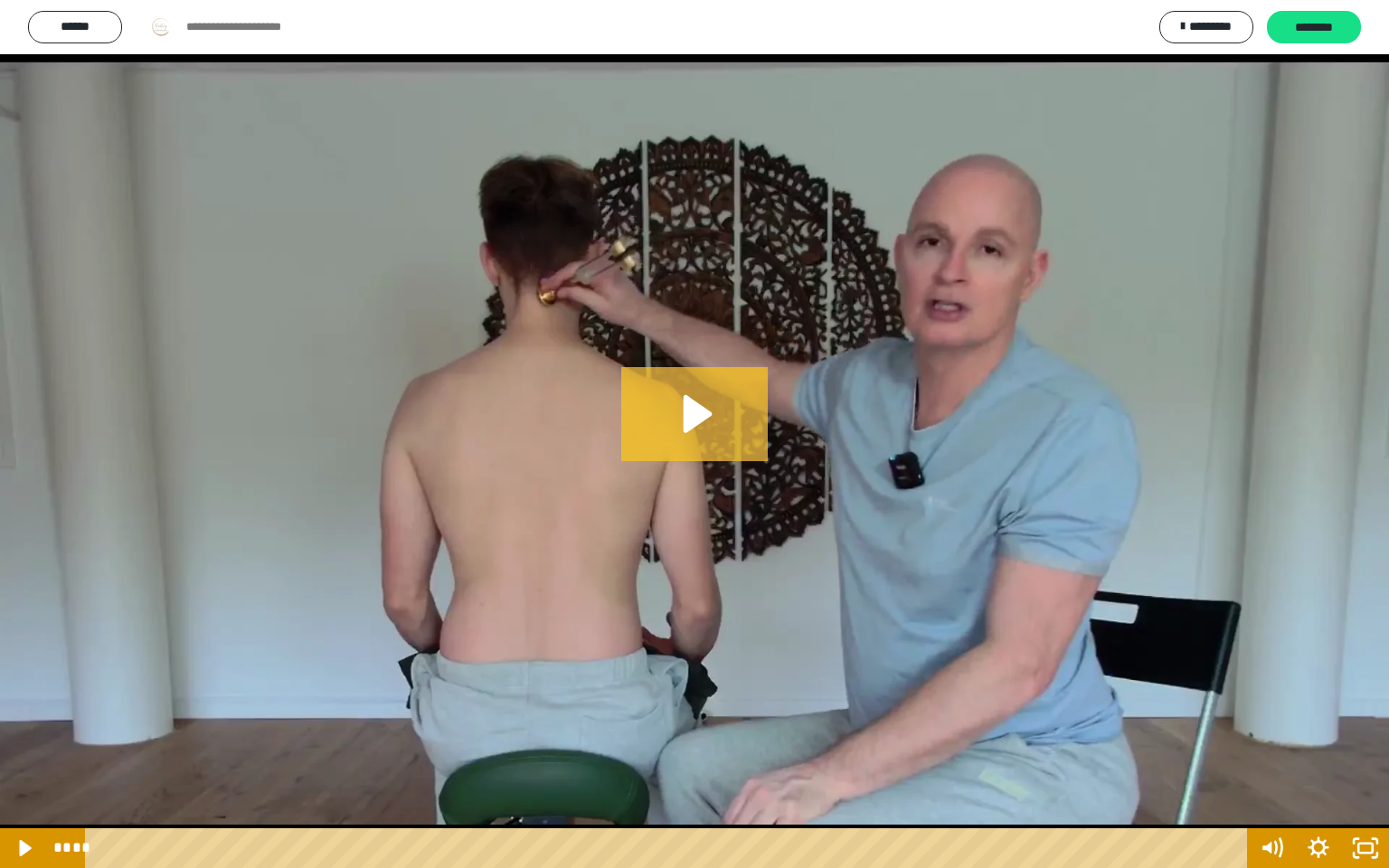 click 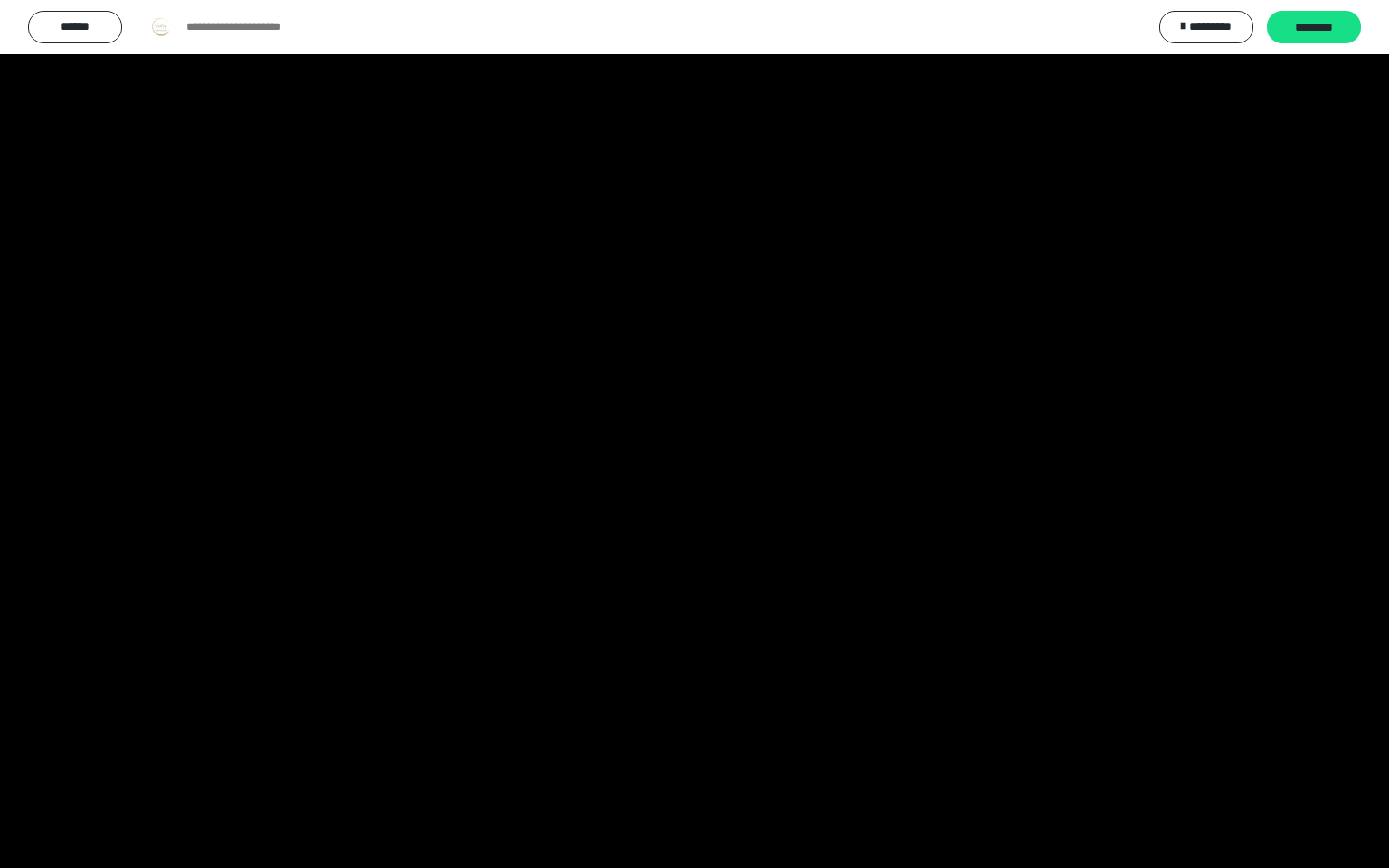 type 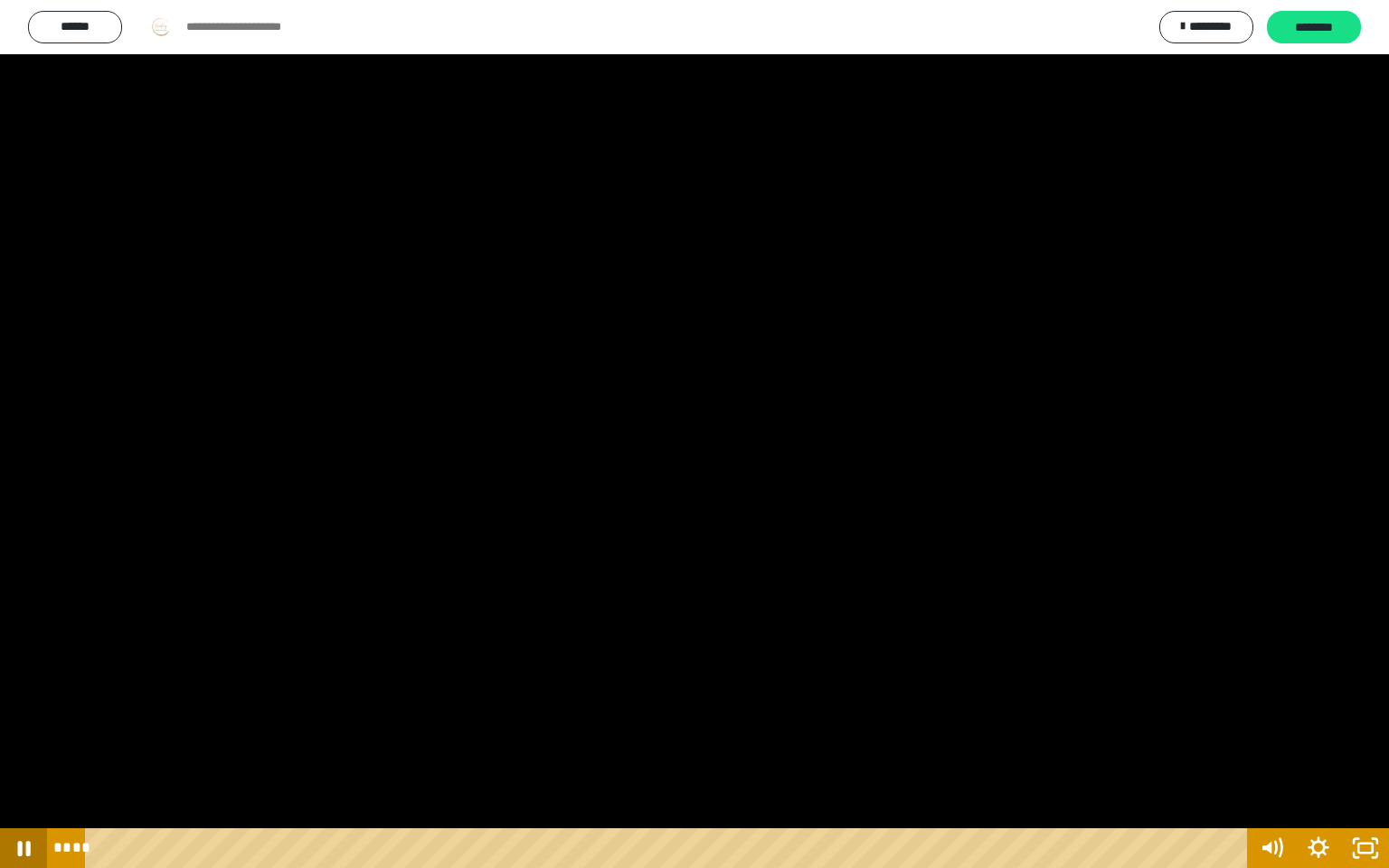 click 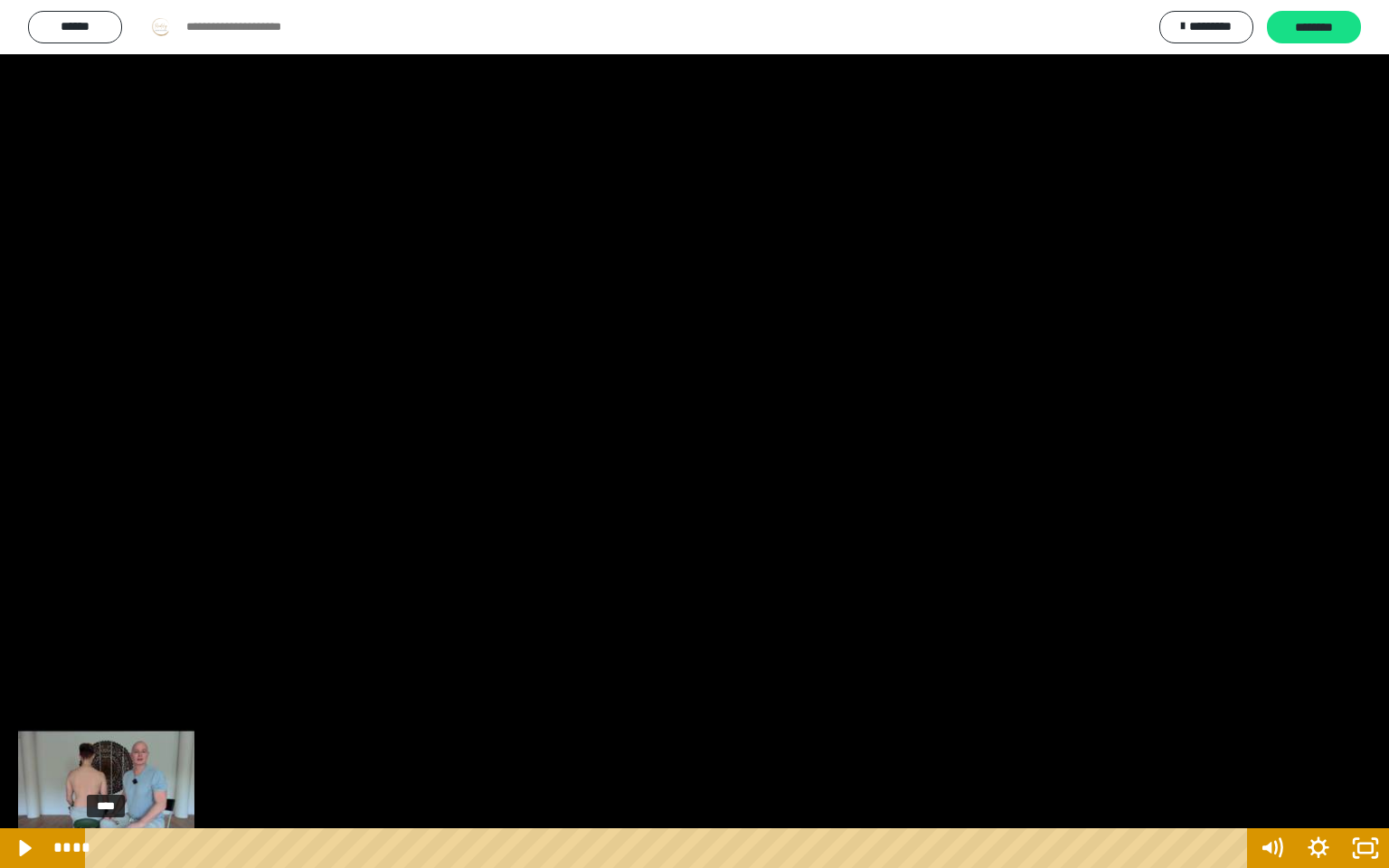 click on "****" at bounding box center [669, 848] 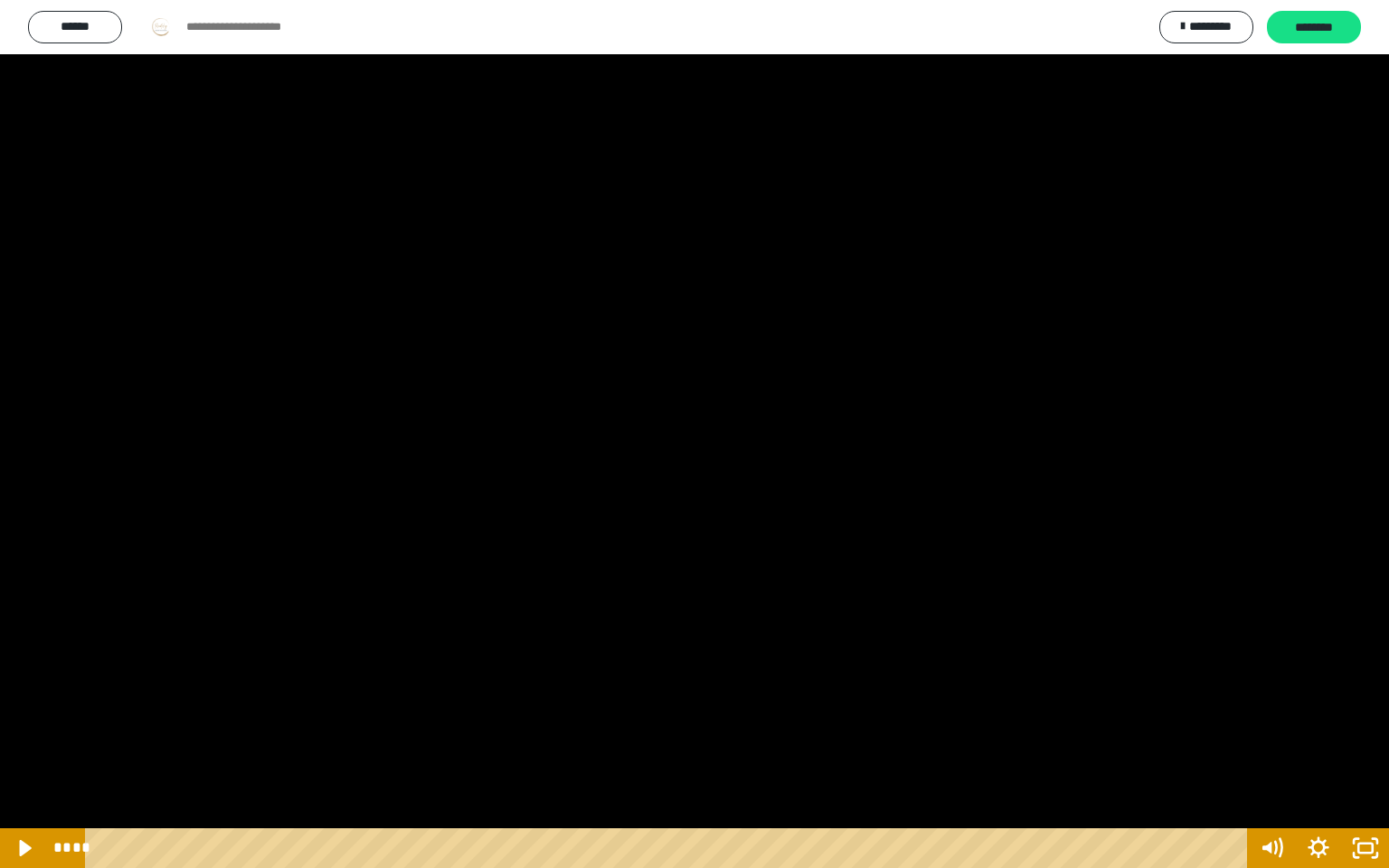 click at bounding box center (694, 434) 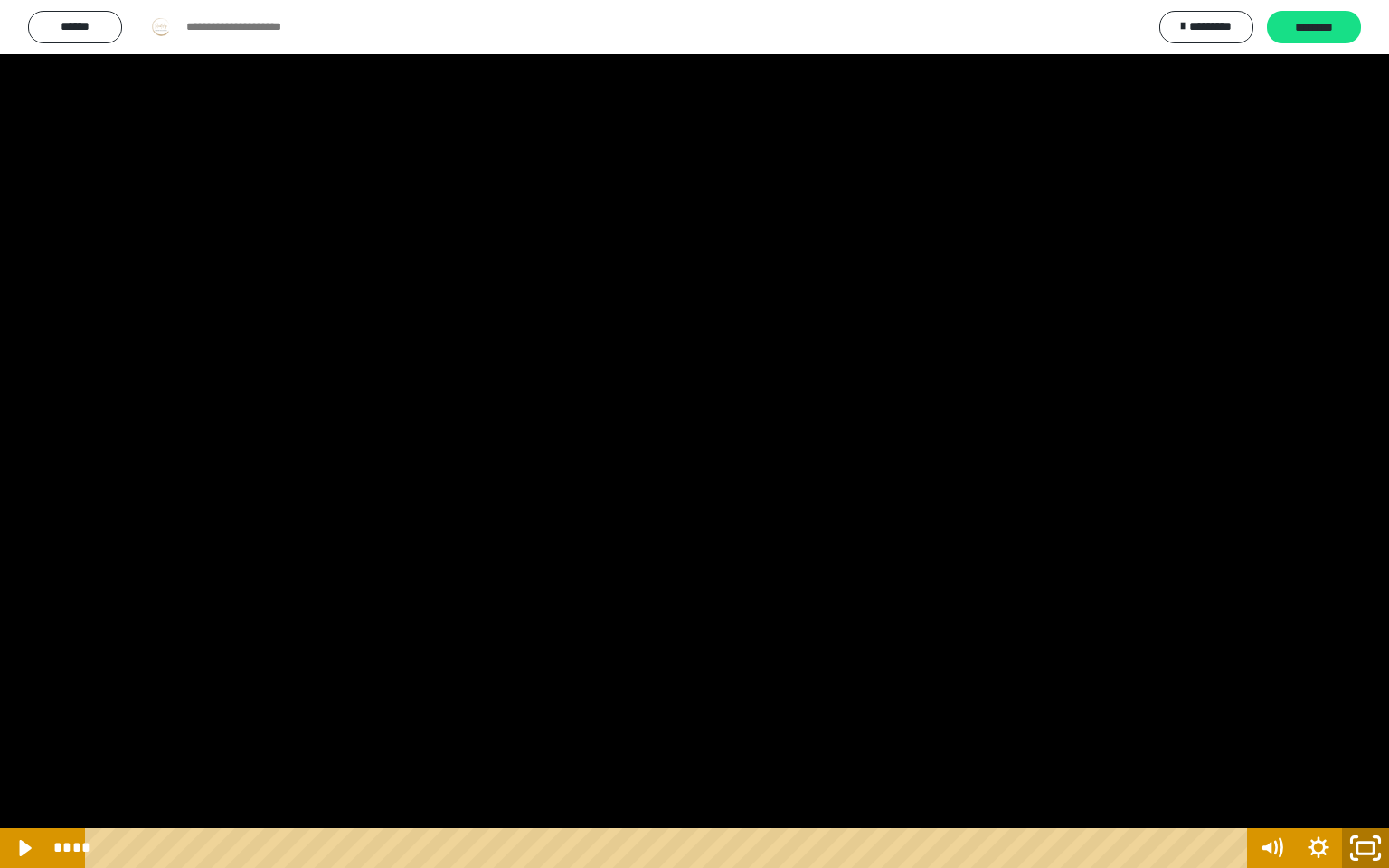 click 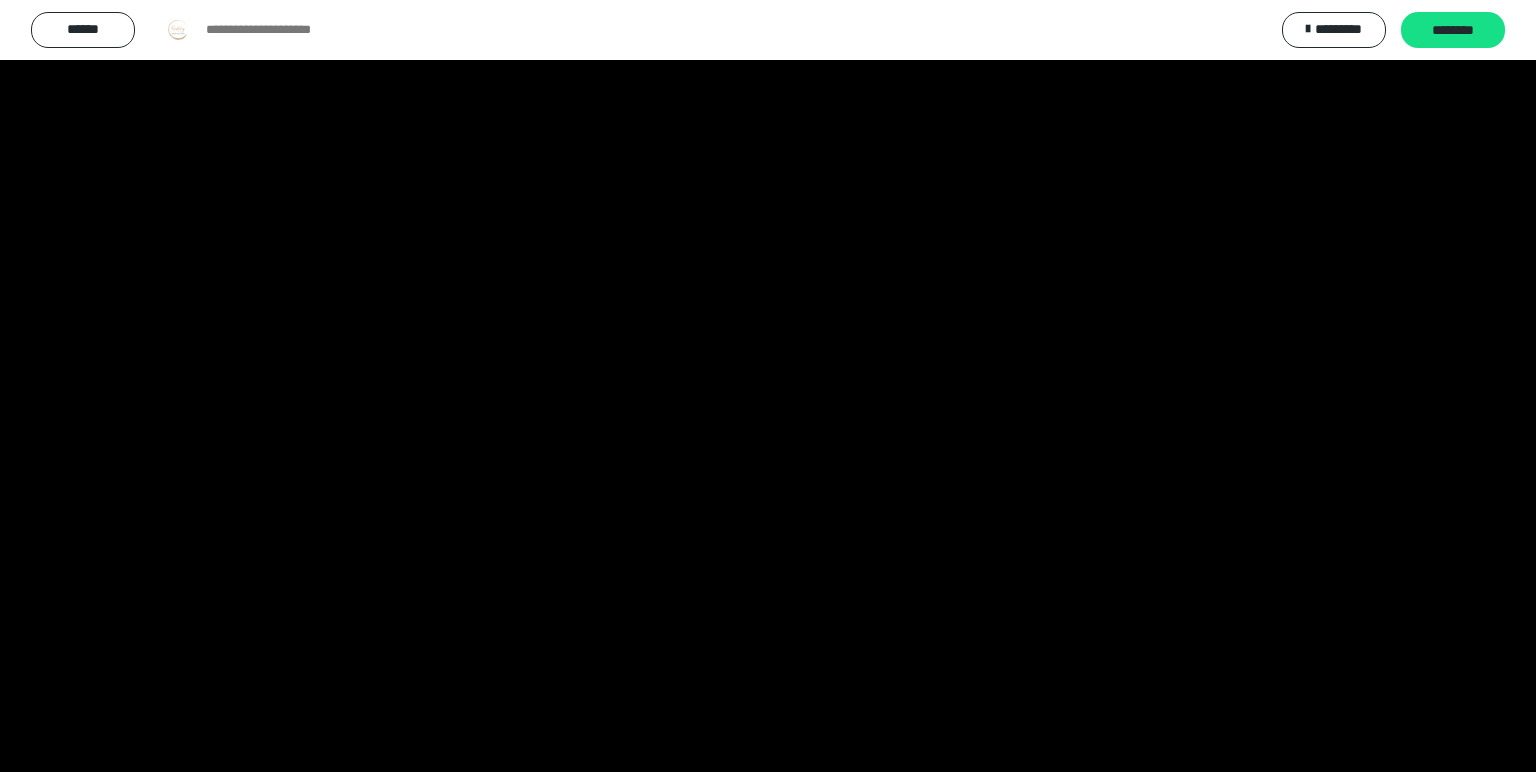 scroll, scrollTop: 2046, scrollLeft: 0, axis: vertical 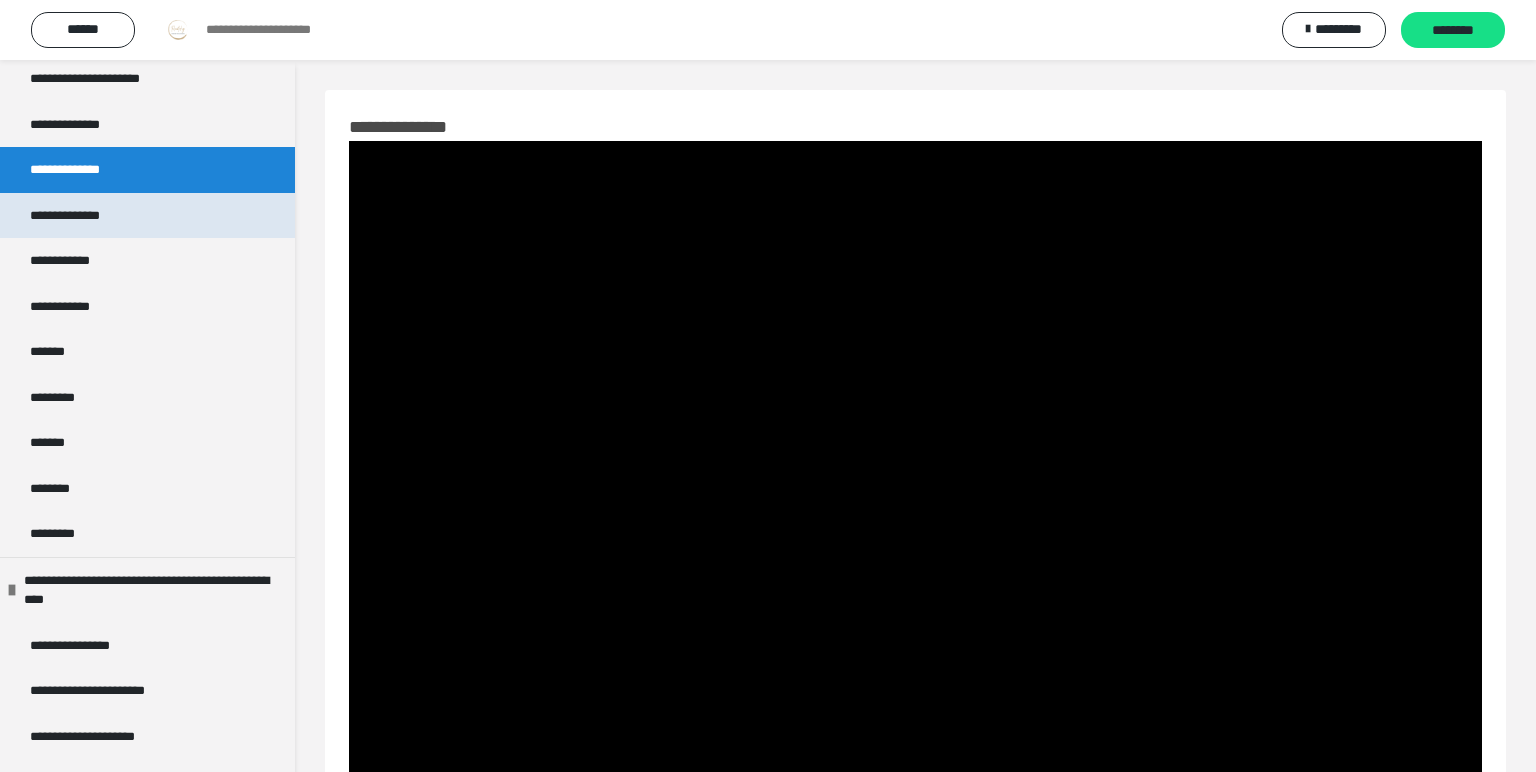 click on "**********" at bounding box center [74, 216] 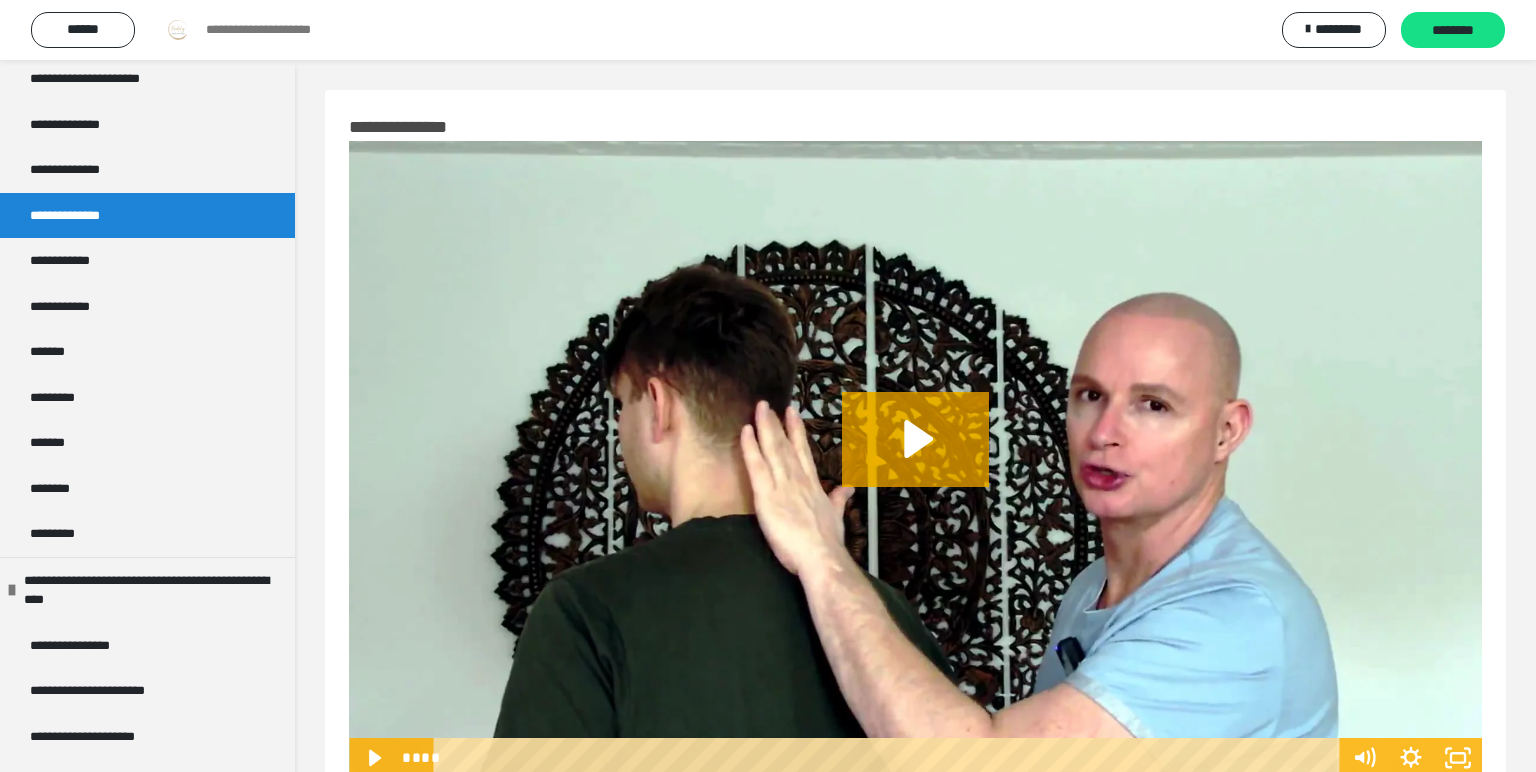 click at bounding box center [915, 459] 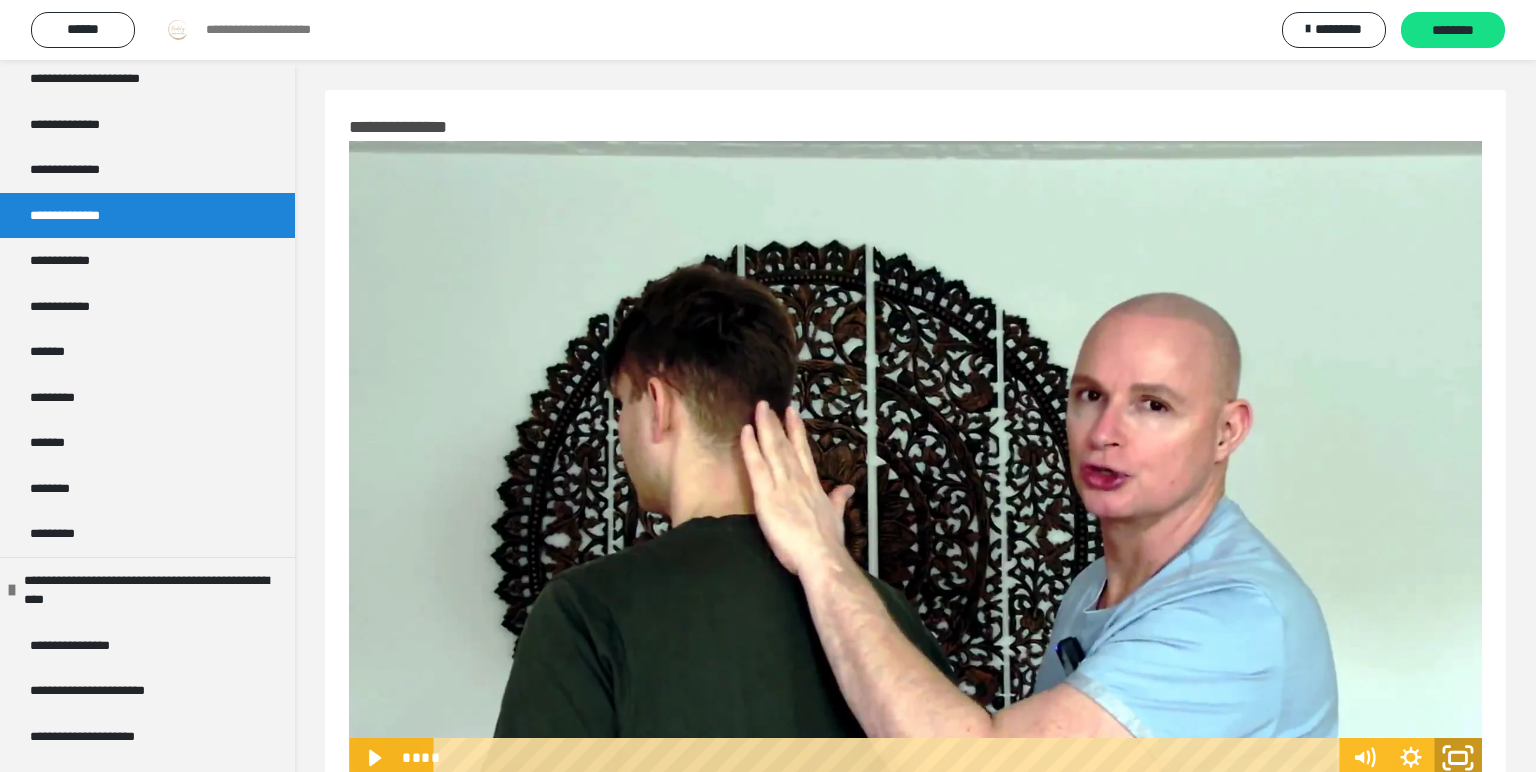click 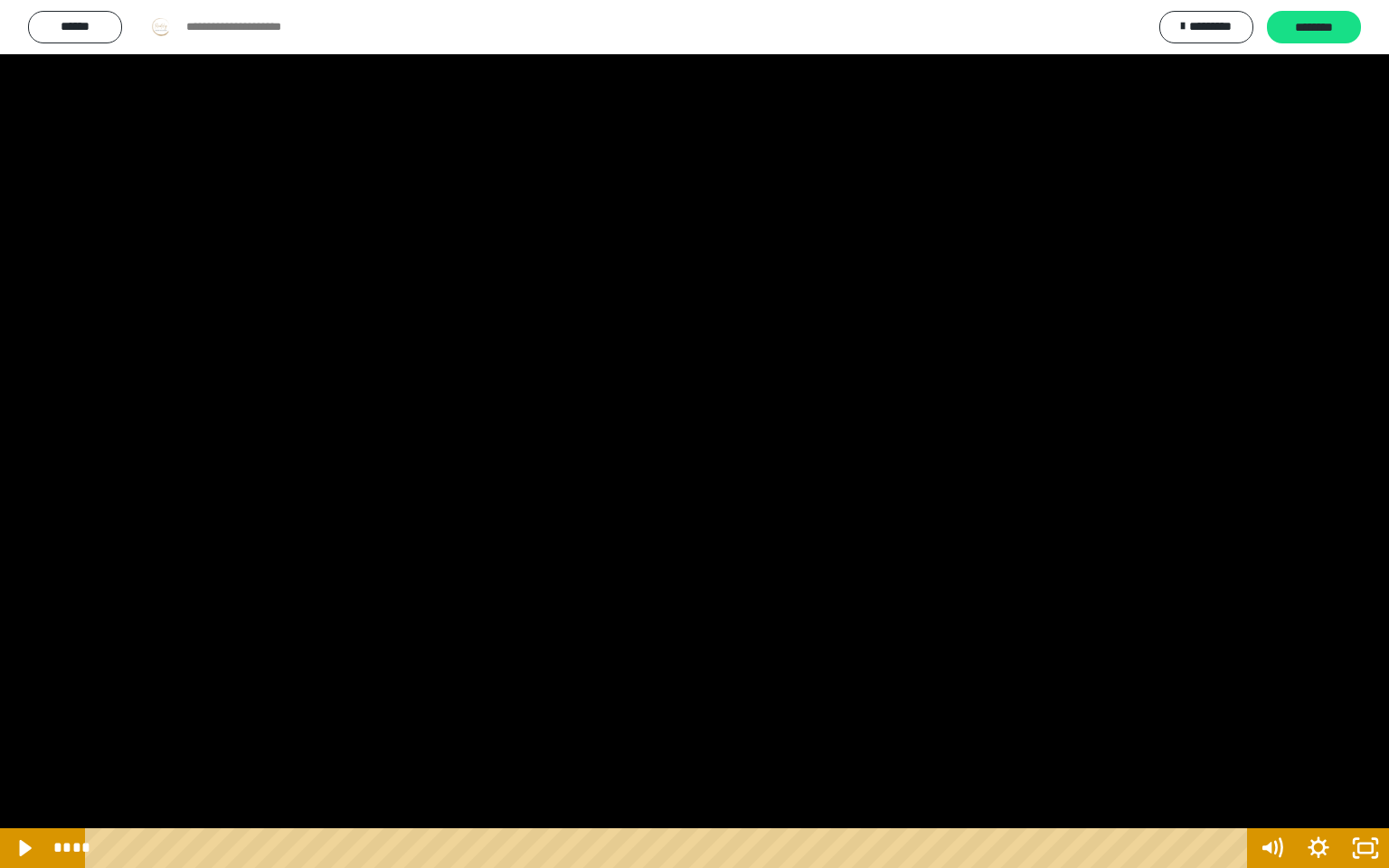 click at bounding box center [694, 434] 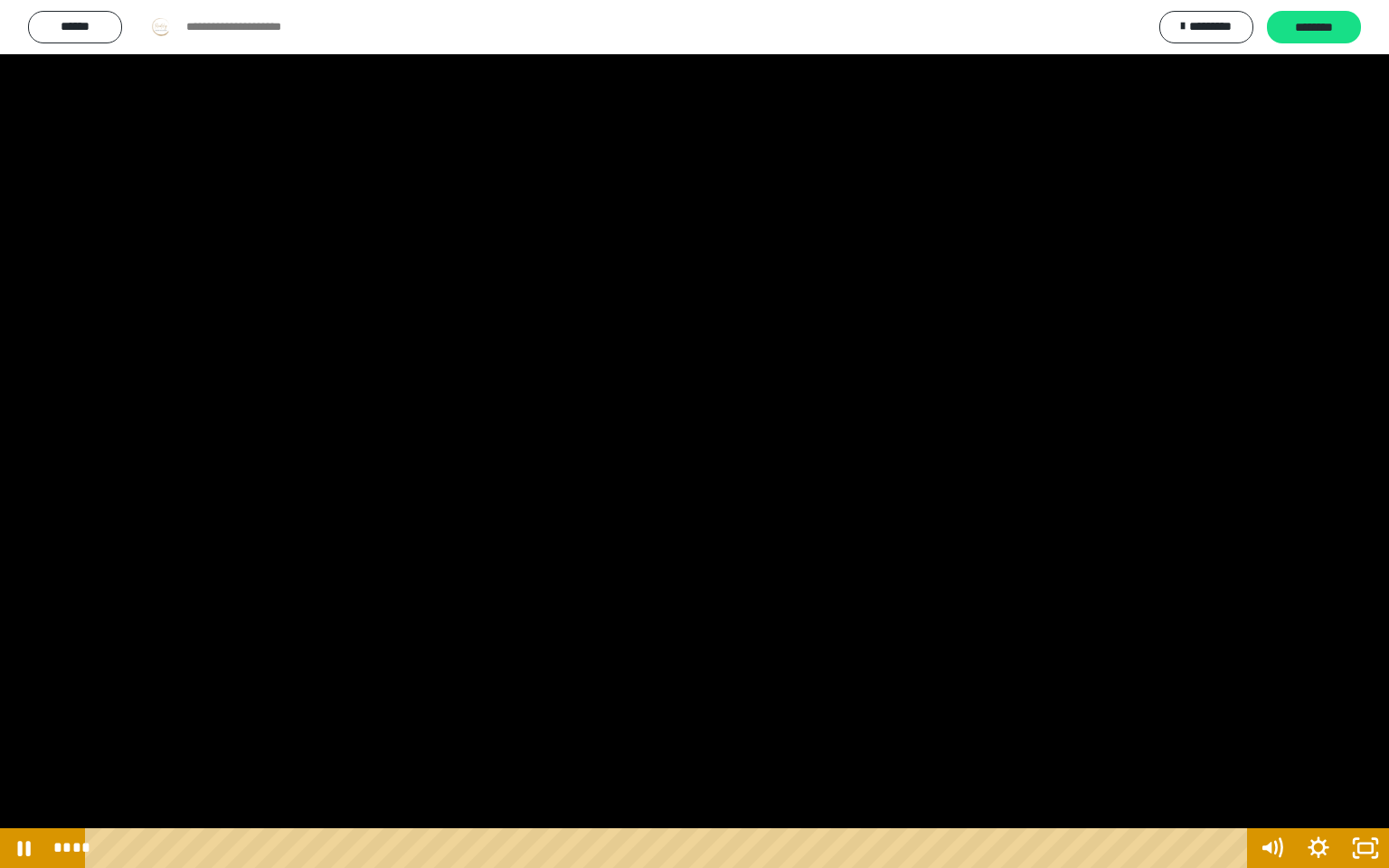 click at bounding box center (694, 434) 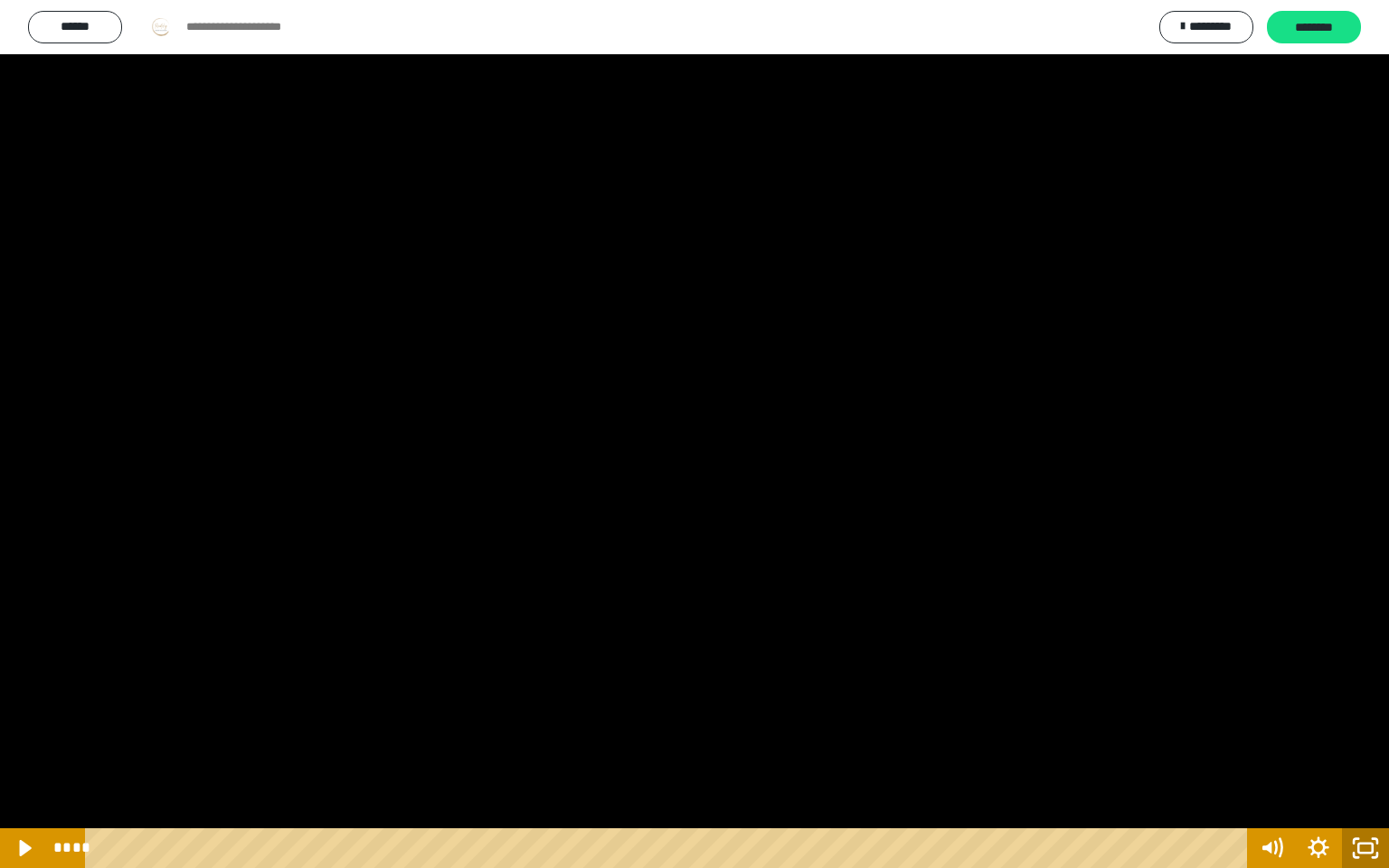 click 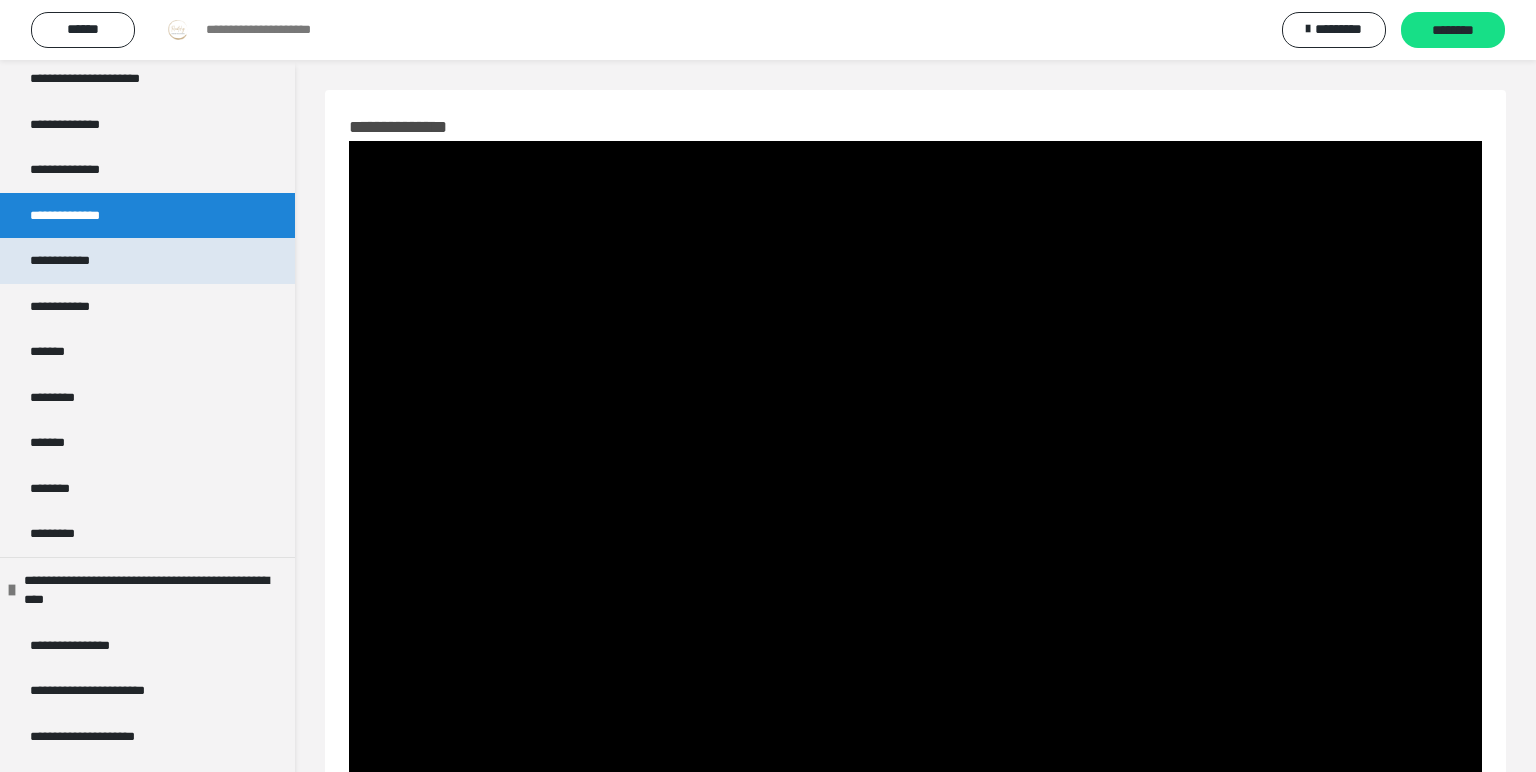 click on "**********" at bounding box center [70, 261] 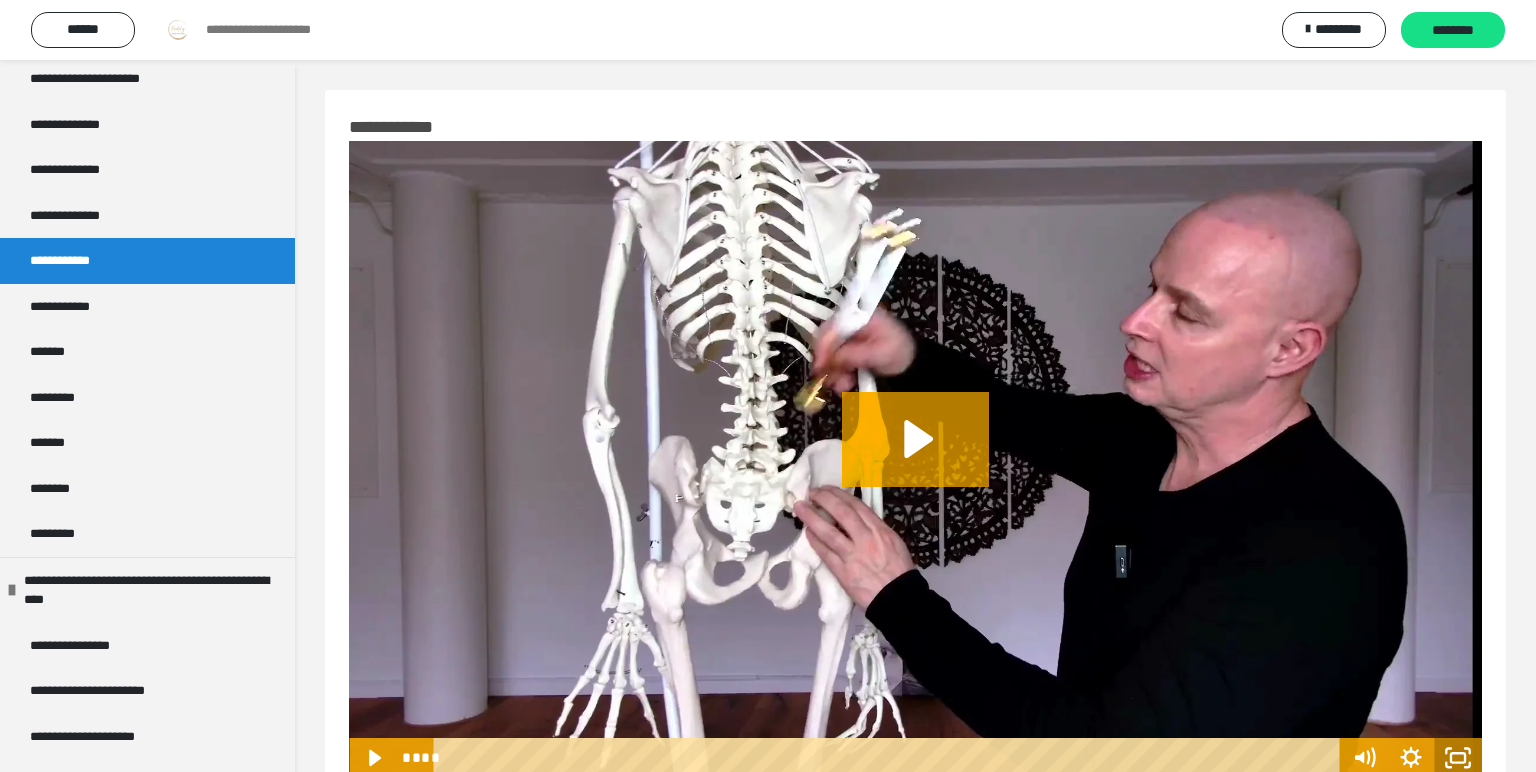 click 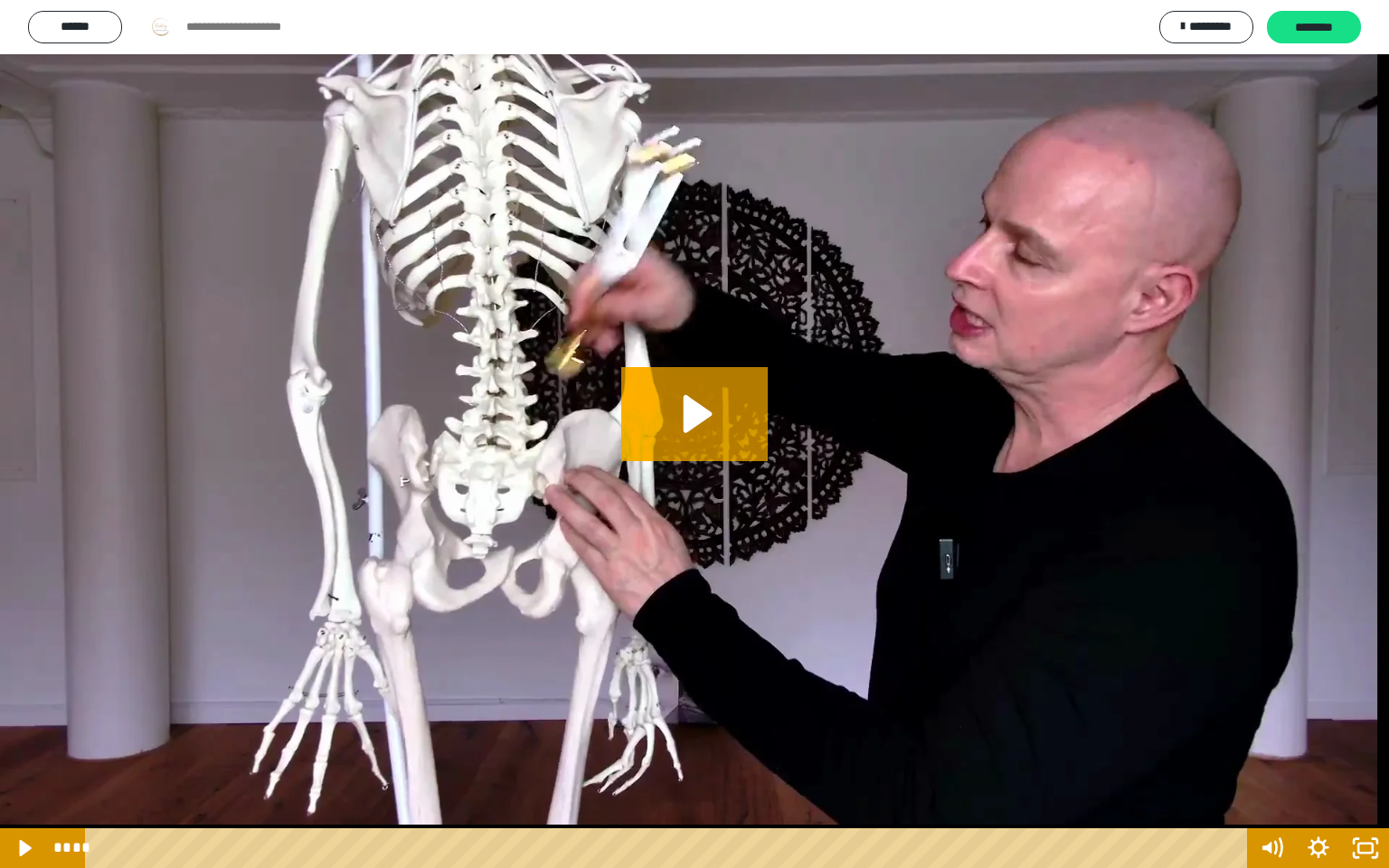 click at bounding box center (694, 434) 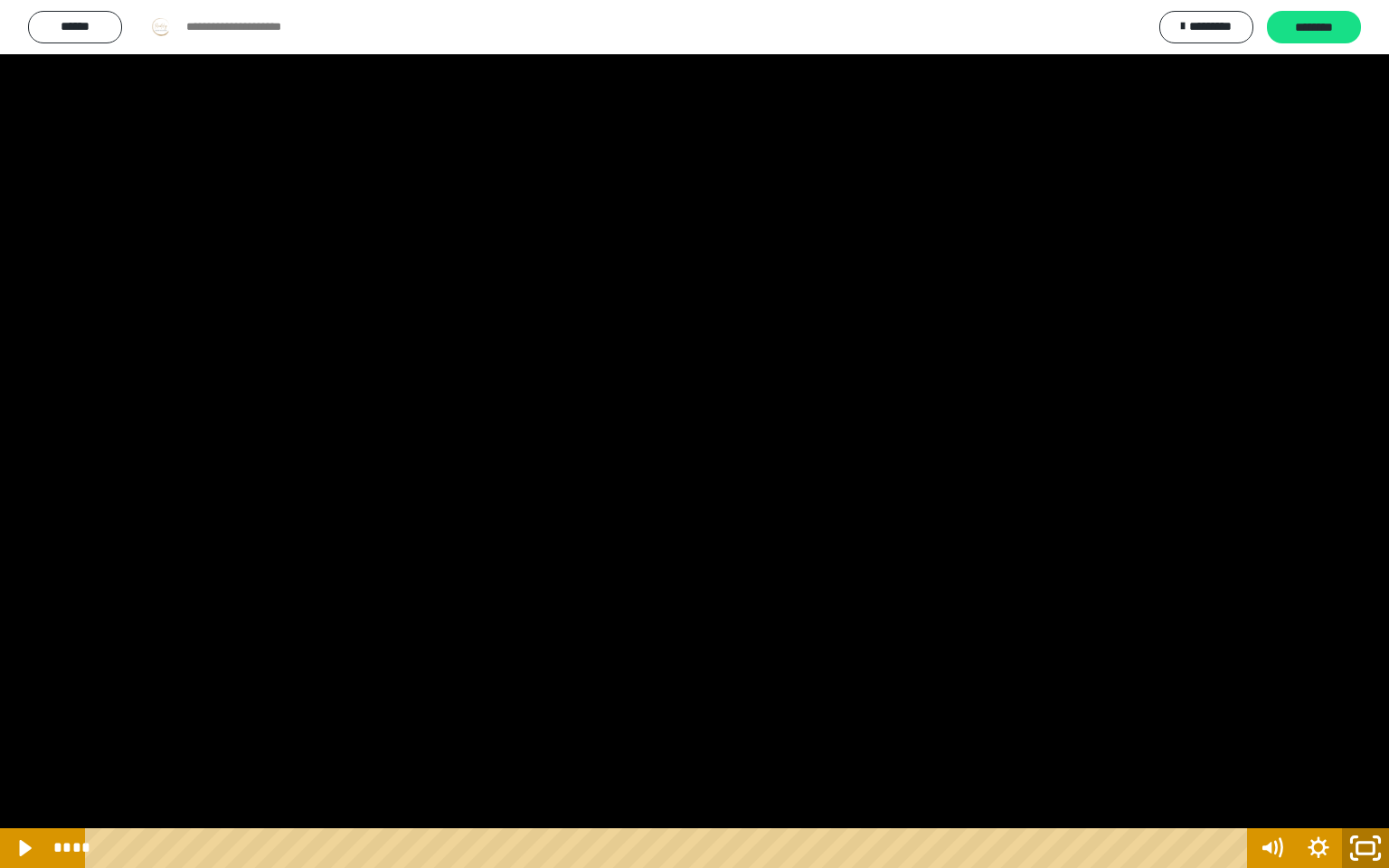 click 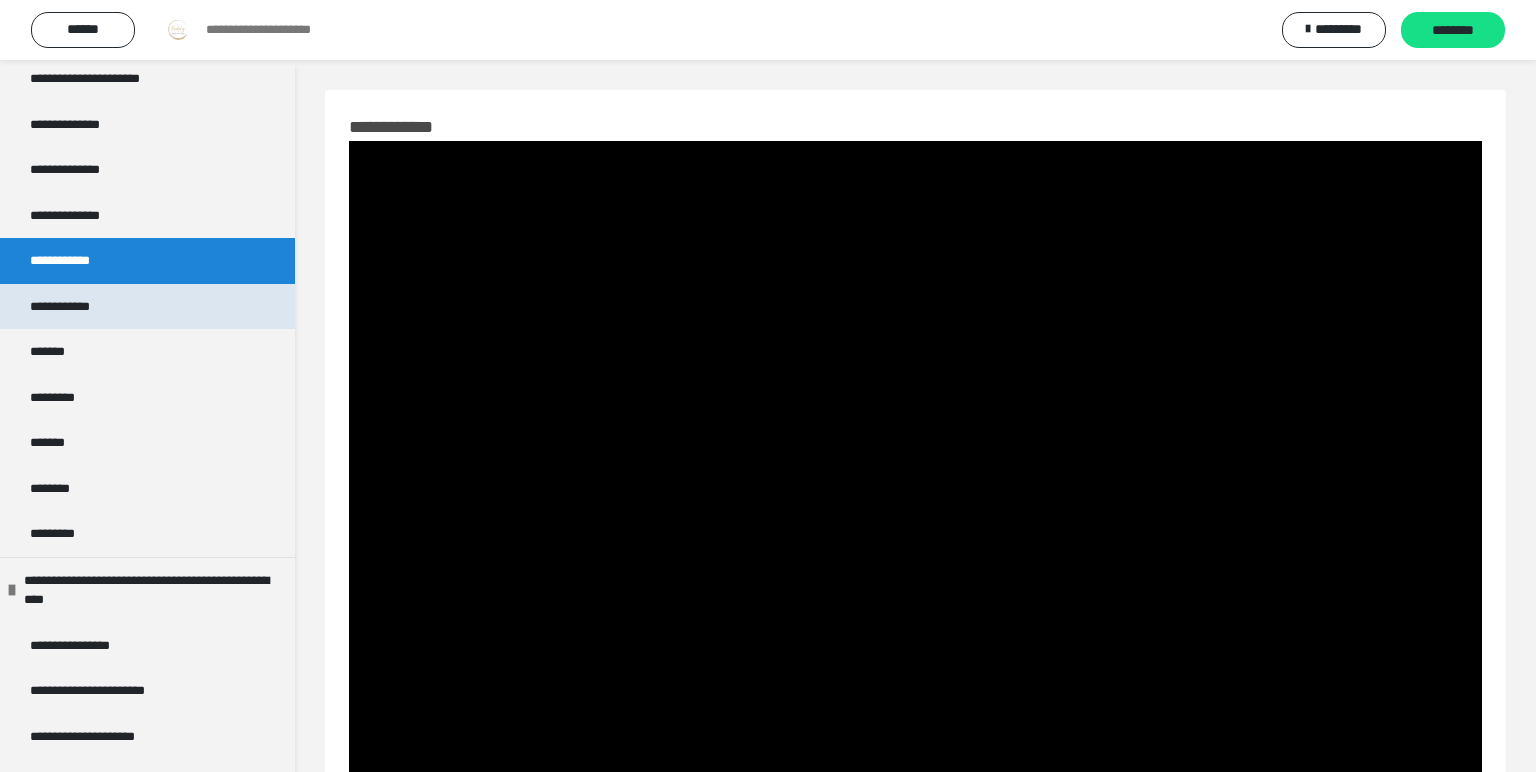 click on "**********" at bounding box center [71, 307] 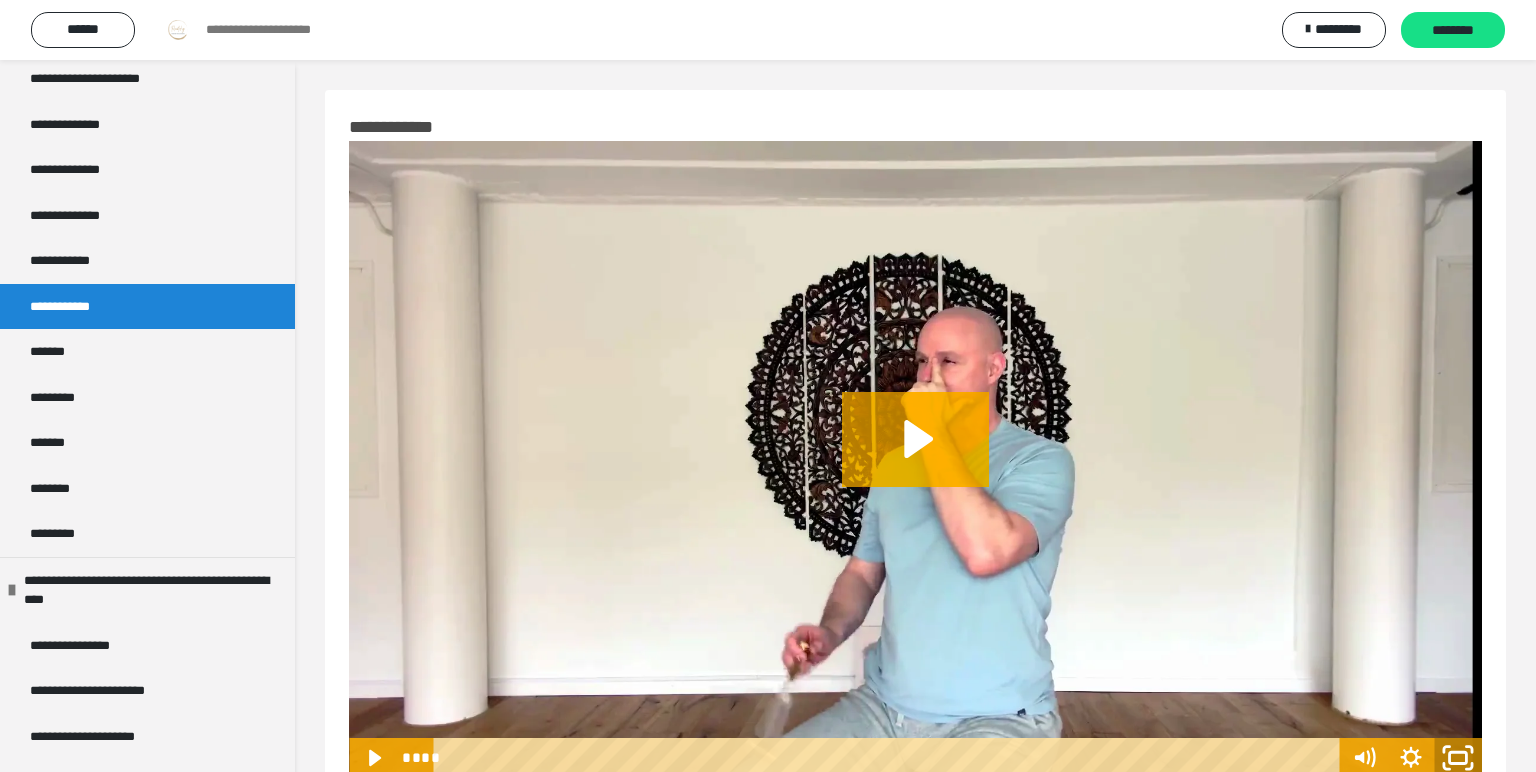 click 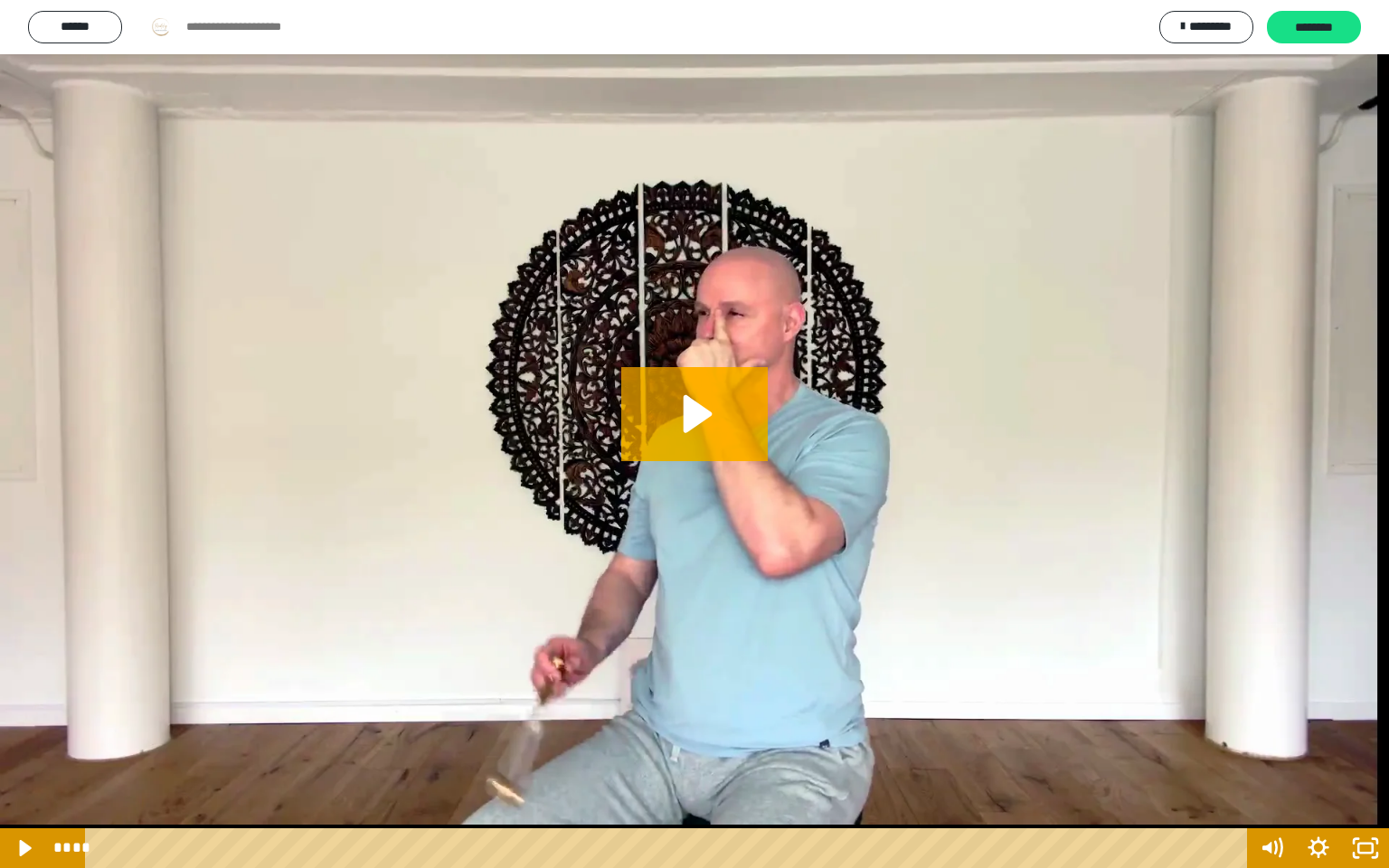 click at bounding box center (694, 434) 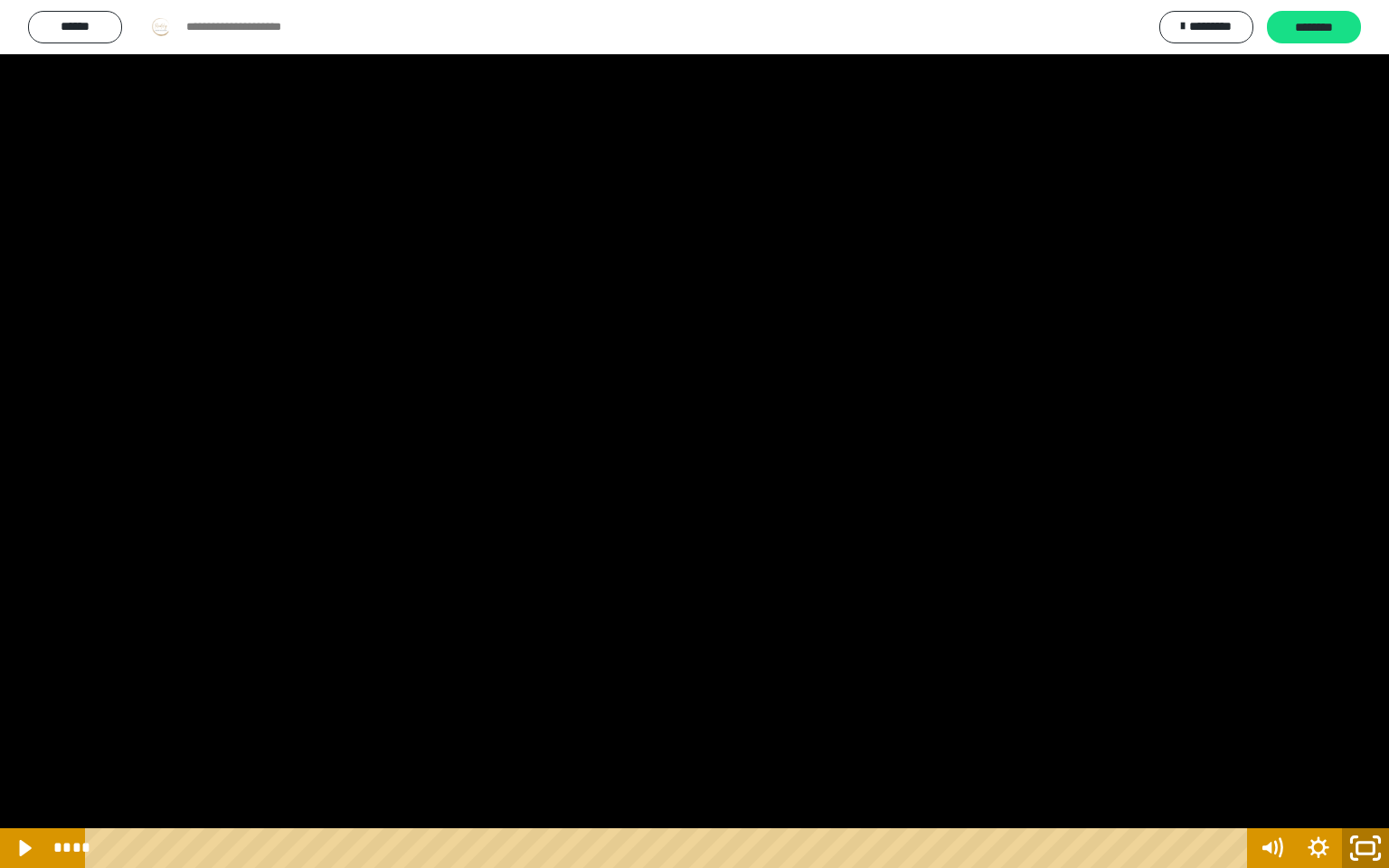 click 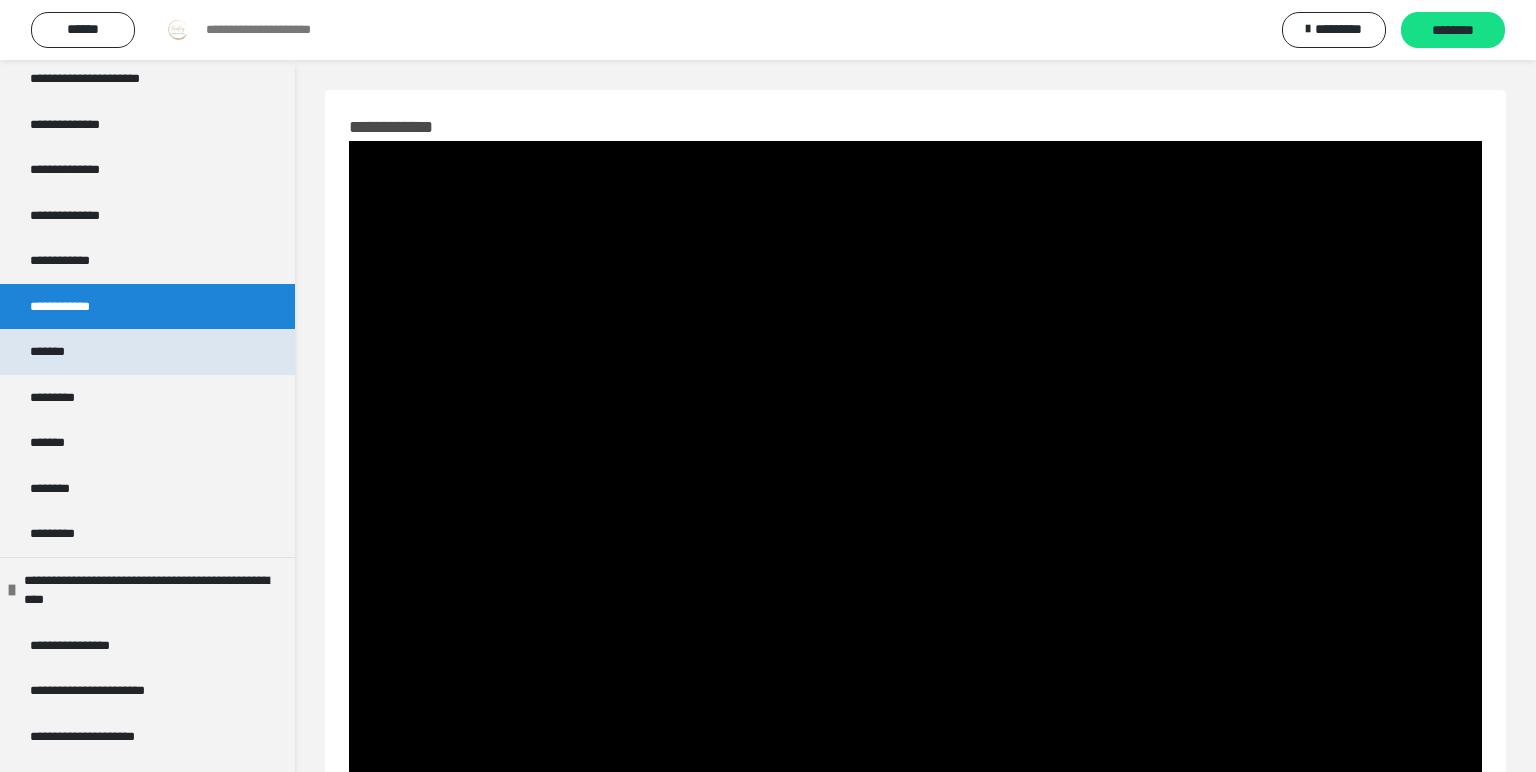 click on "*******" at bounding box center (54, 352) 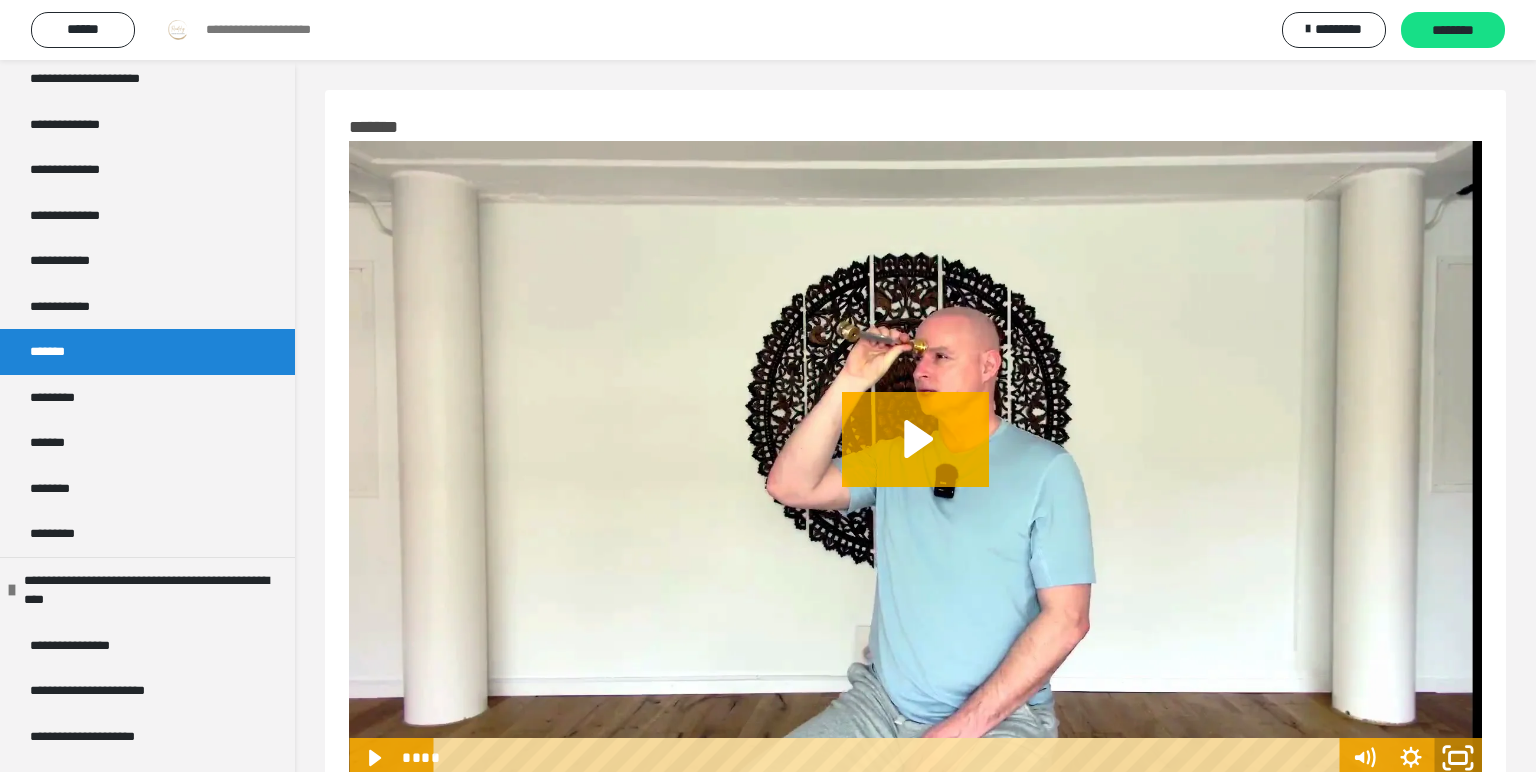 click 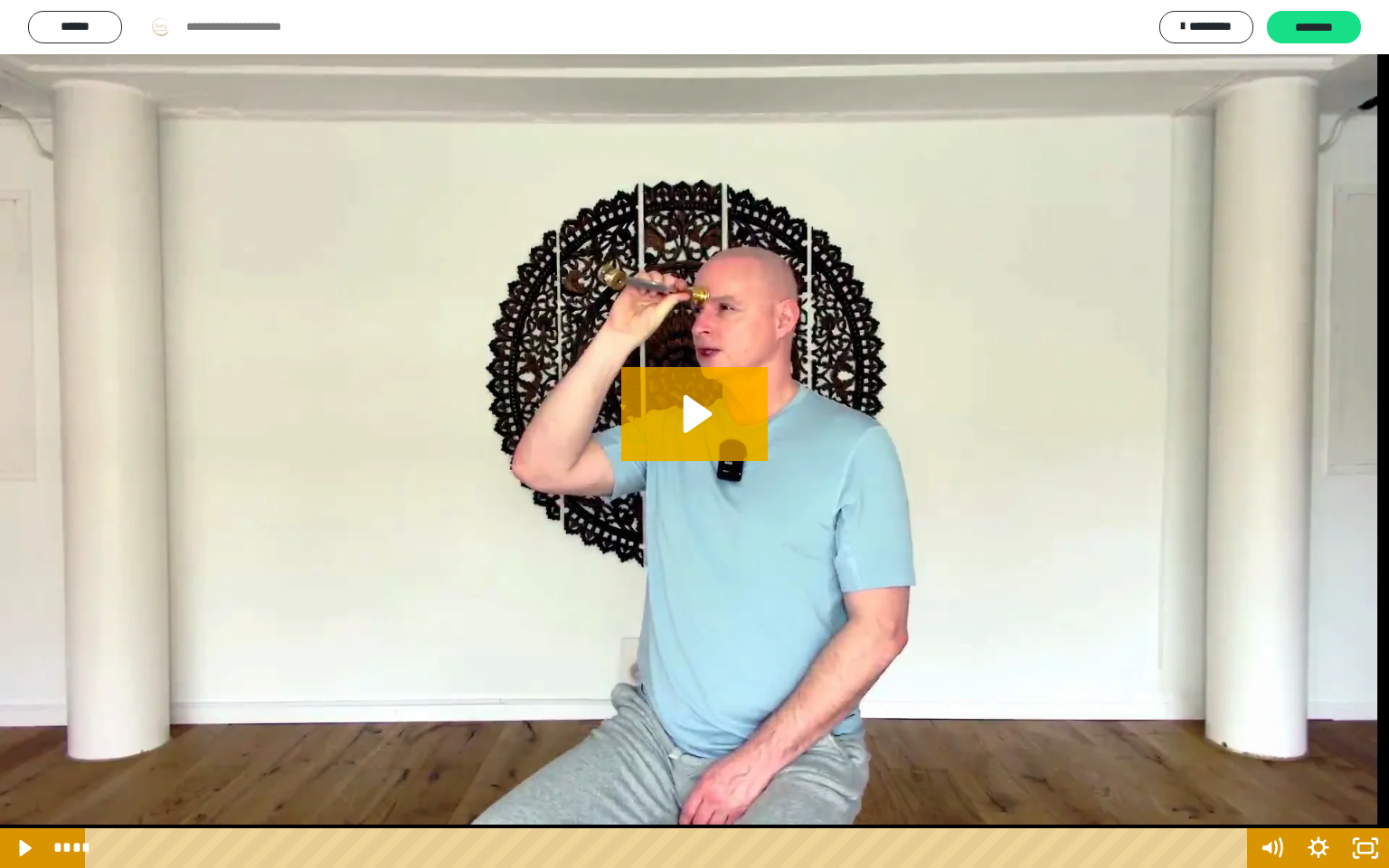 click at bounding box center [694, 434] 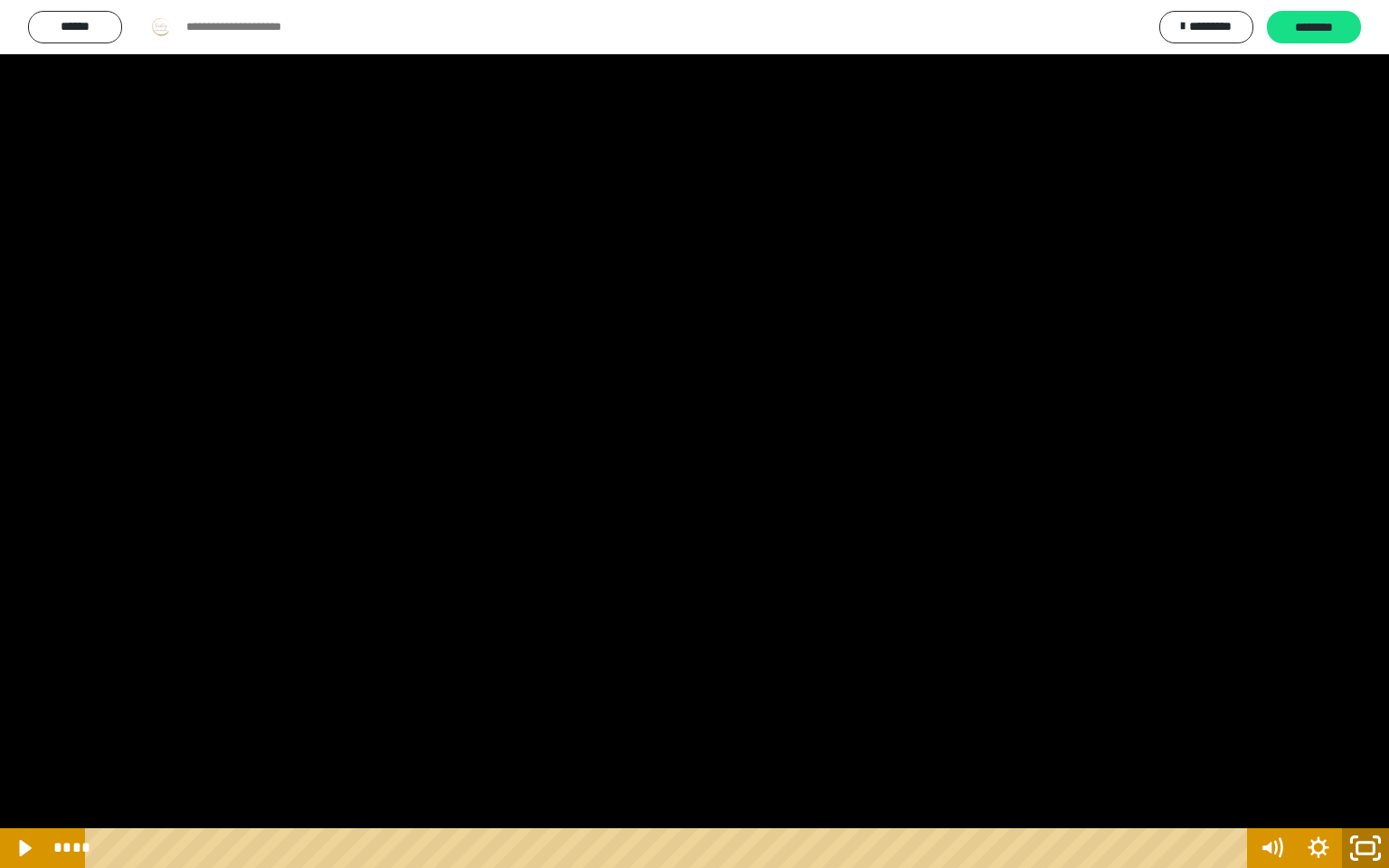 click 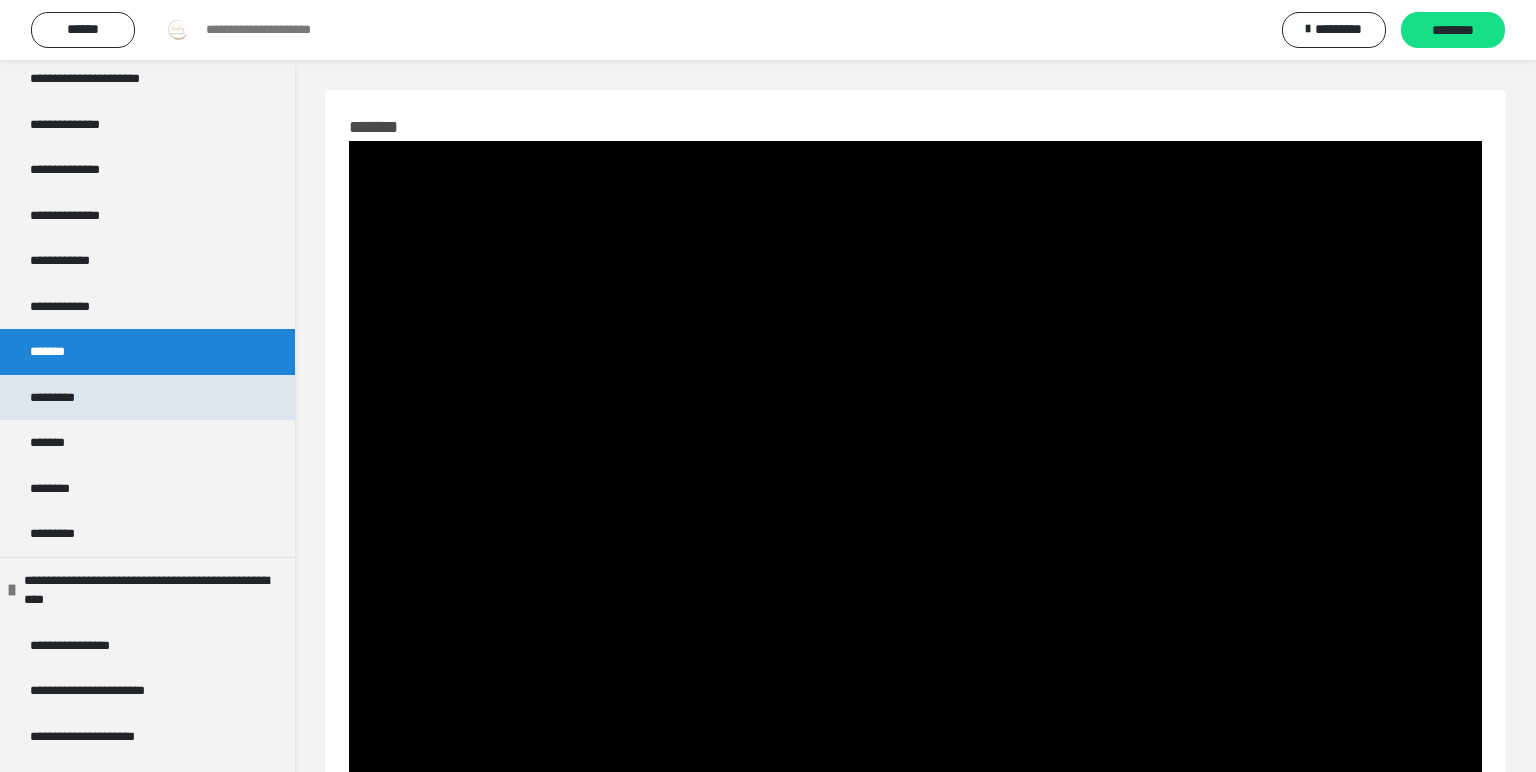 click on "*********" at bounding box center [56, 398] 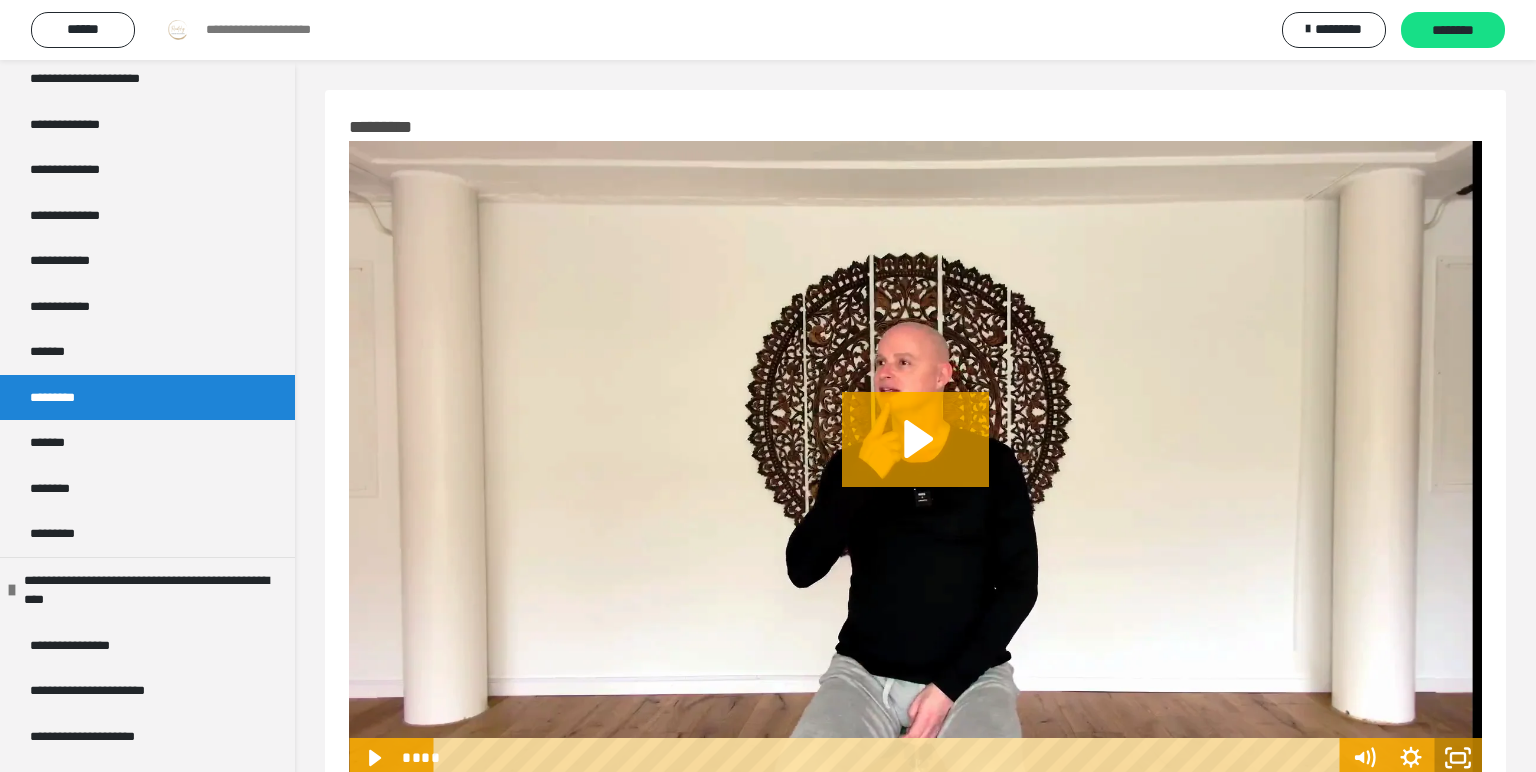 click 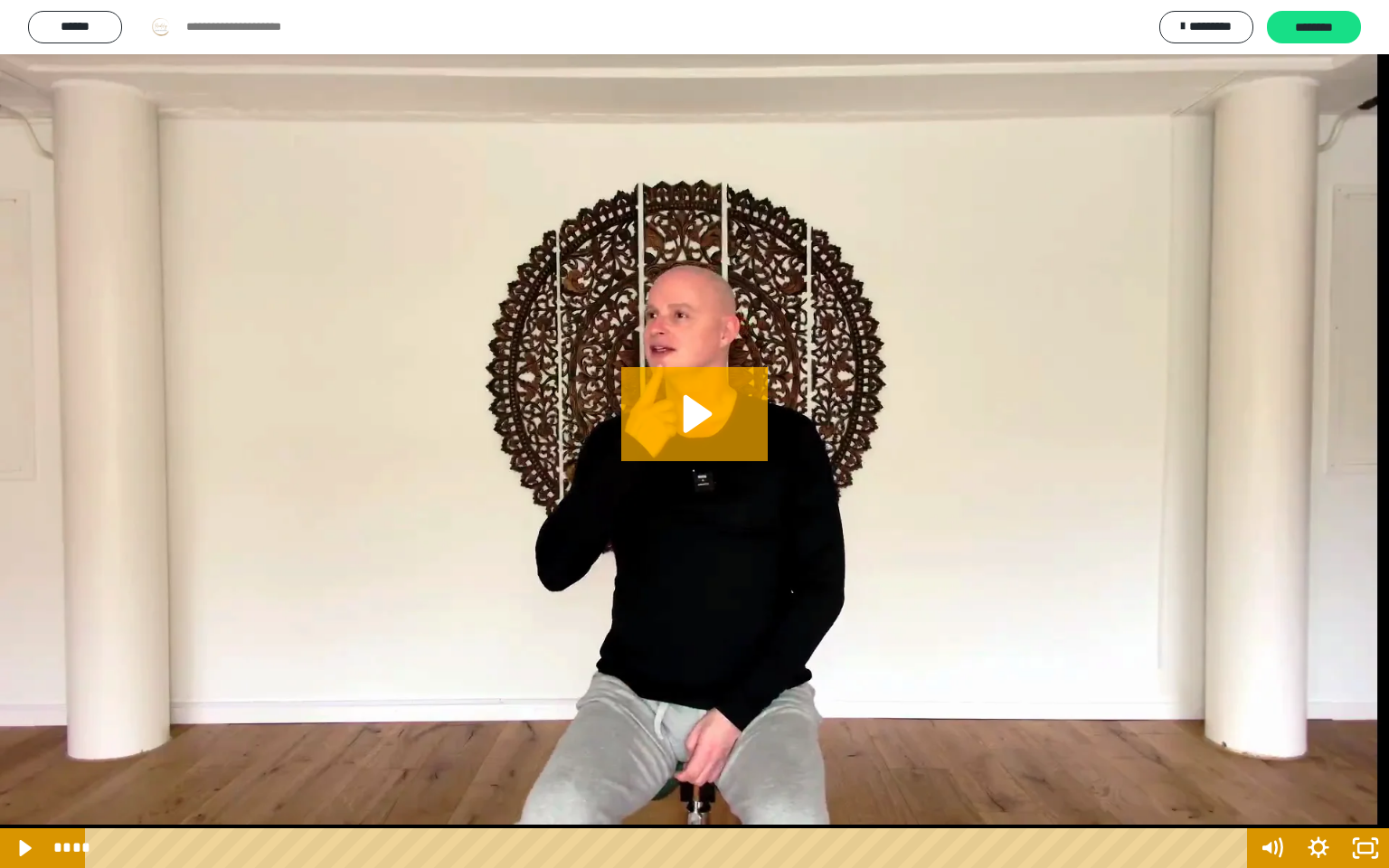 click at bounding box center (694, 434) 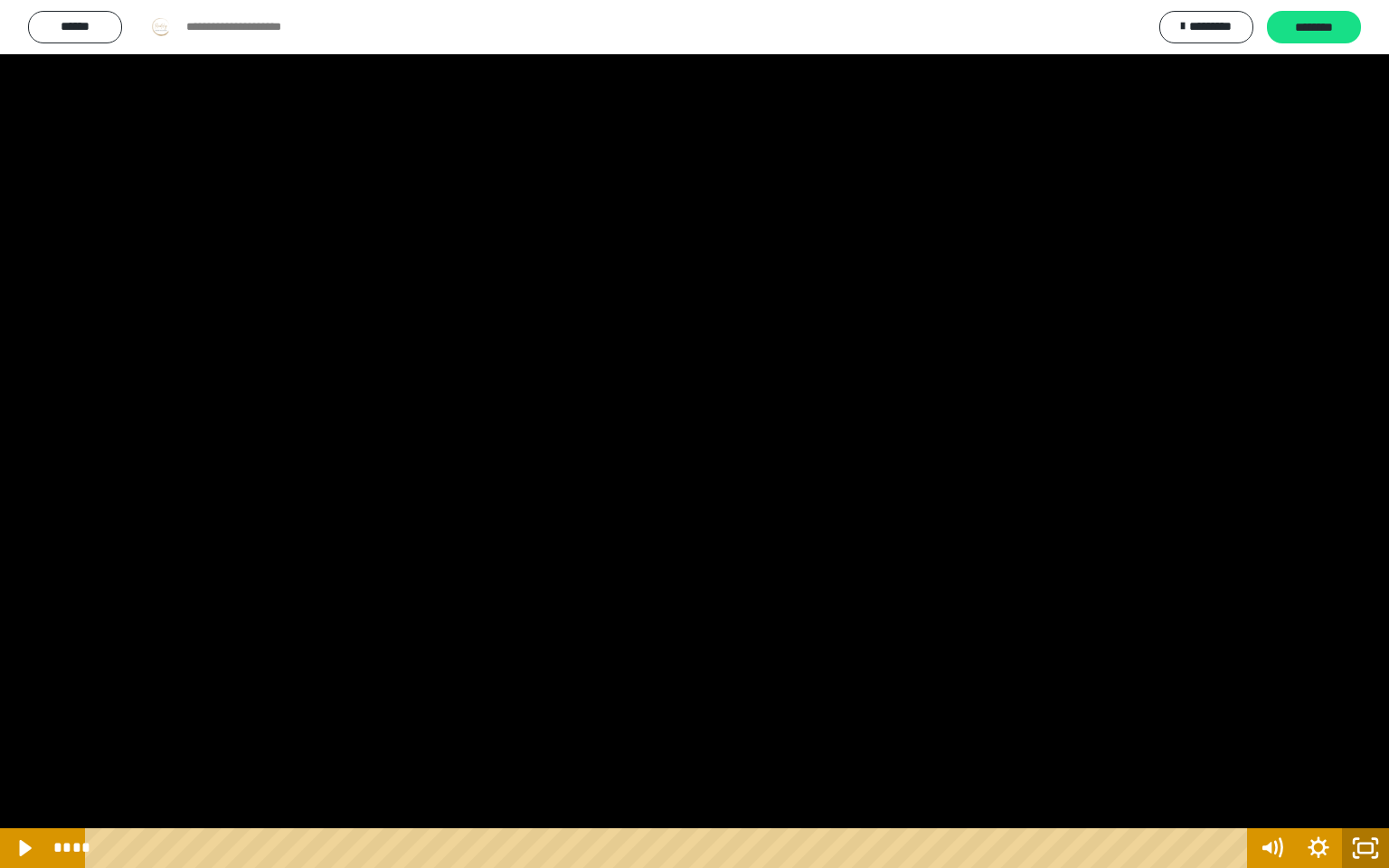 click 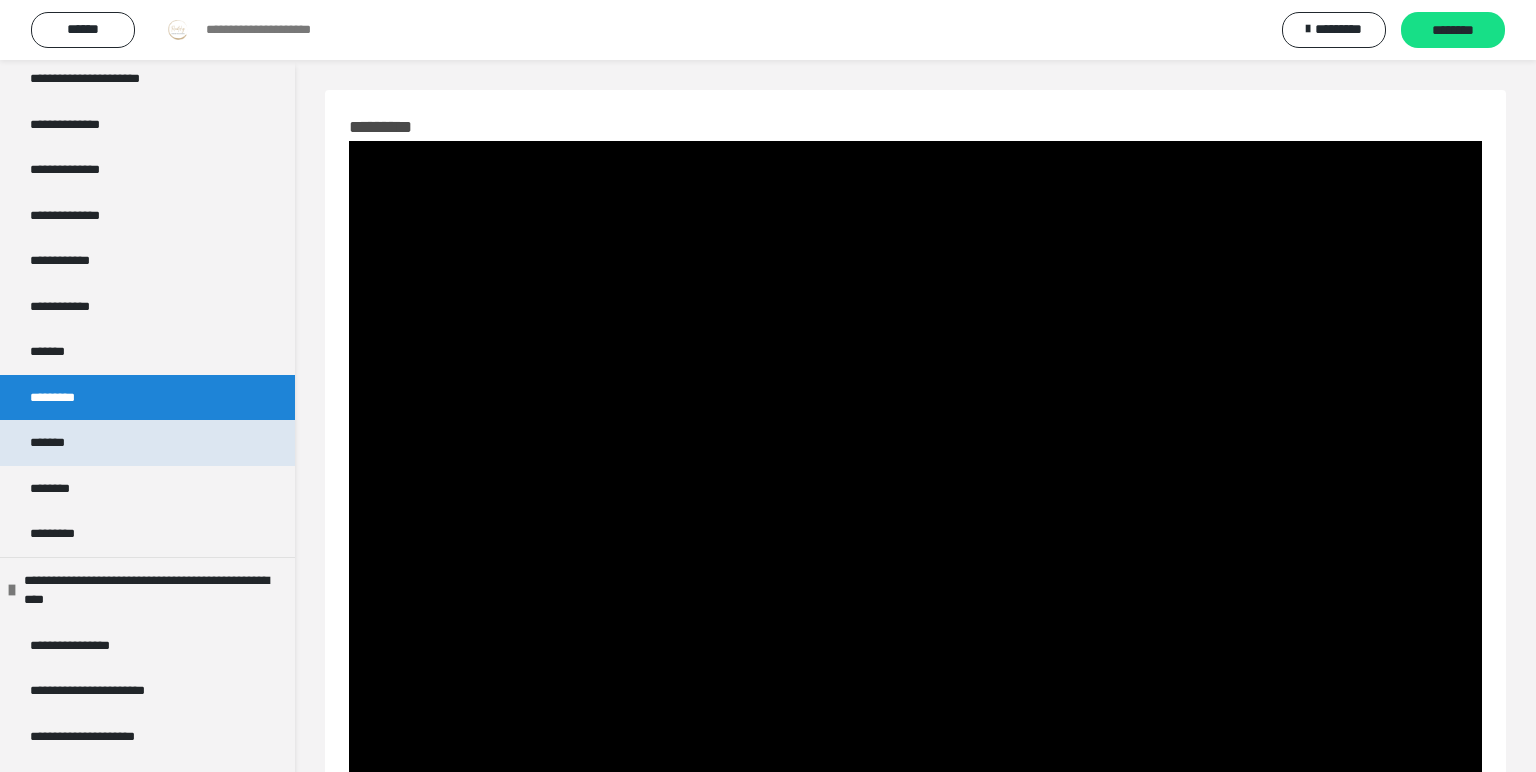 click on "*******" at bounding box center (147, 443) 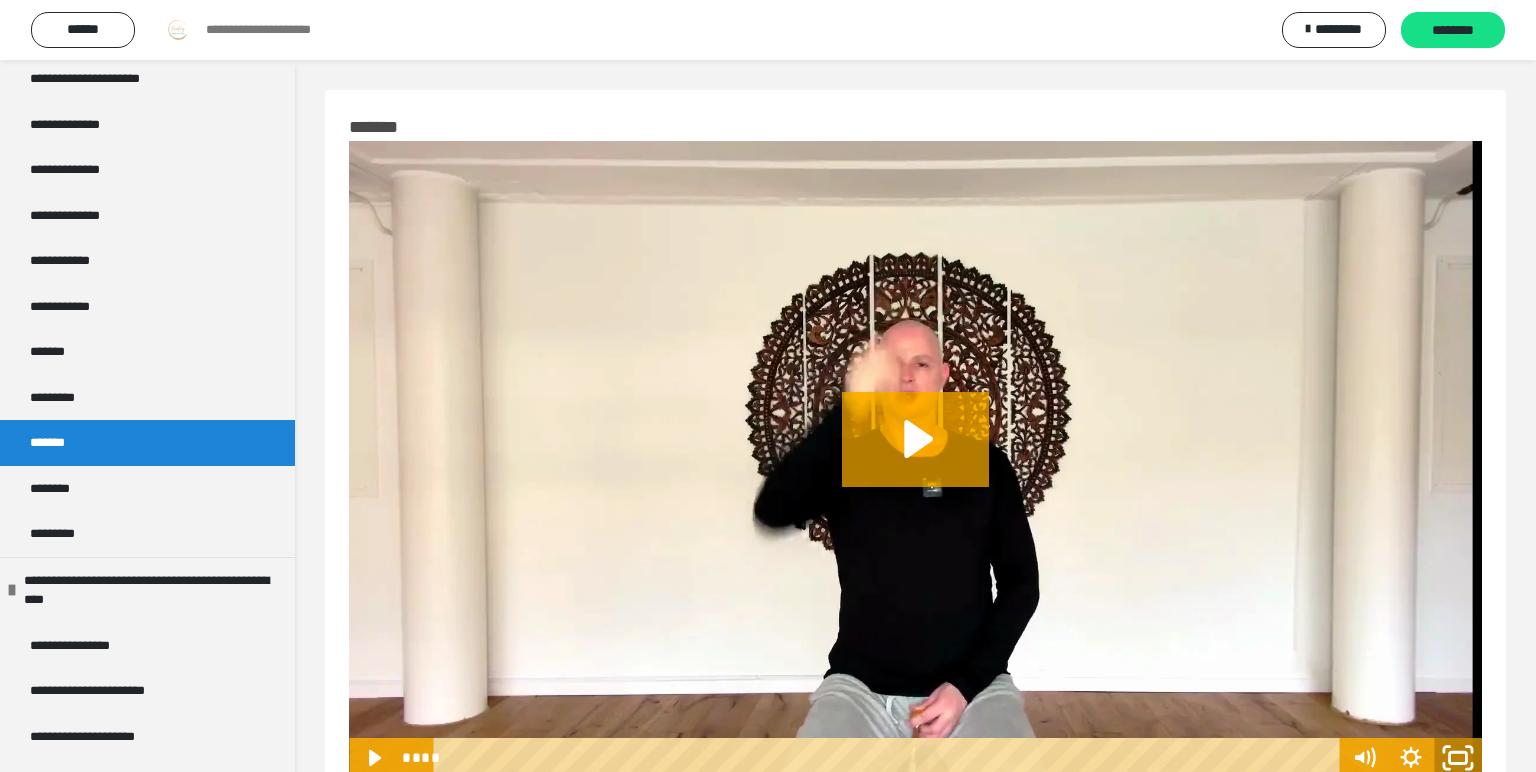 click 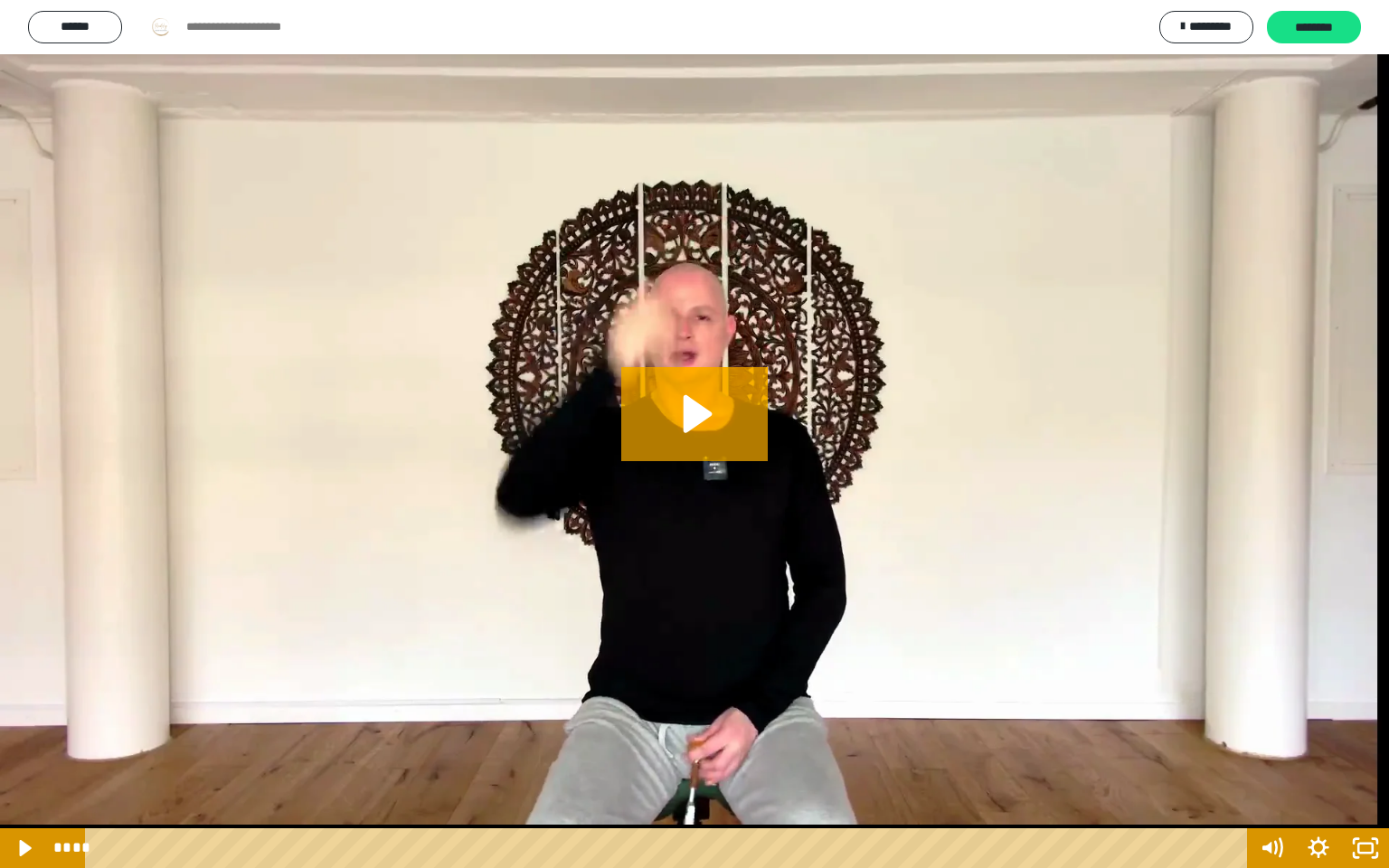 click at bounding box center [694, 434] 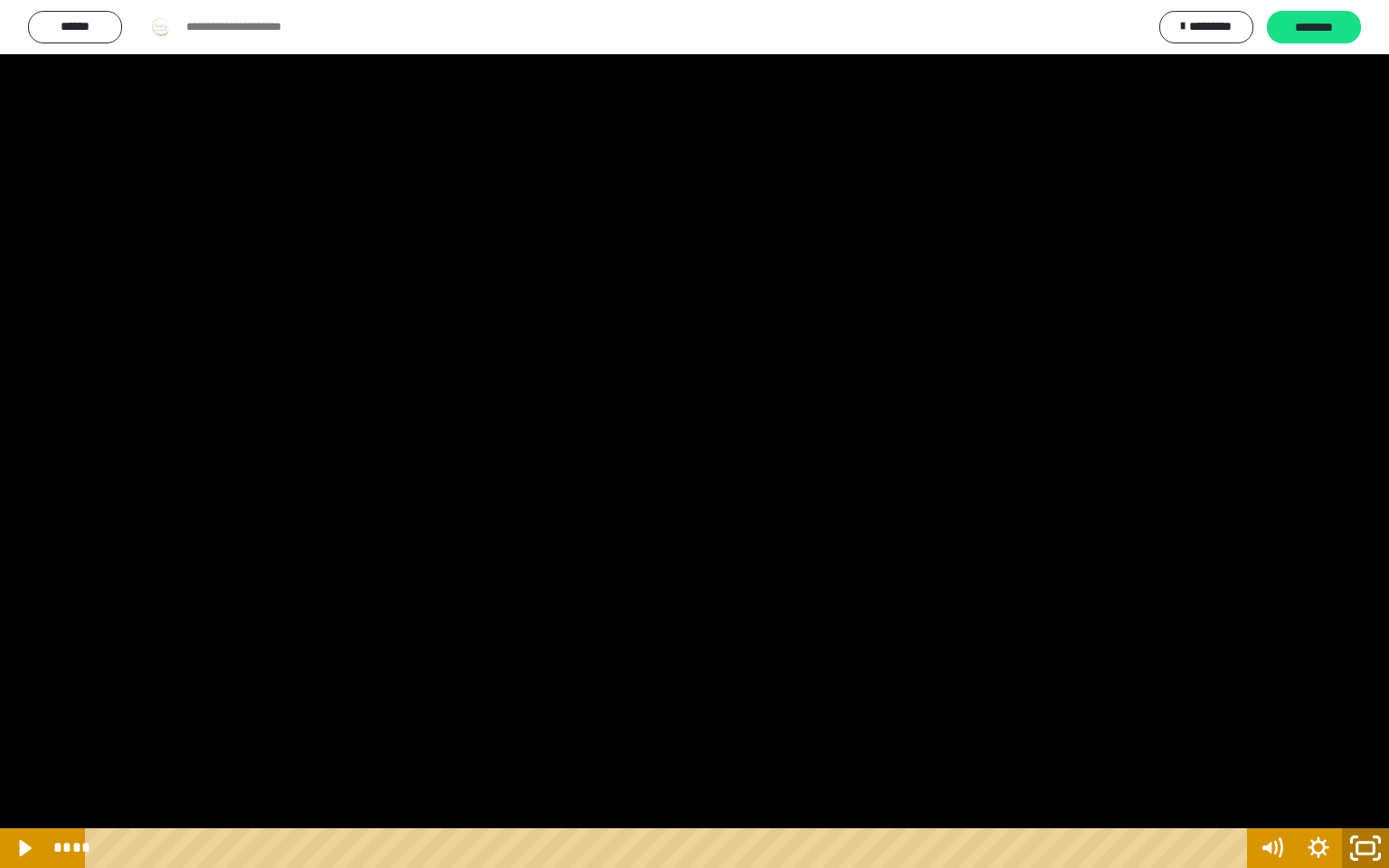 click 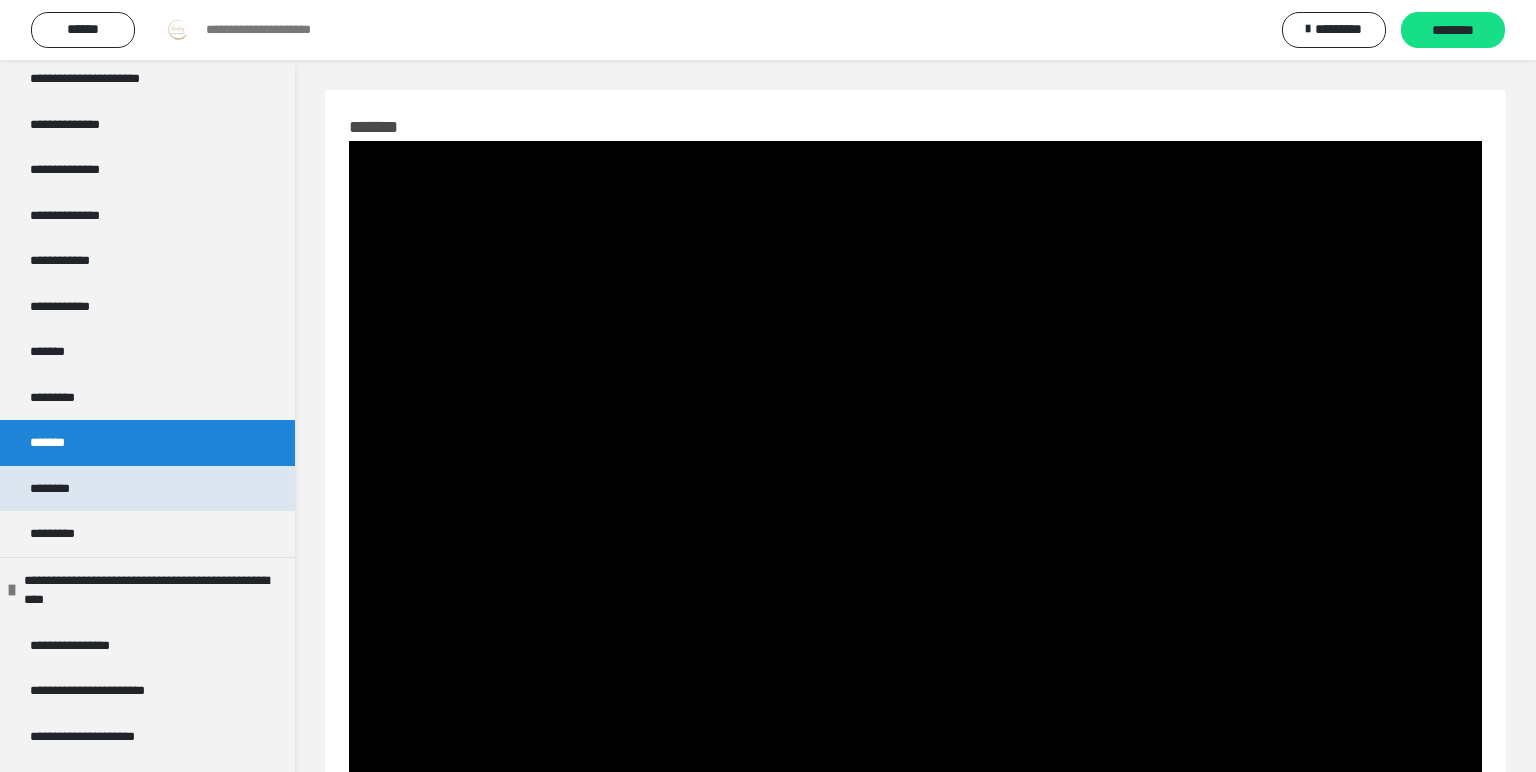click on "********" at bounding box center [56, 489] 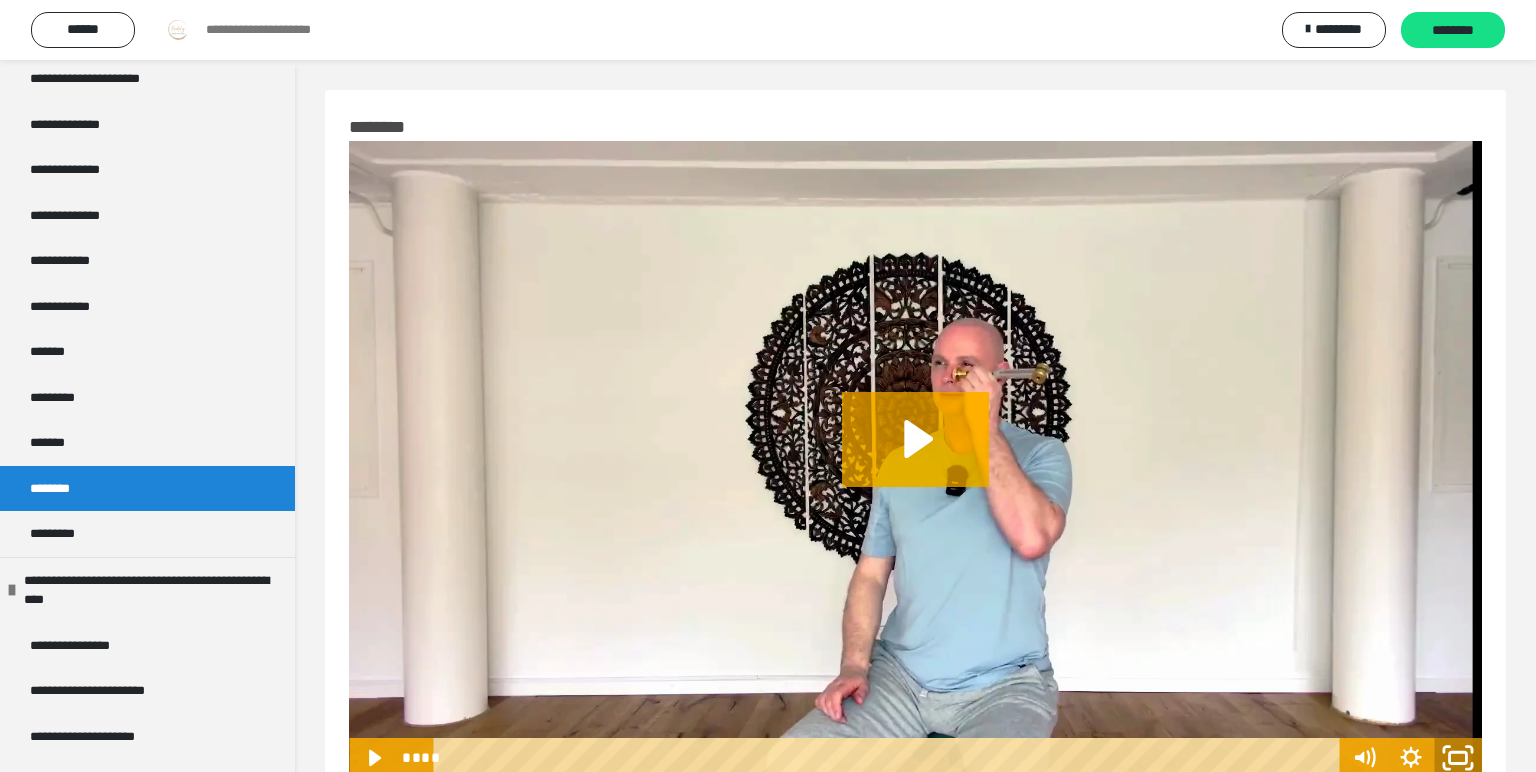 click 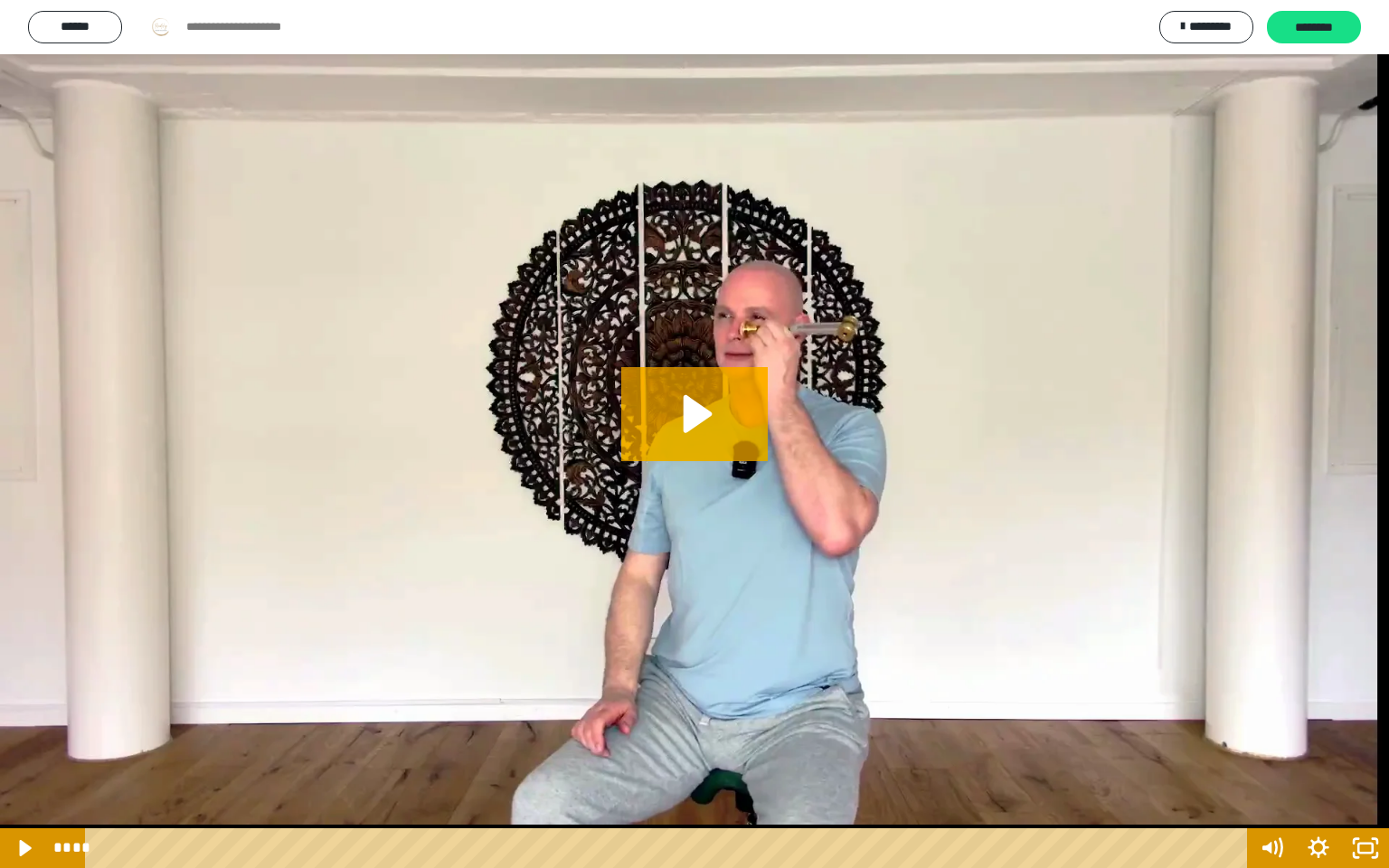 click at bounding box center [694, 434] 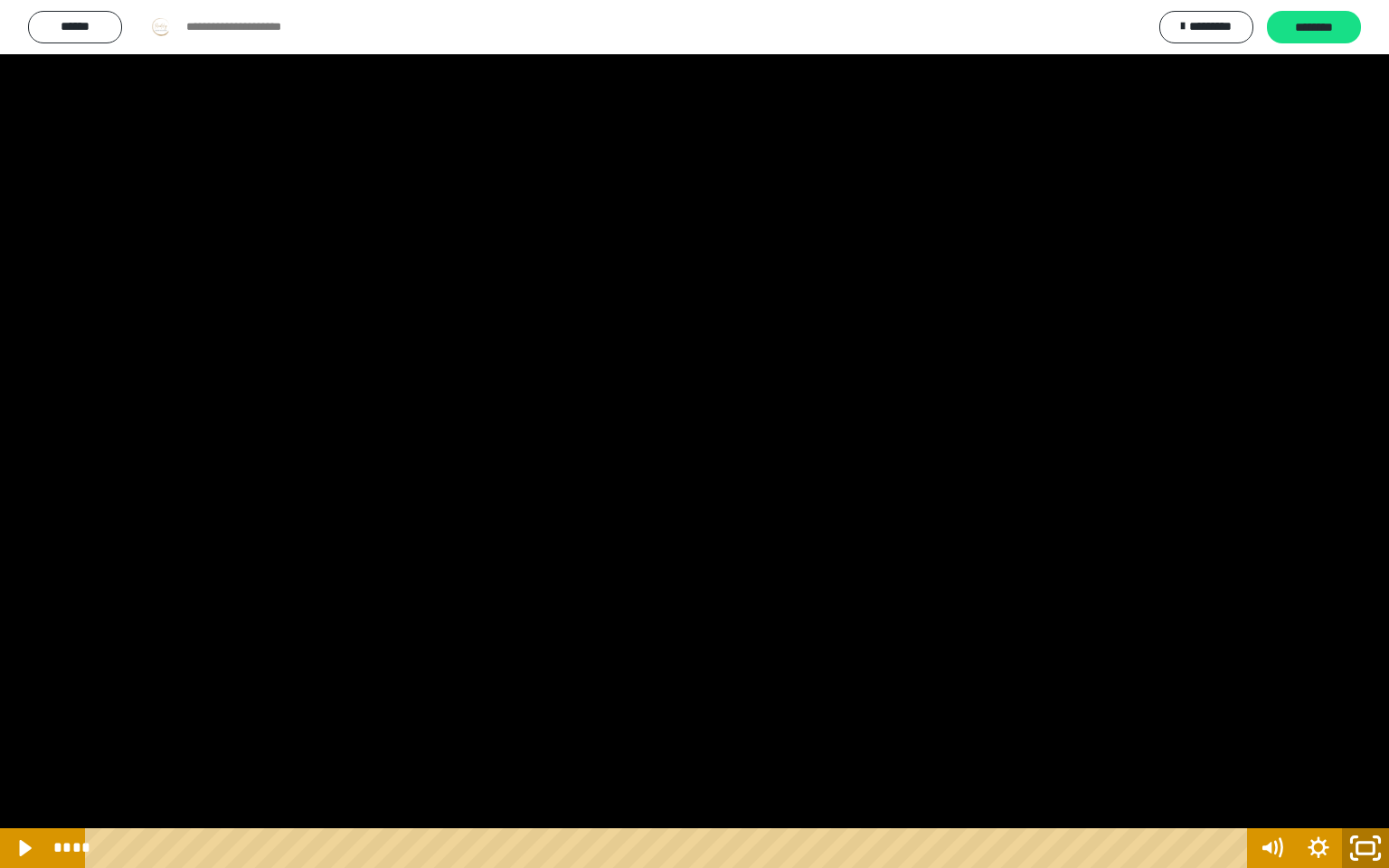 click 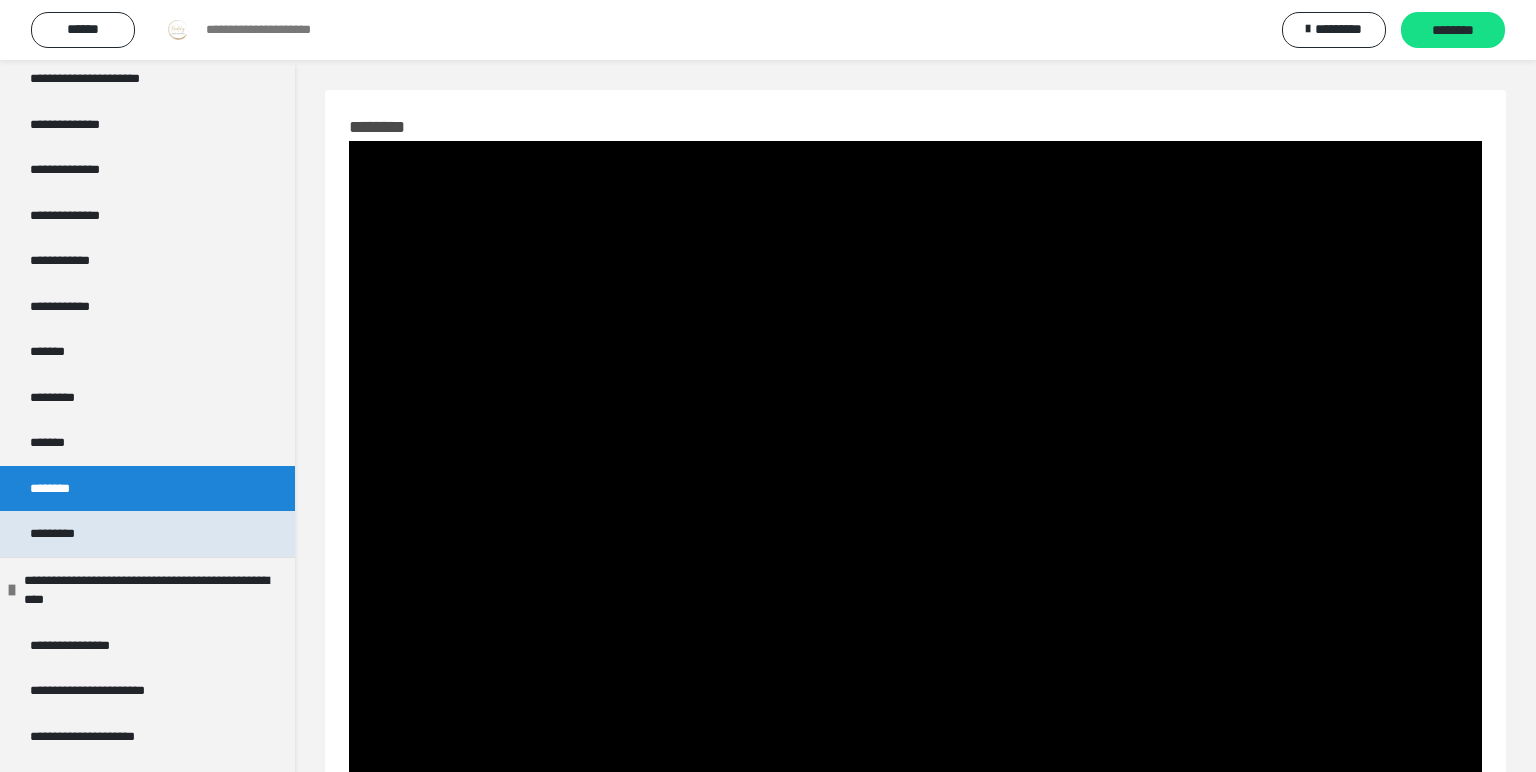 click on "*********" at bounding box center [58, 534] 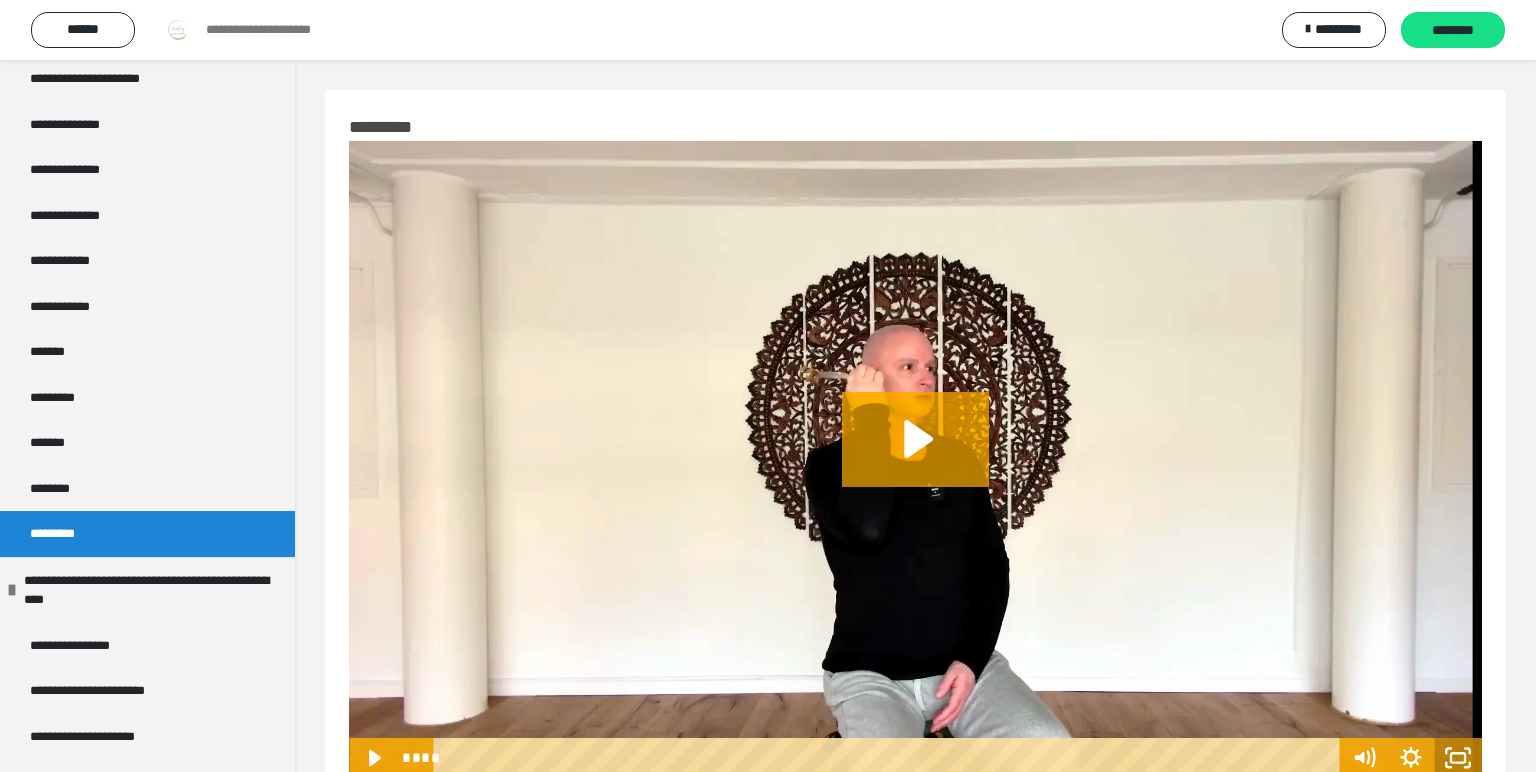 click 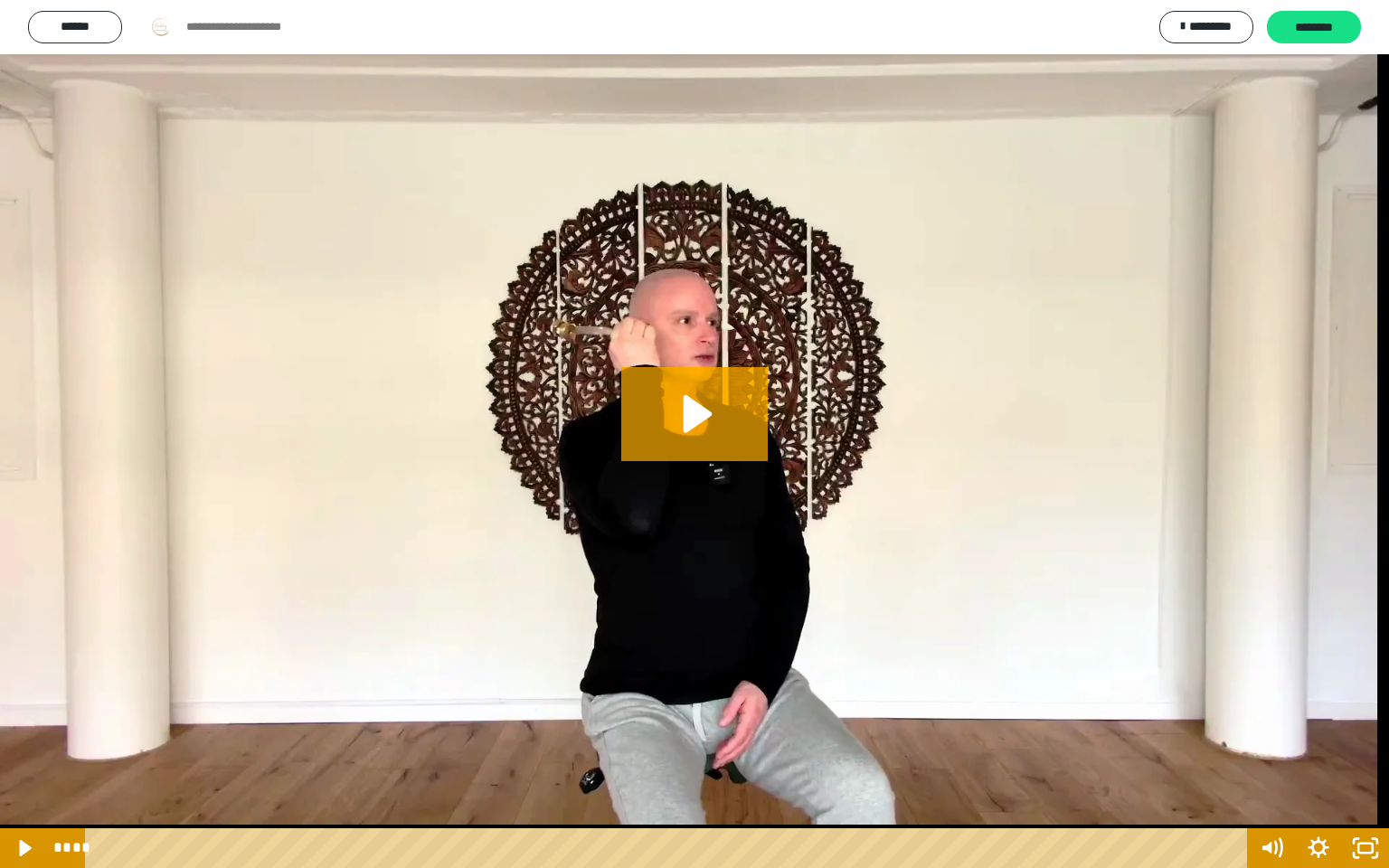 click at bounding box center (694, 434) 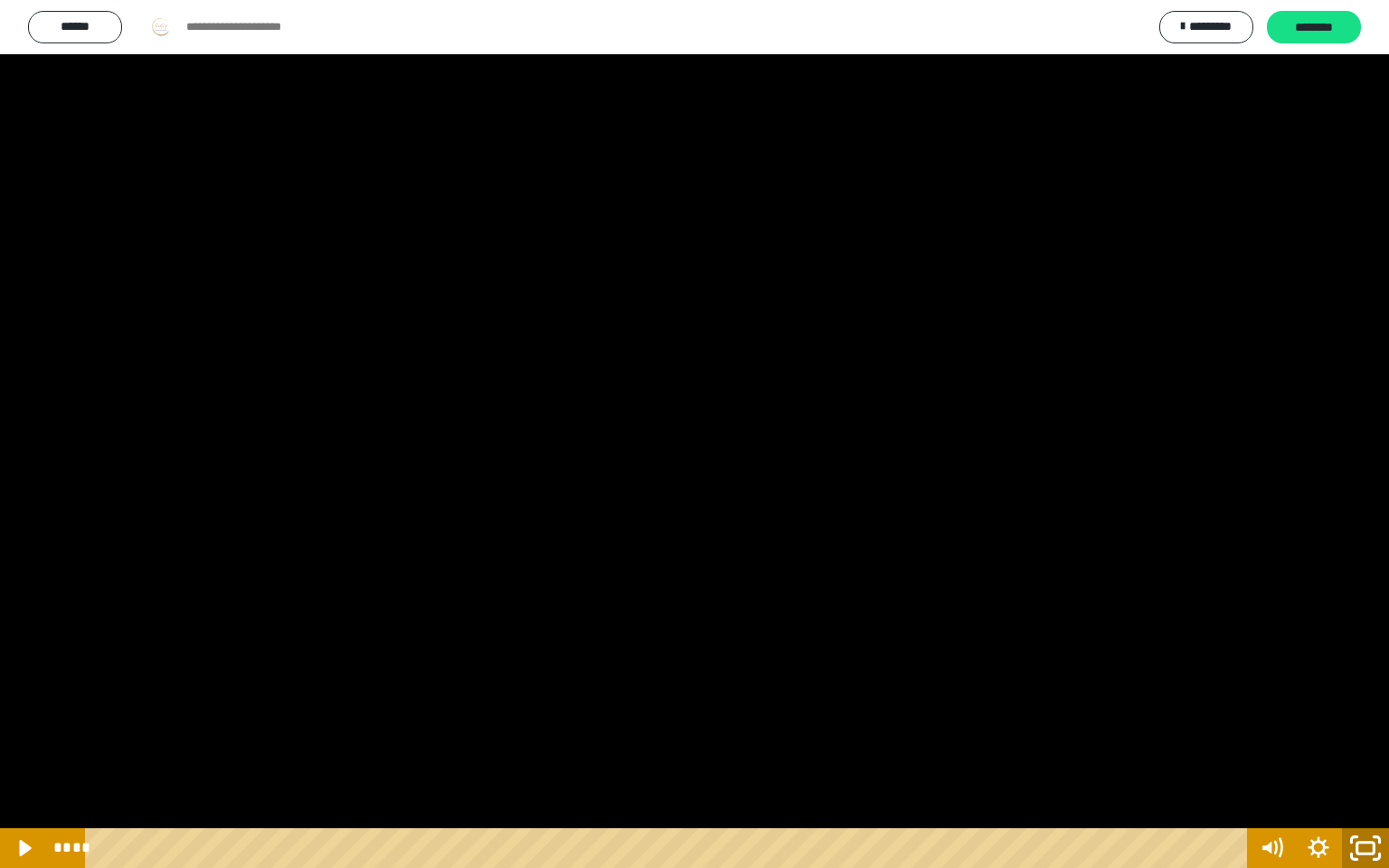 click 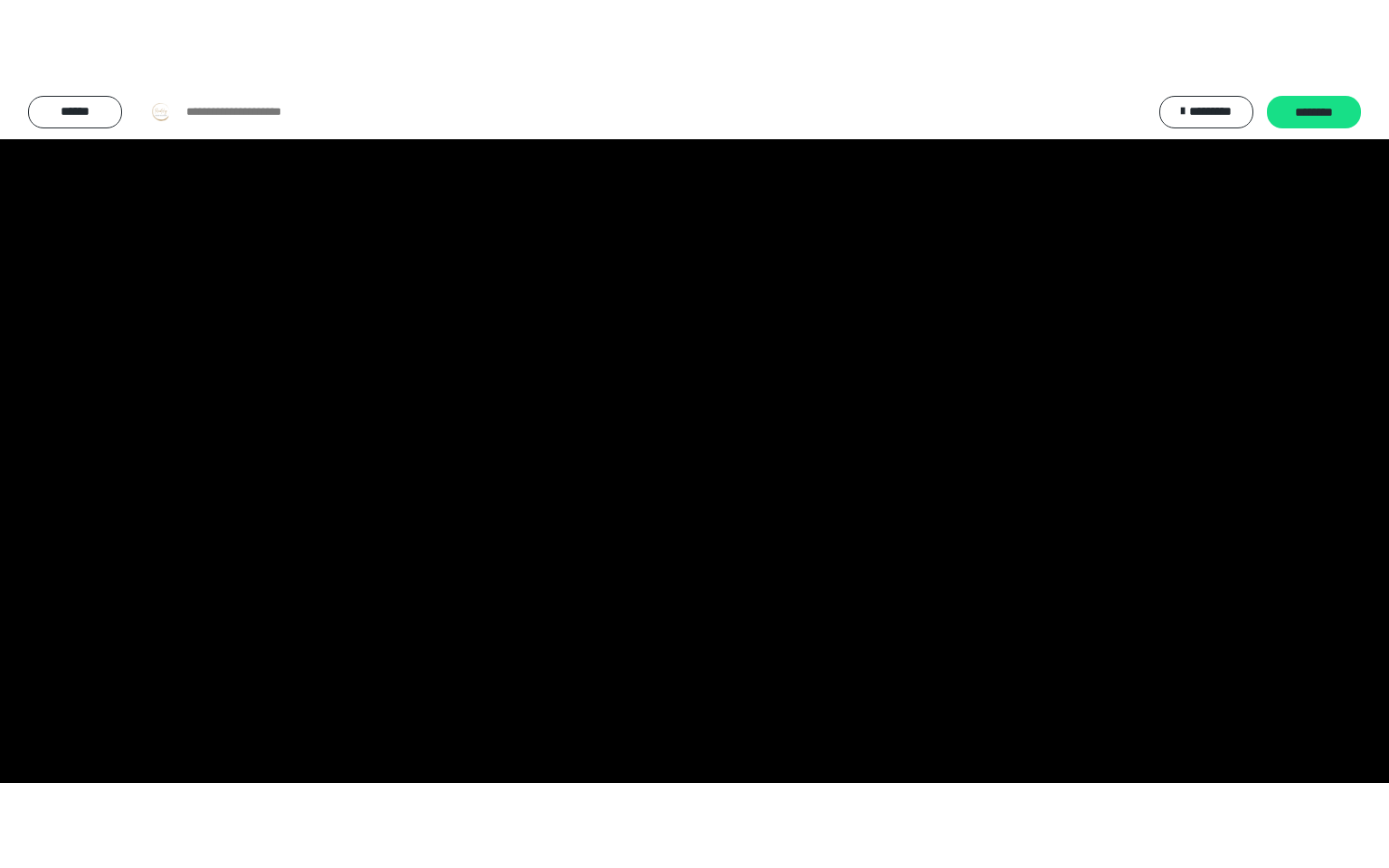 scroll, scrollTop: 2102, scrollLeft: 0, axis: vertical 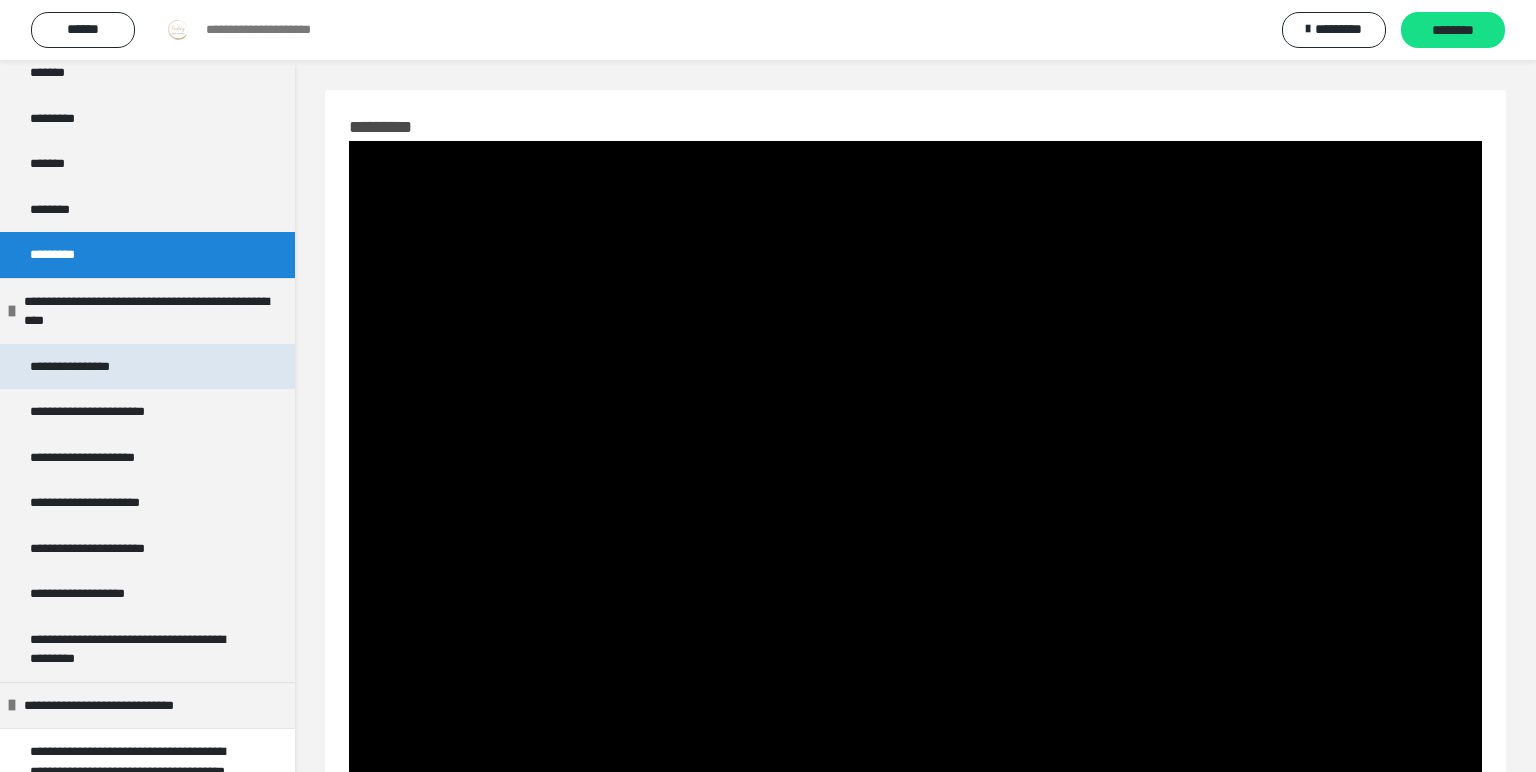click on "**********" at bounding box center [94, 367] 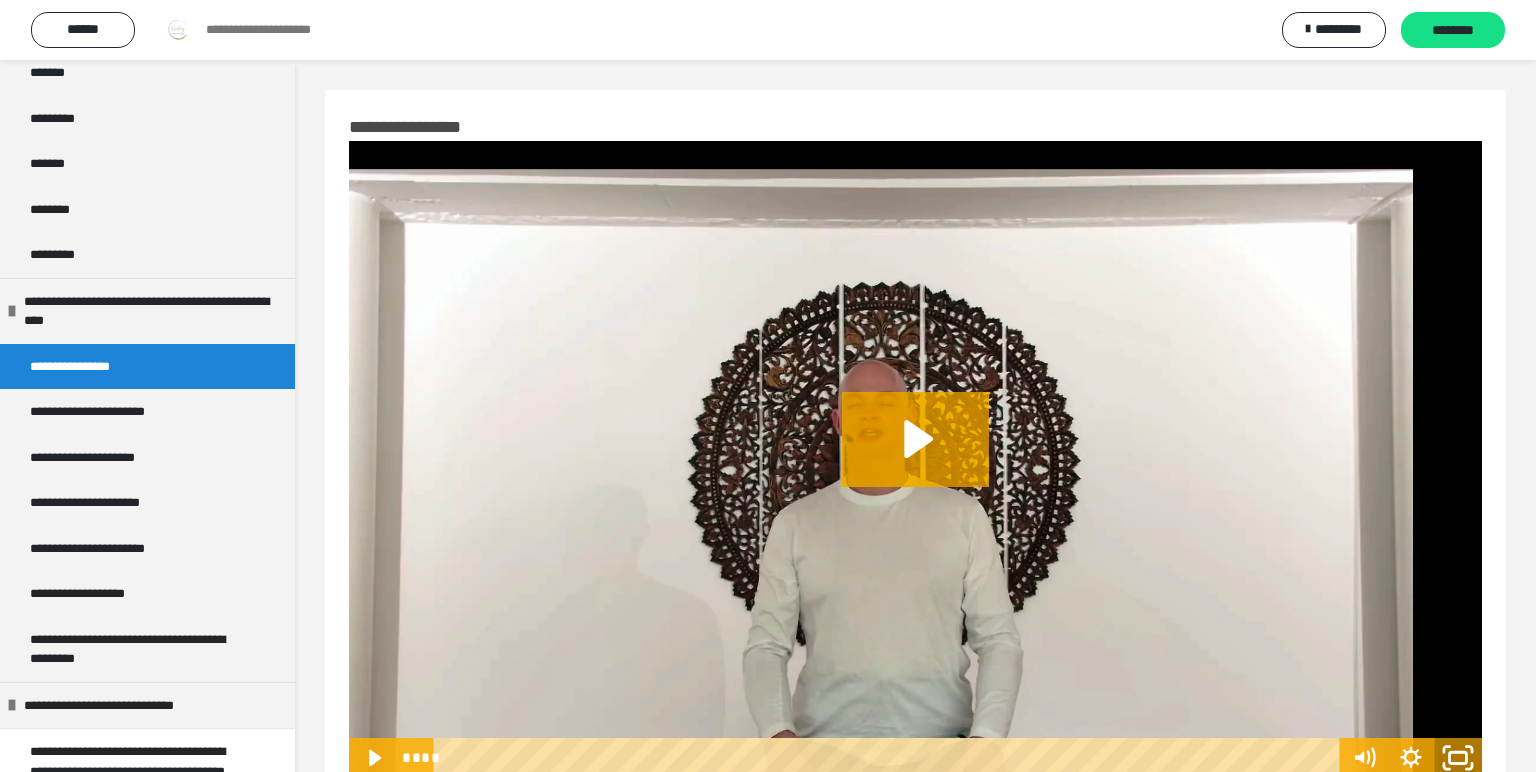 click 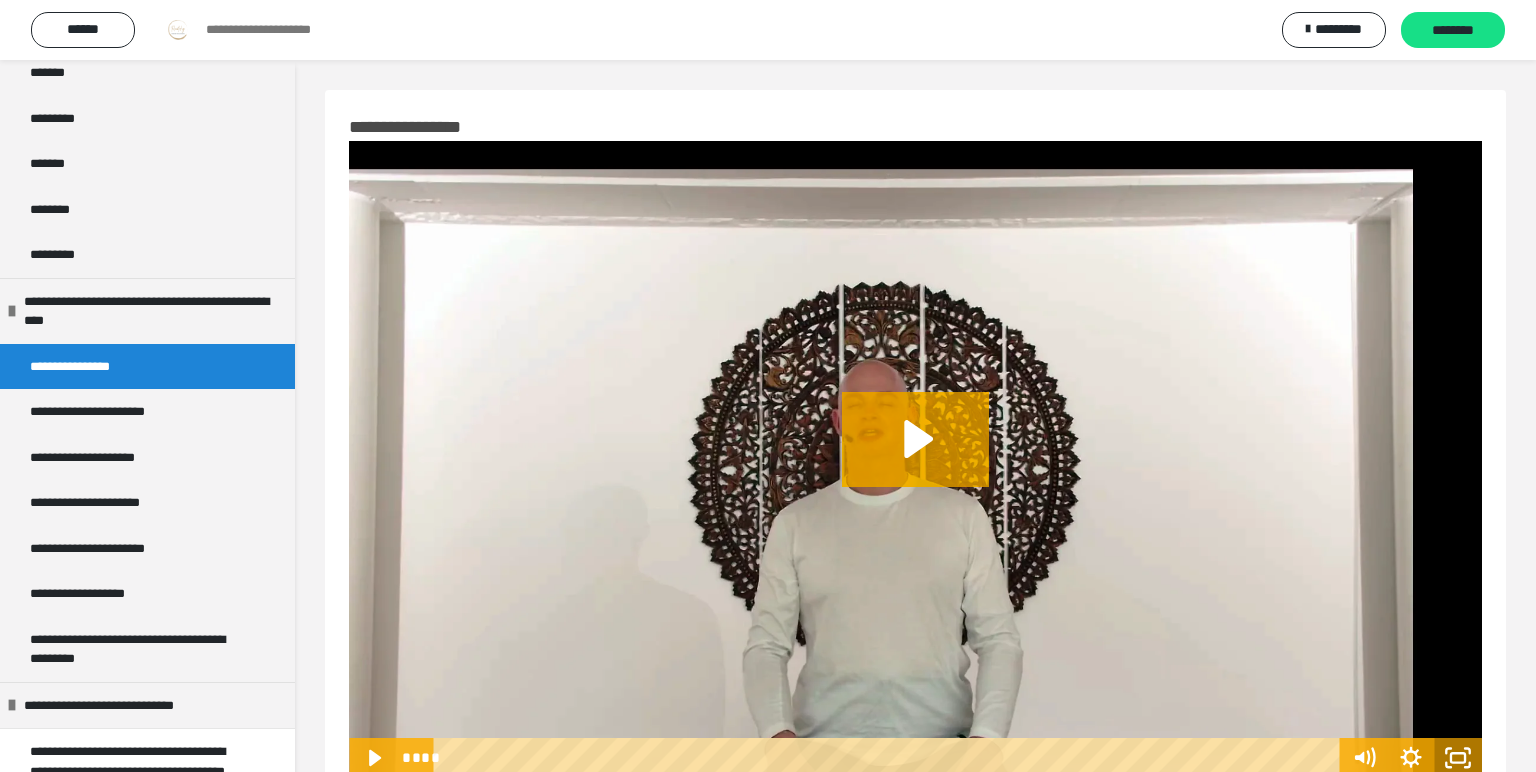 scroll, scrollTop: 2203, scrollLeft: 0, axis: vertical 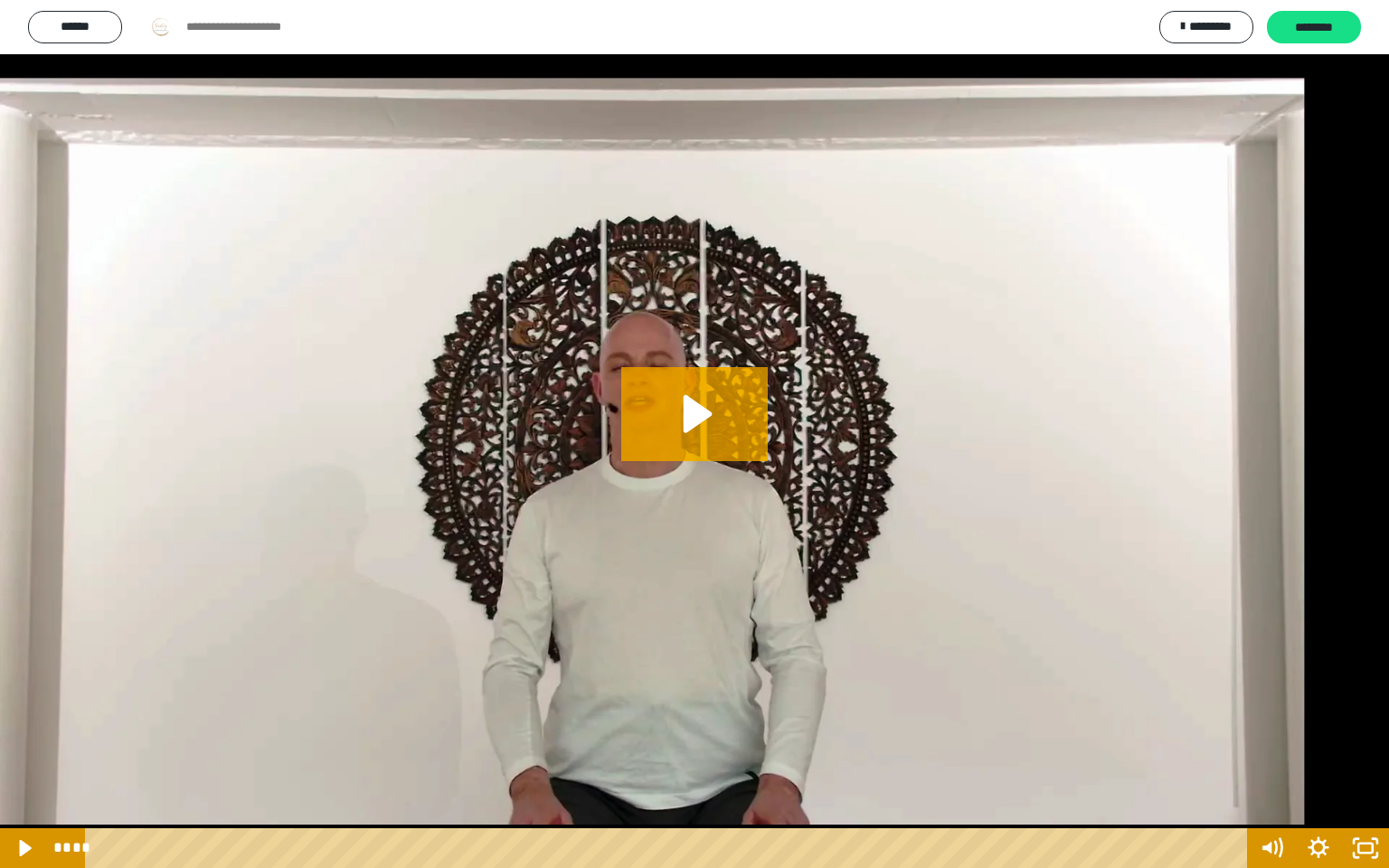 click at bounding box center [694, 434] 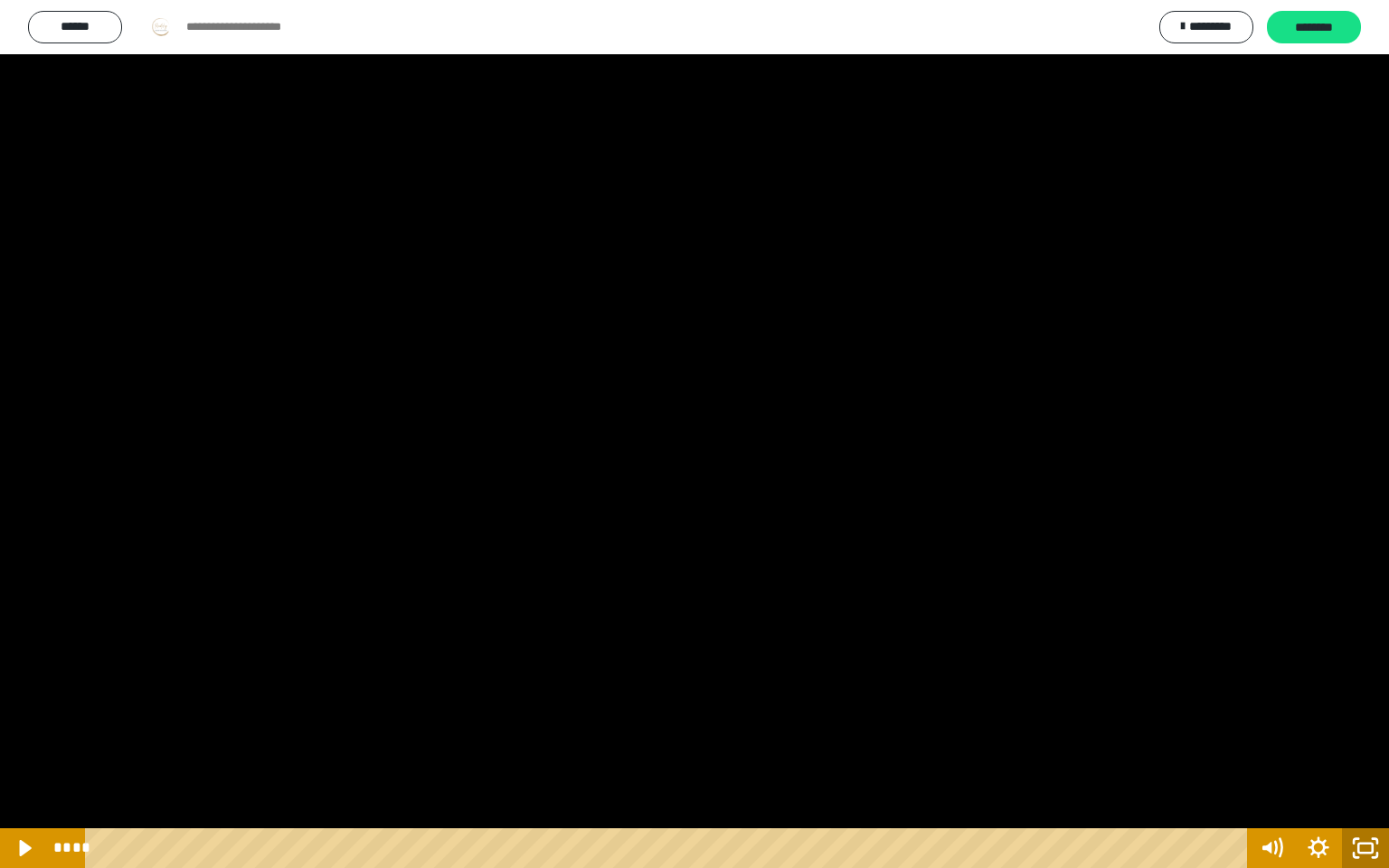 click 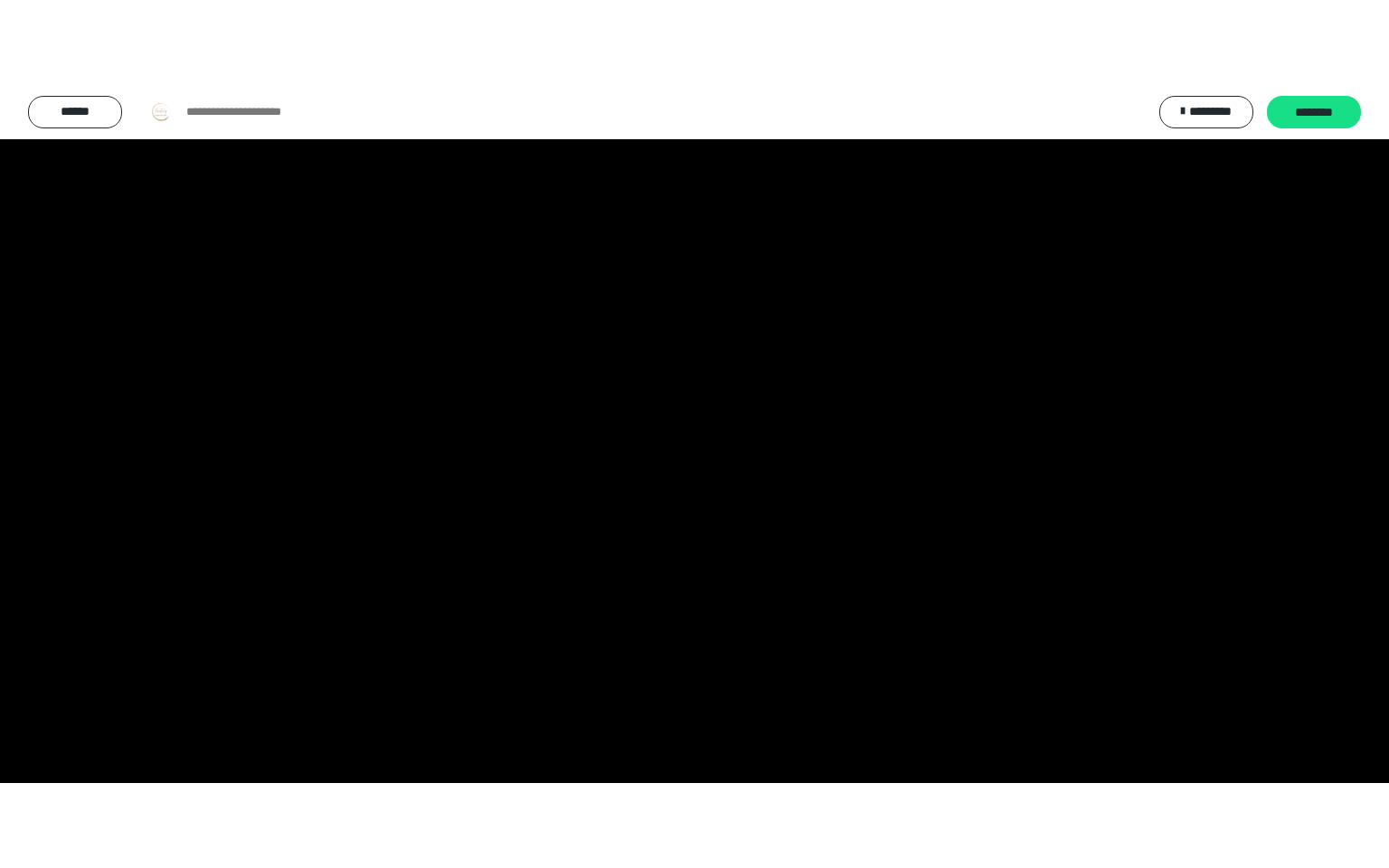 scroll, scrollTop: 2163, scrollLeft: 0, axis: vertical 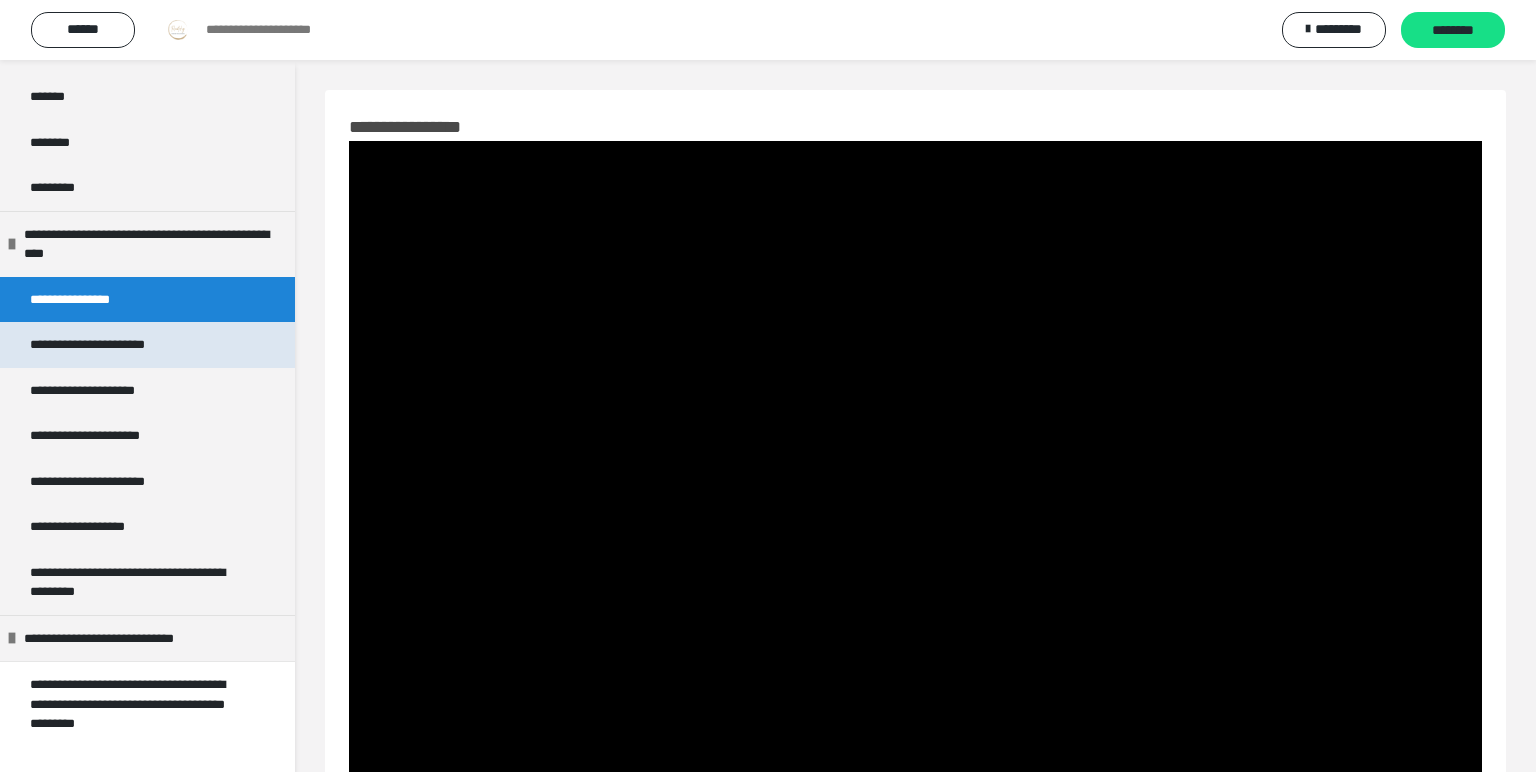 click on "**********" at bounding box center [107, 345] 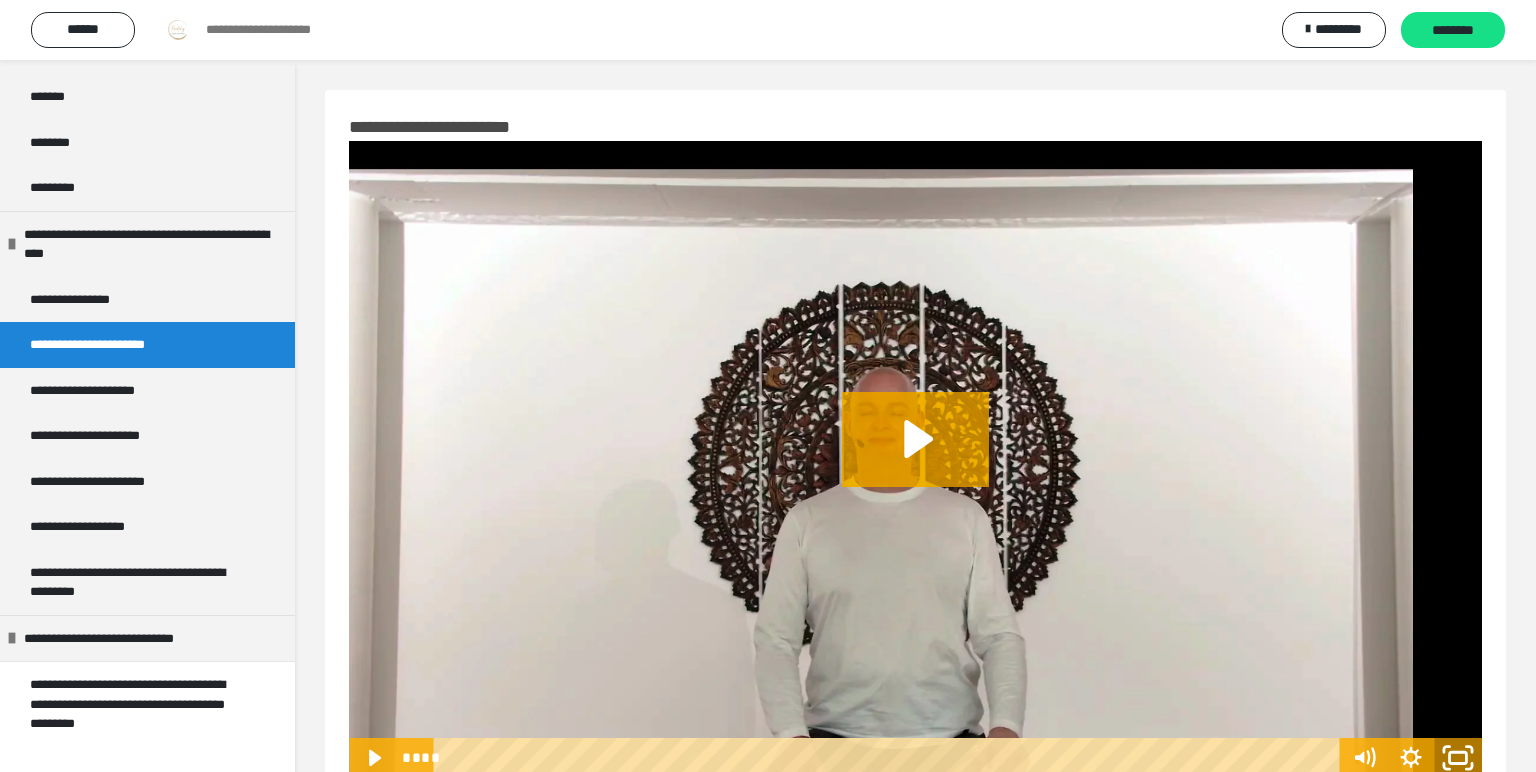 click 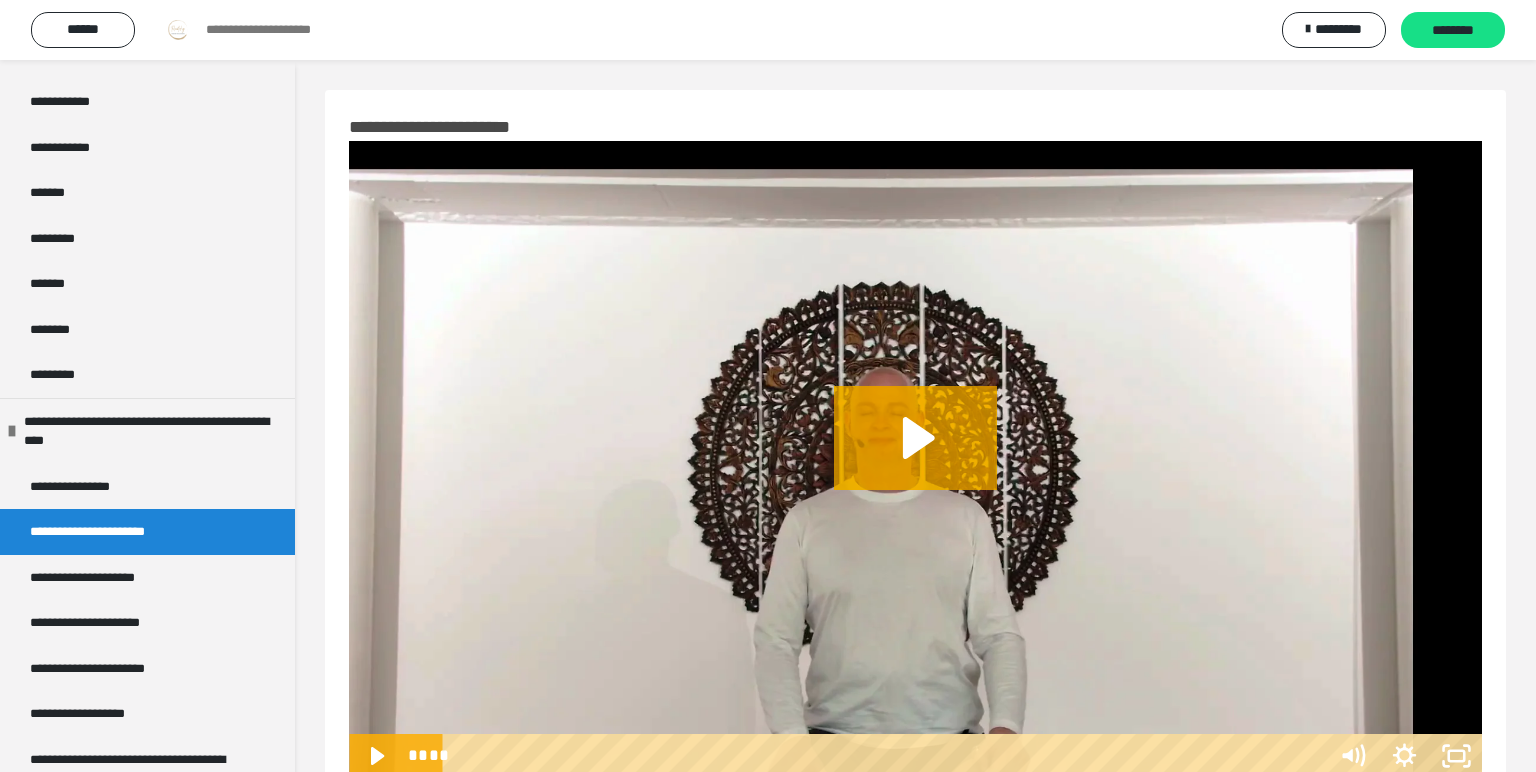 scroll, scrollTop: 2203, scrollLeft: 0, axis: vertical 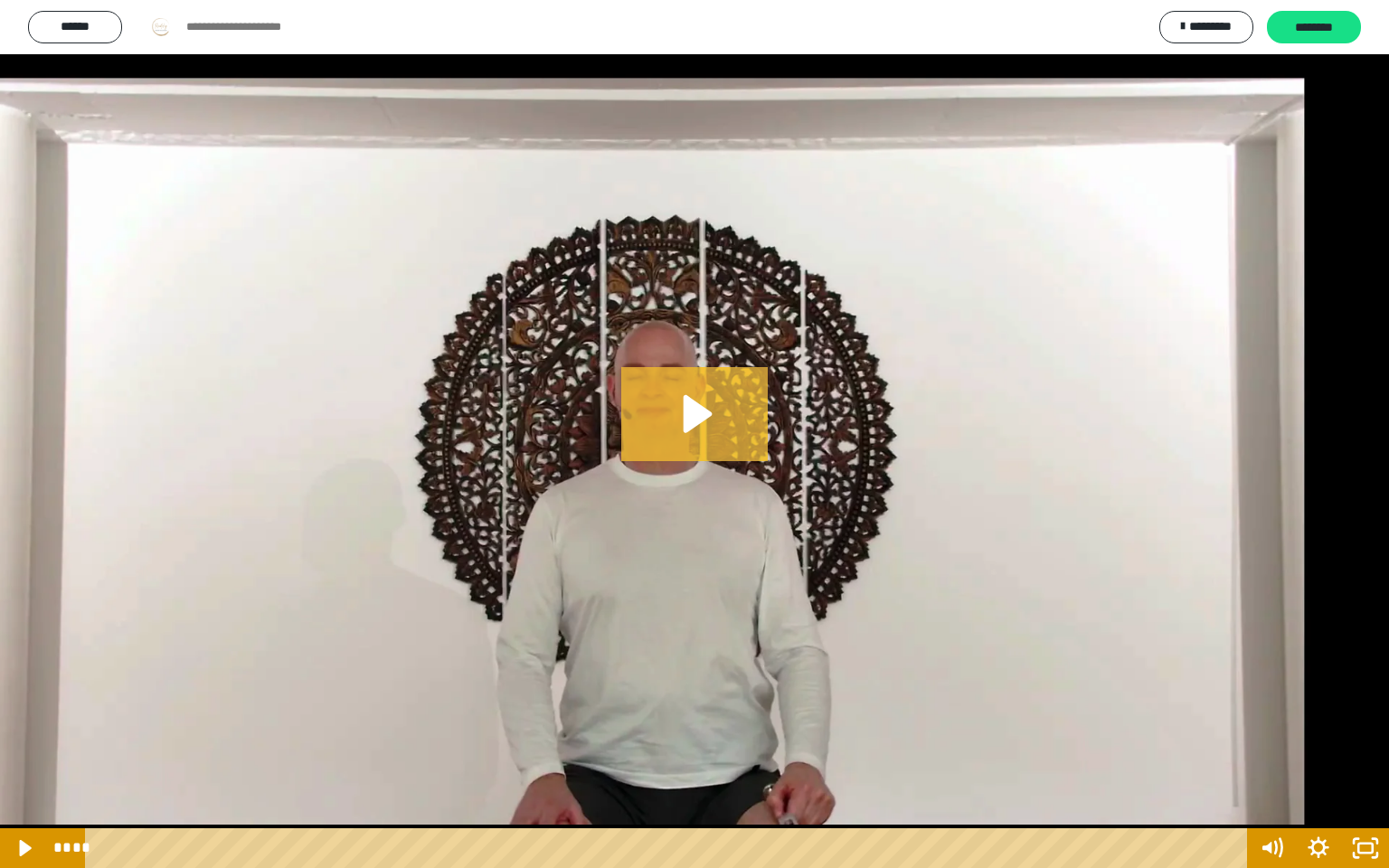 click 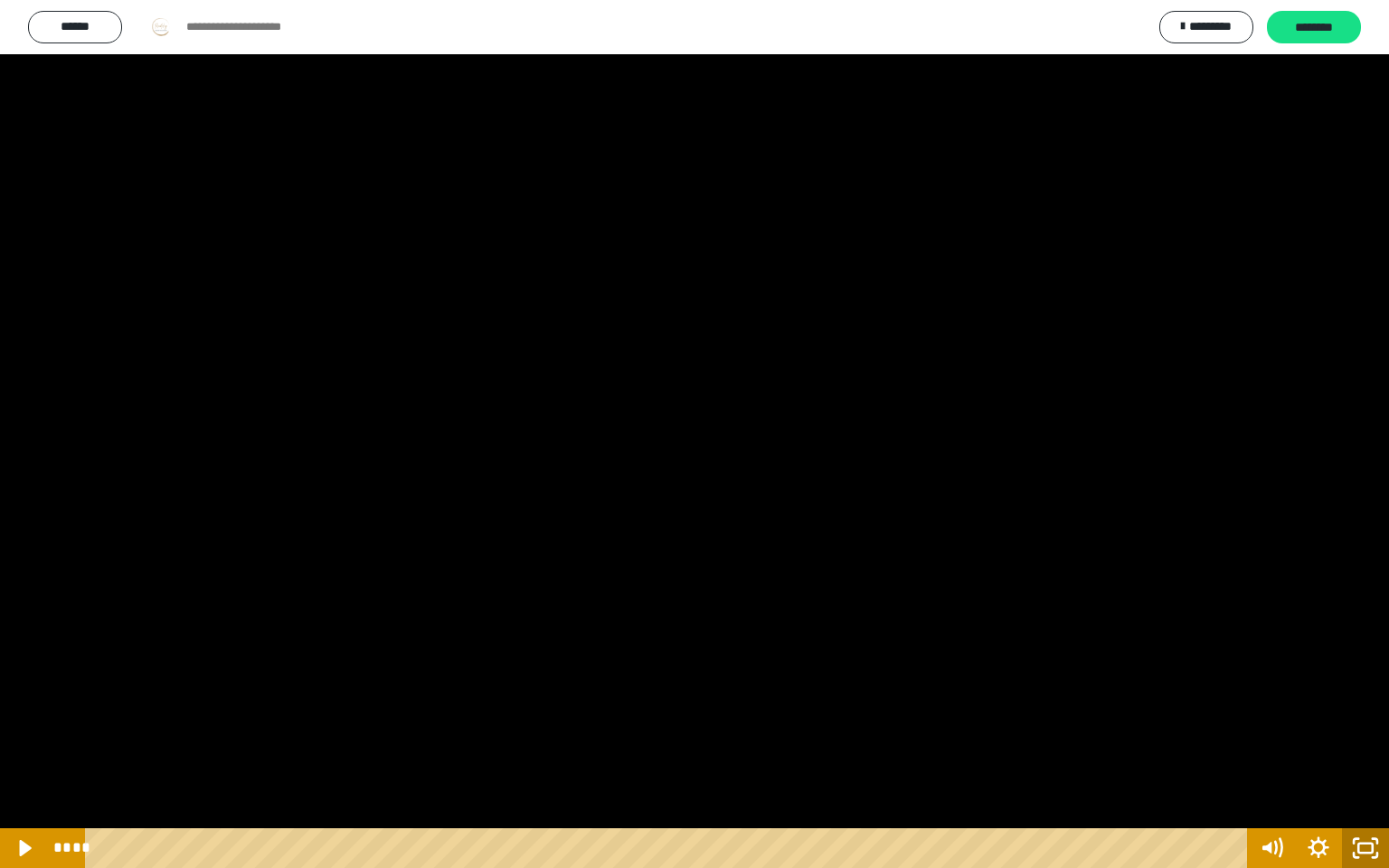 click 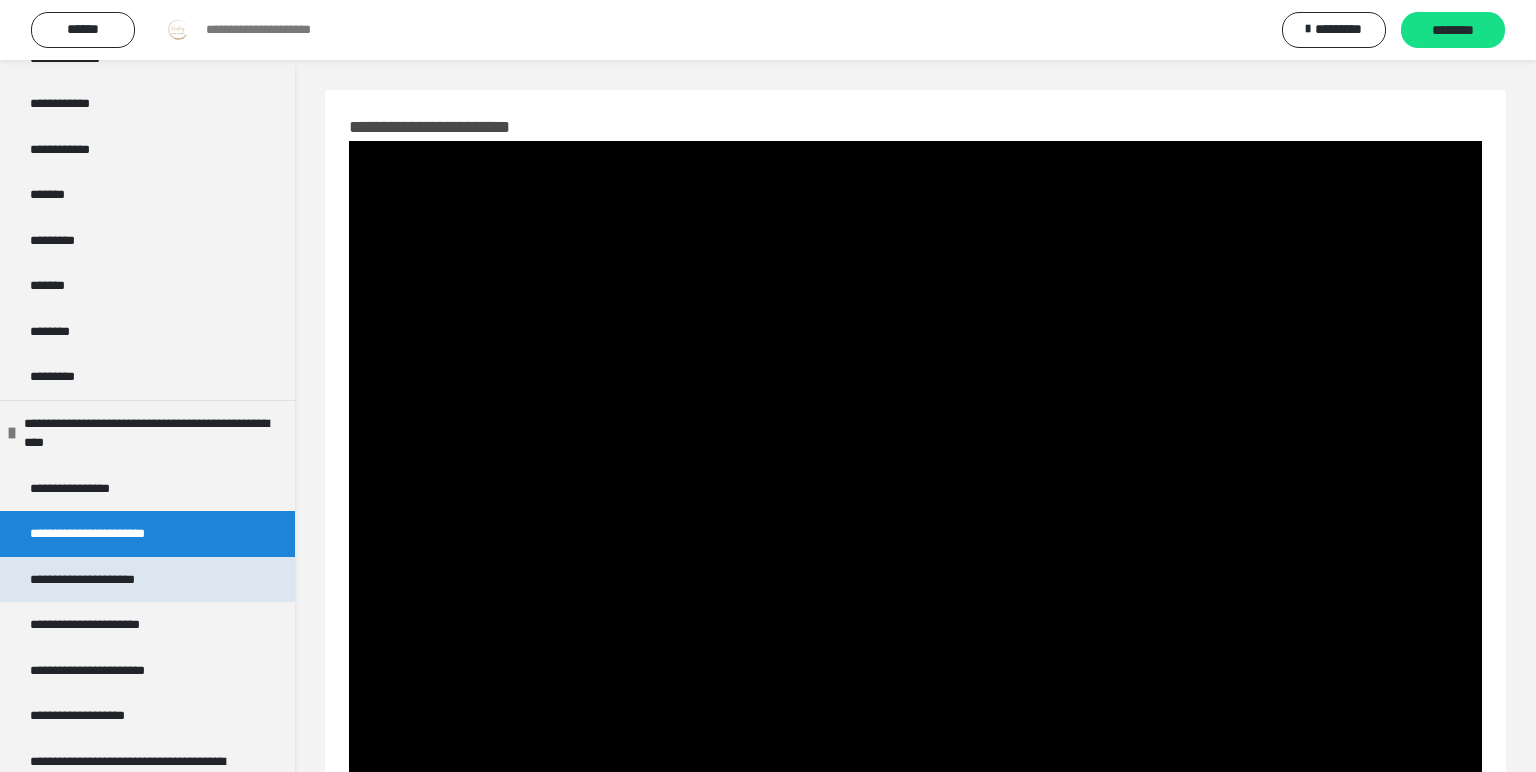 click on "**********" at bounding box center (101, 580) 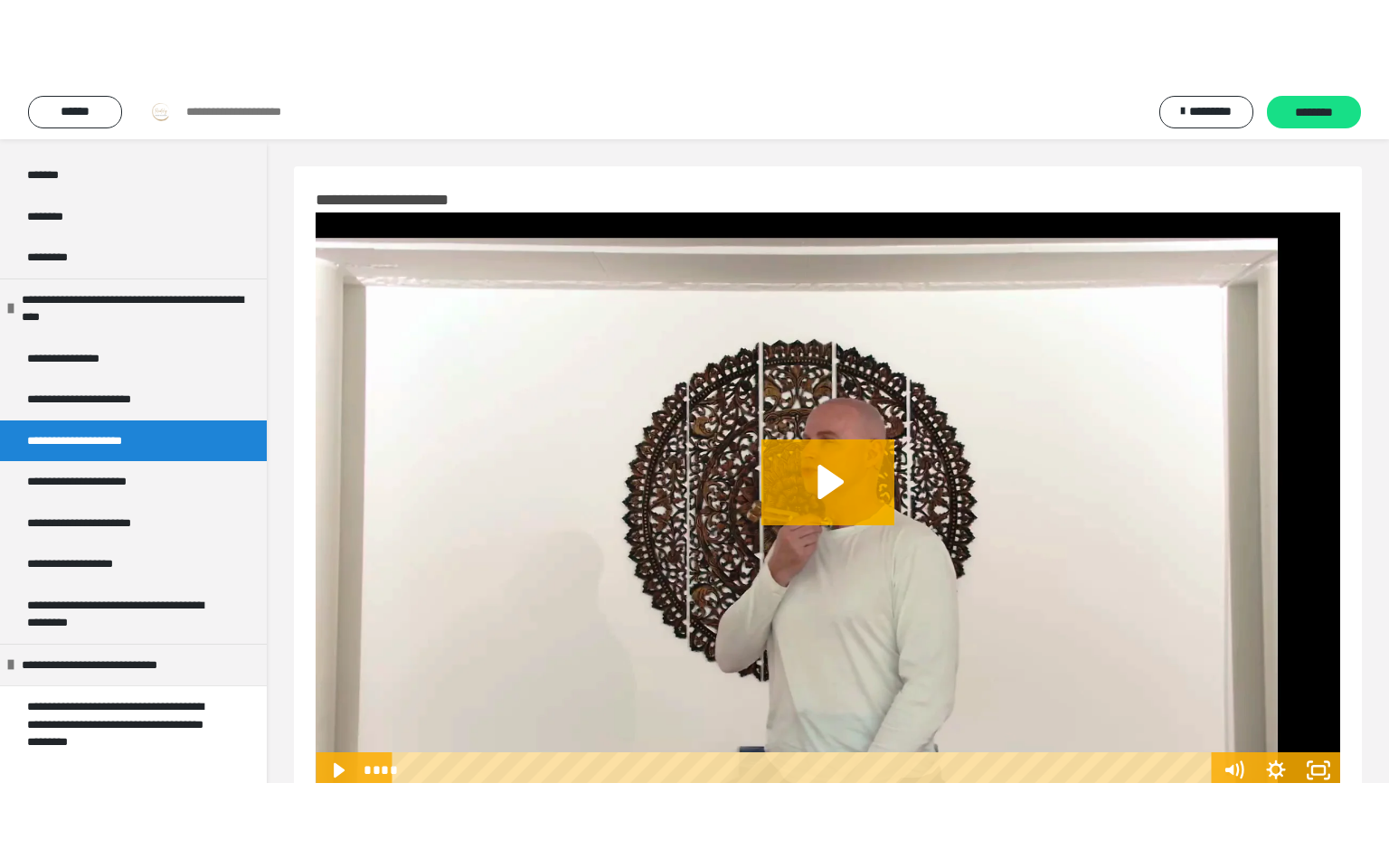 scroll, scrollTop: 2163, scrollLeft: 0, axis: vertical 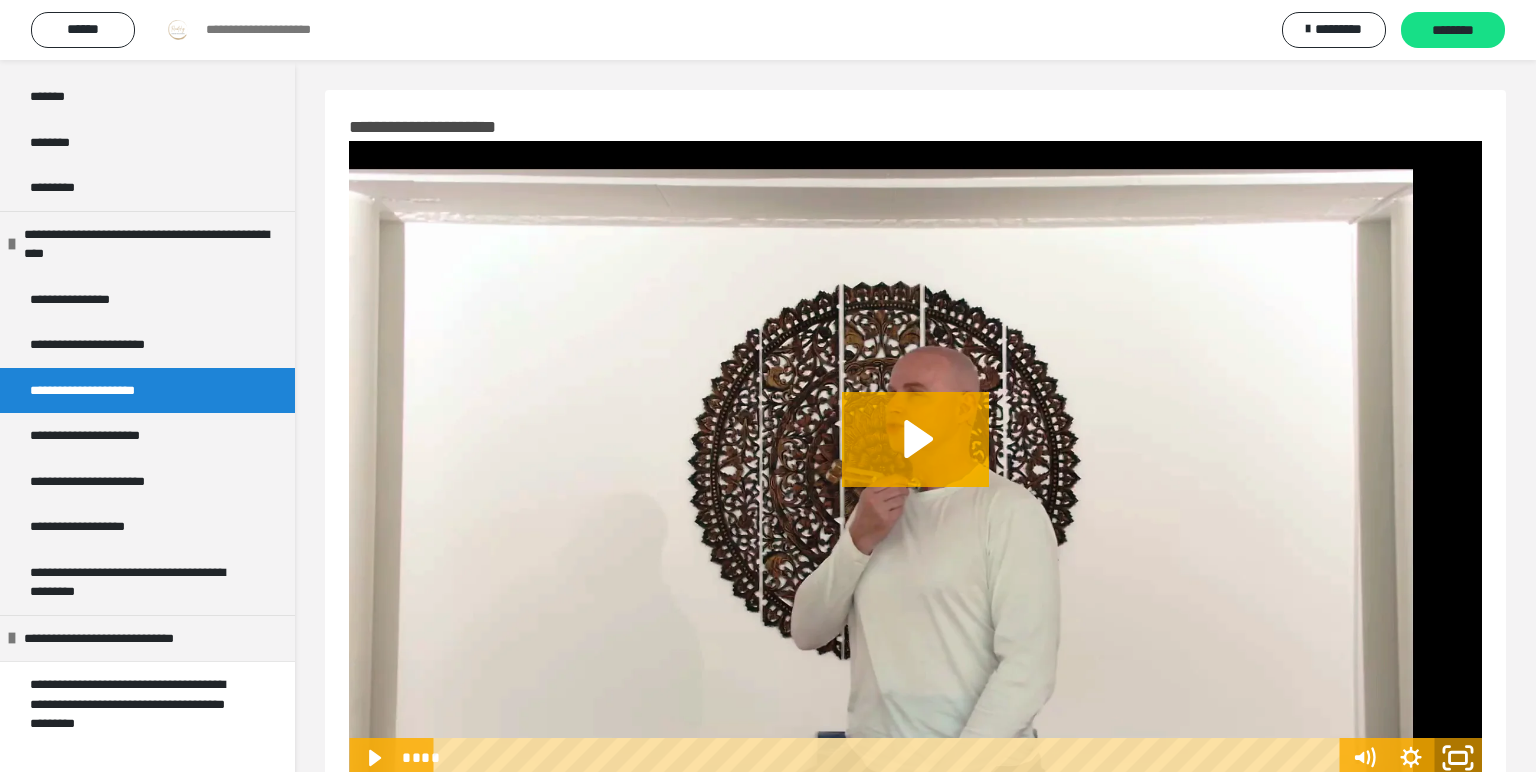 click 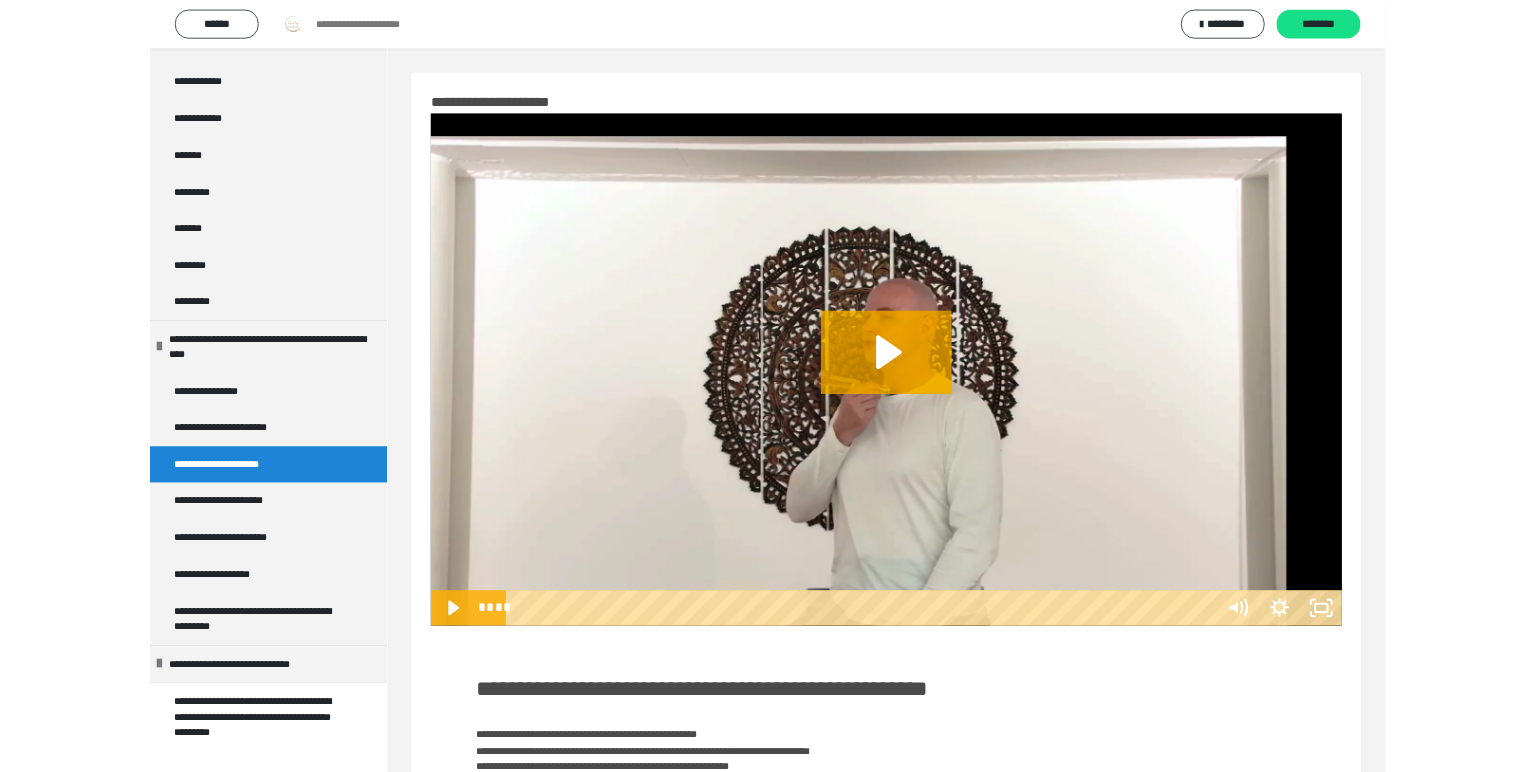 scroll, scrollTop: 2203, scrollLeft: 0, axis: vertical 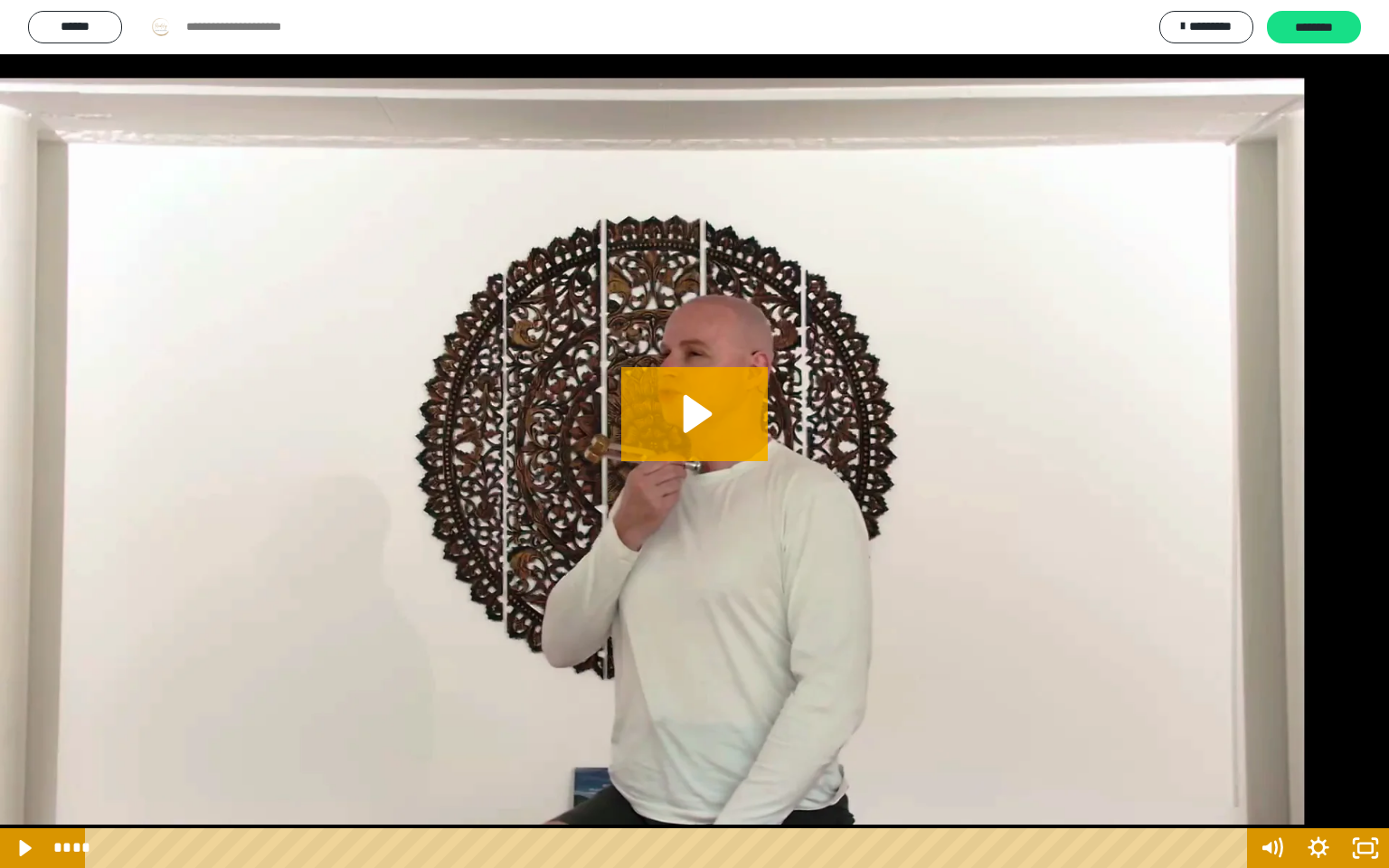 click at bounding box center (694, 434) 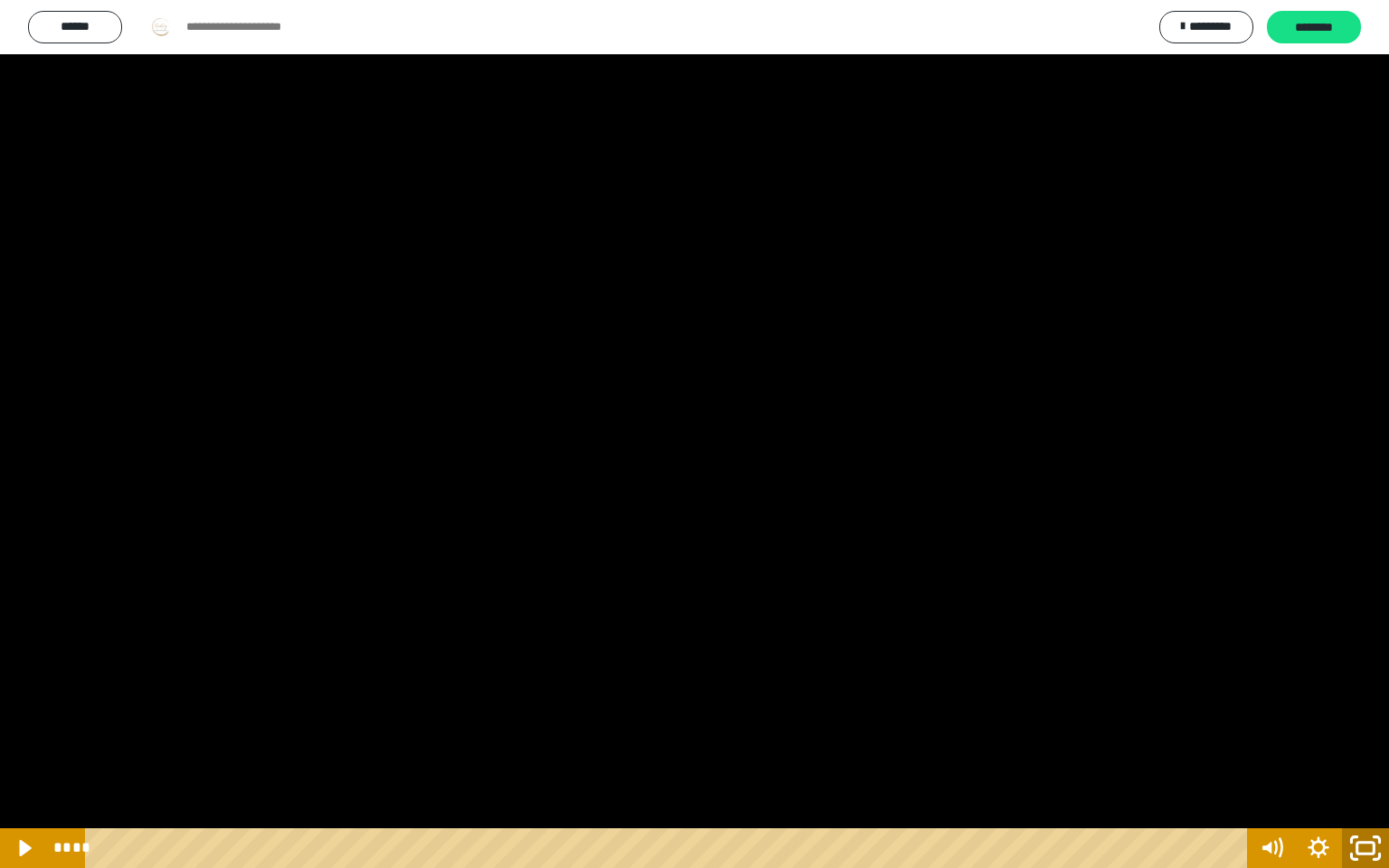 click 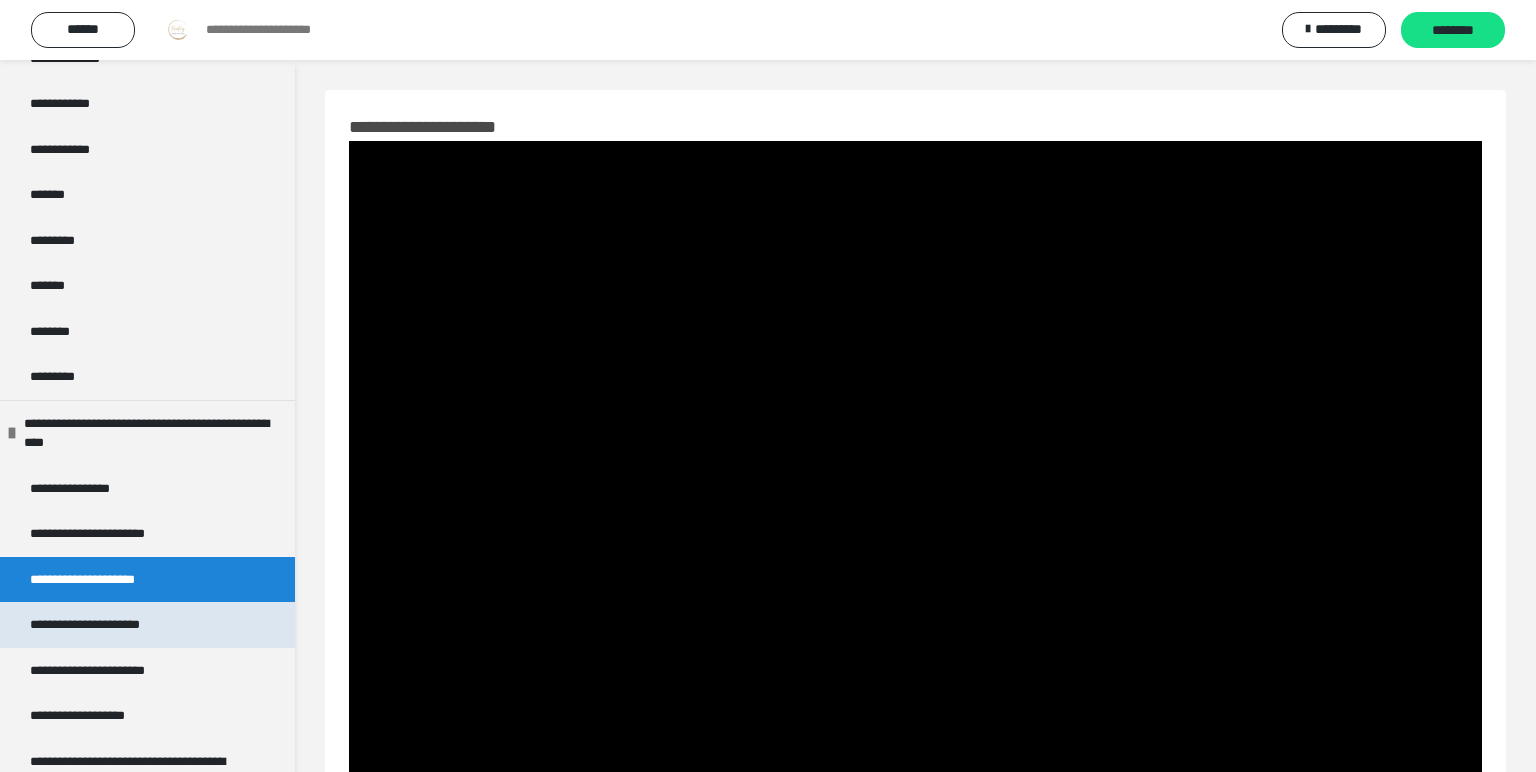 click on "**********" at bounding box center [104, 625] 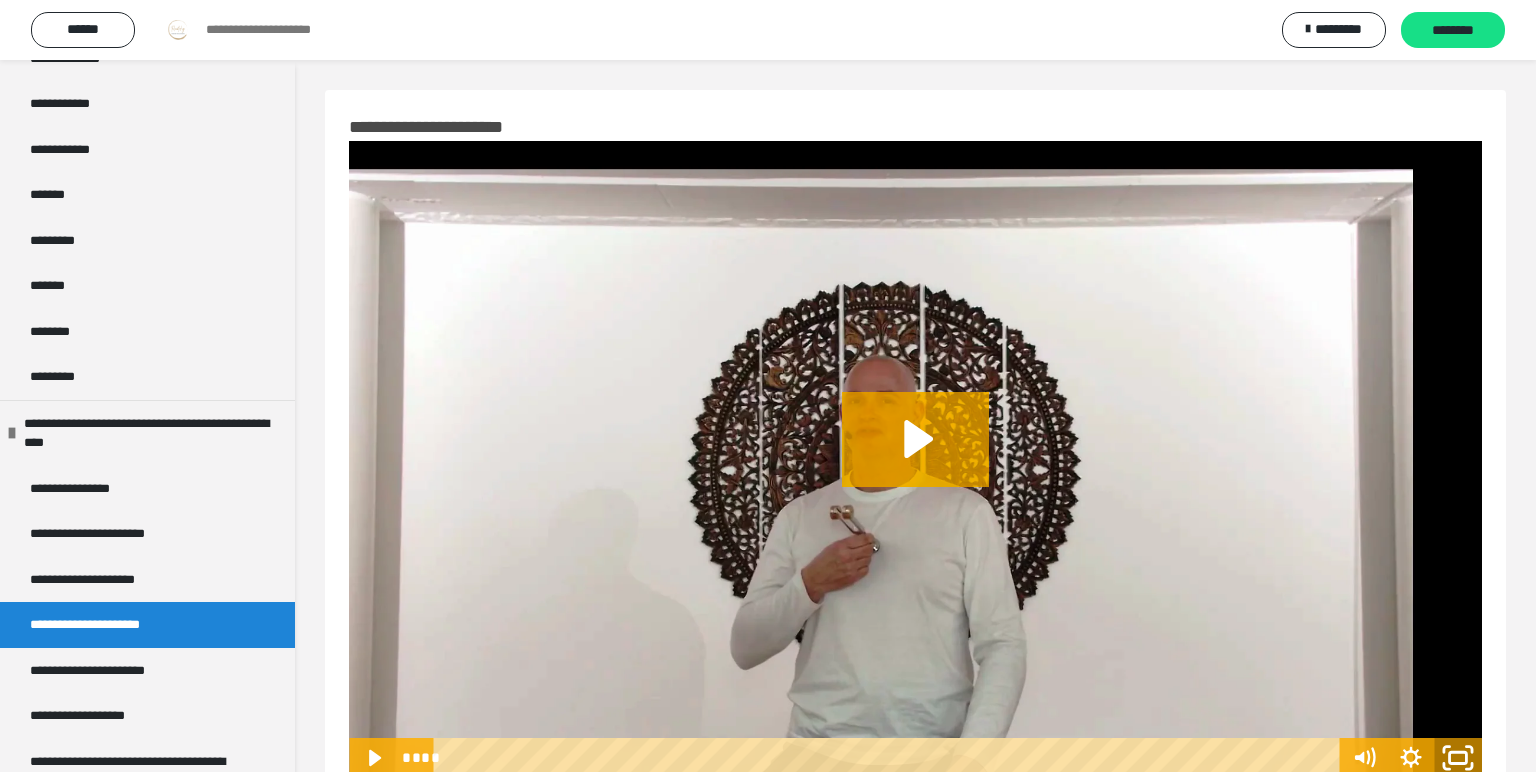 click 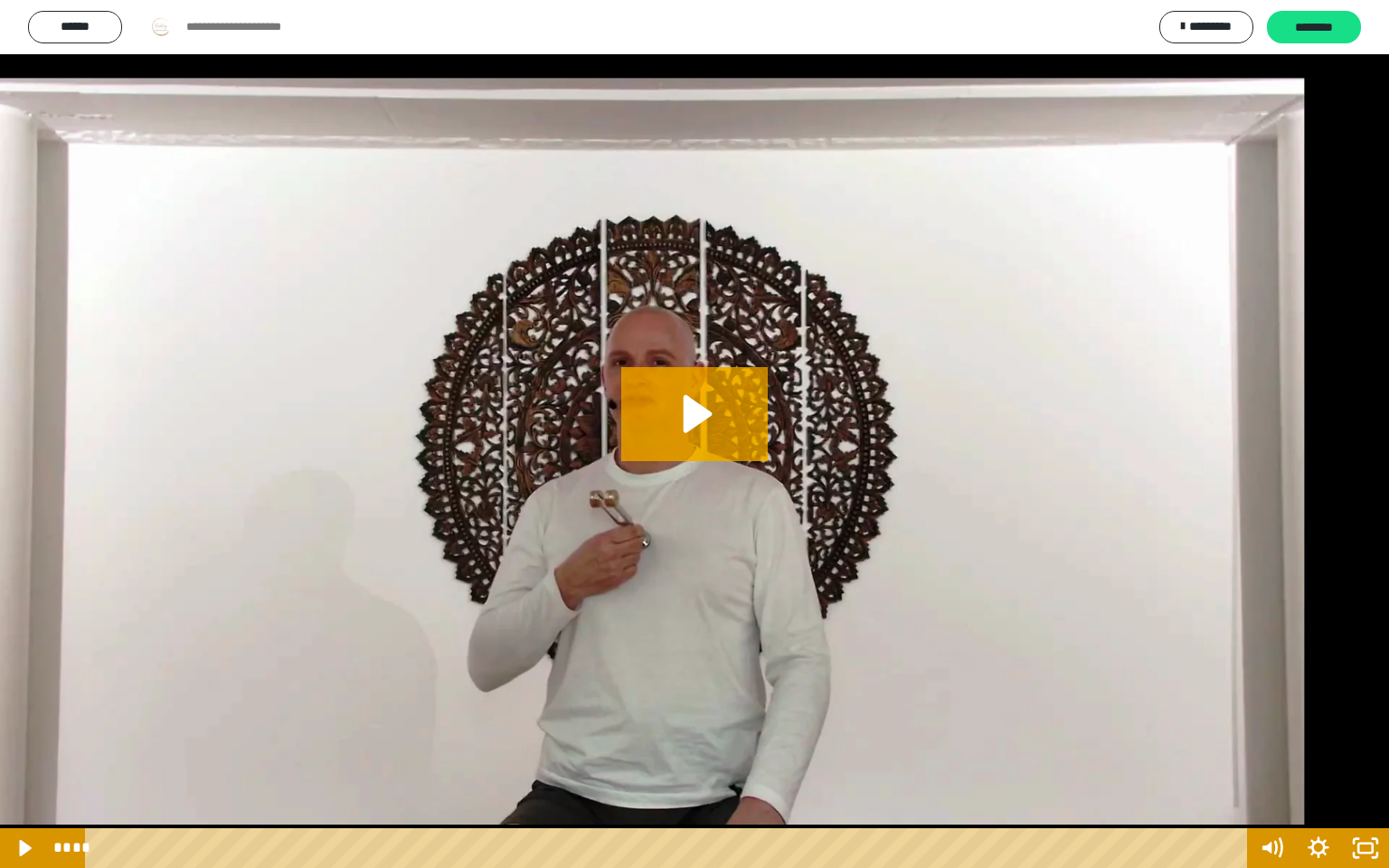 click at bounding box center (694, 434) 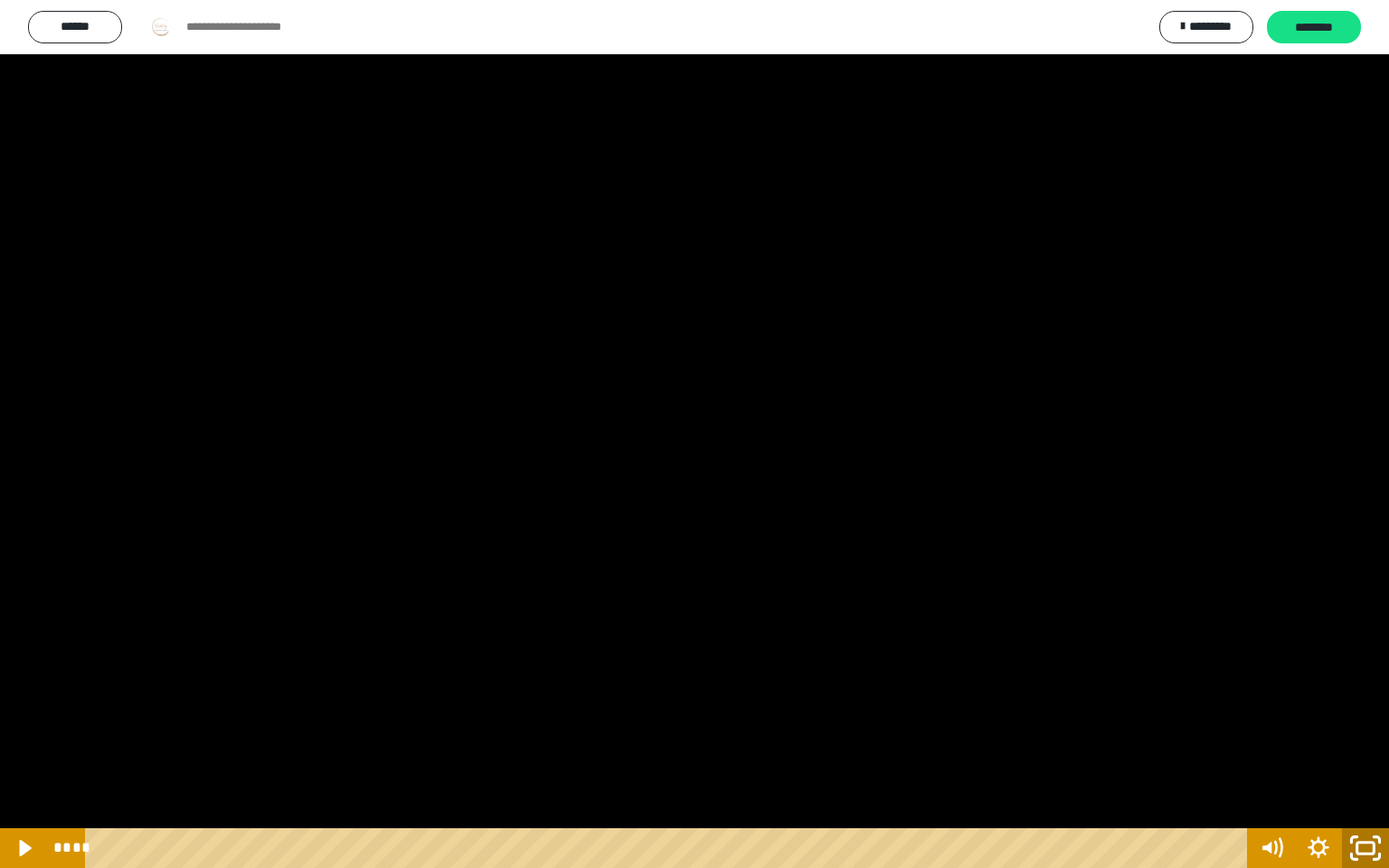 click 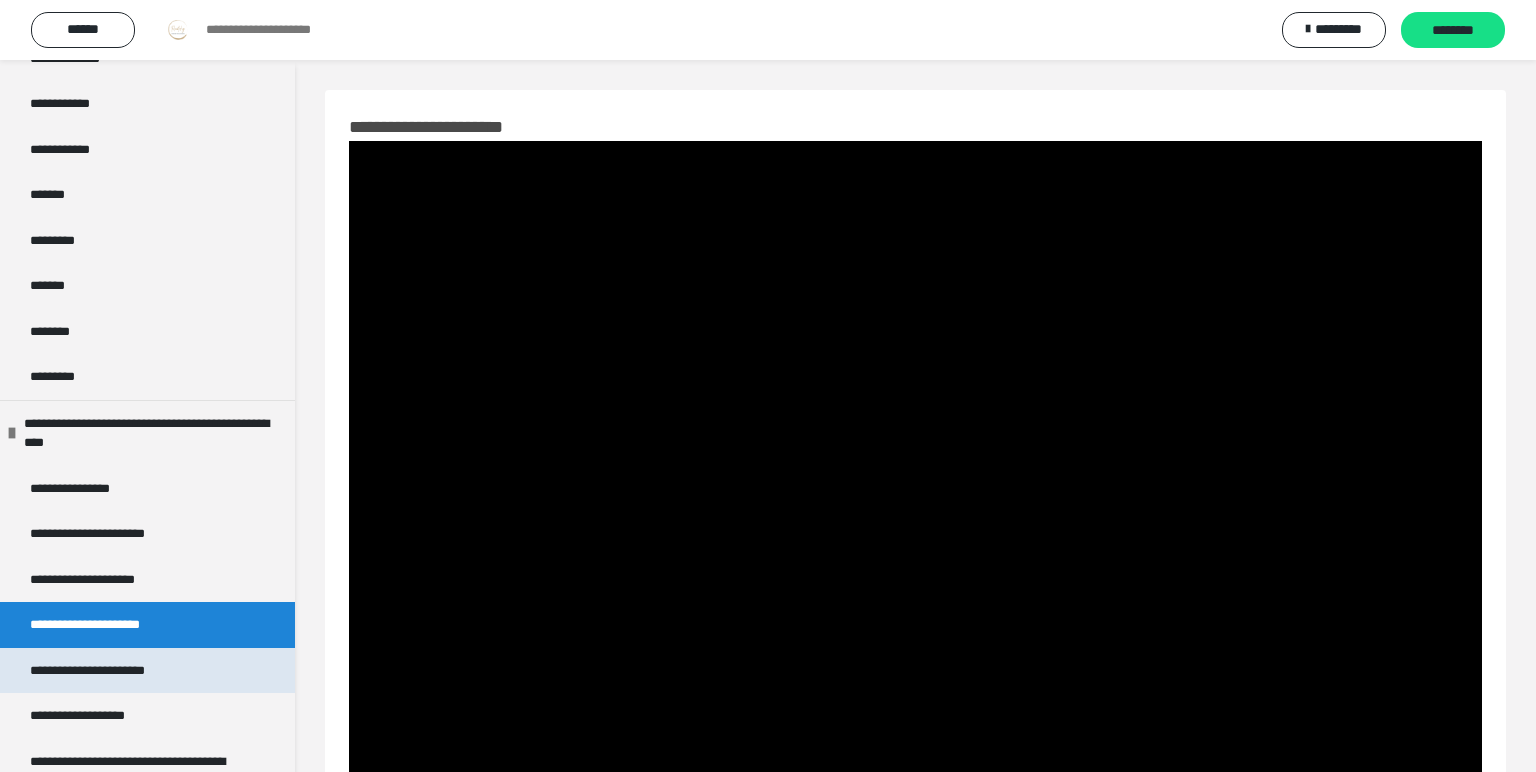 click on "**********" at bounding box center [106, 671] 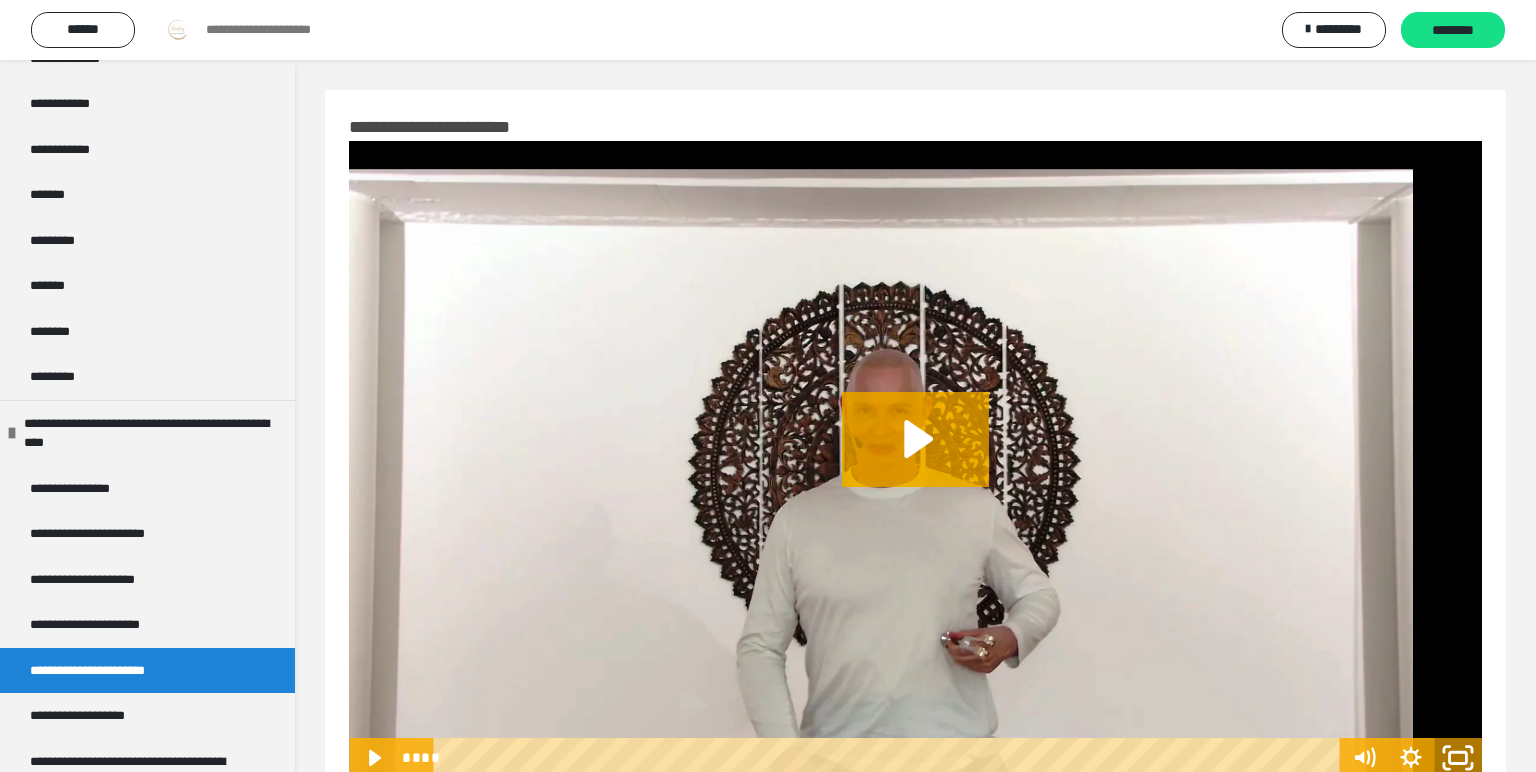 click 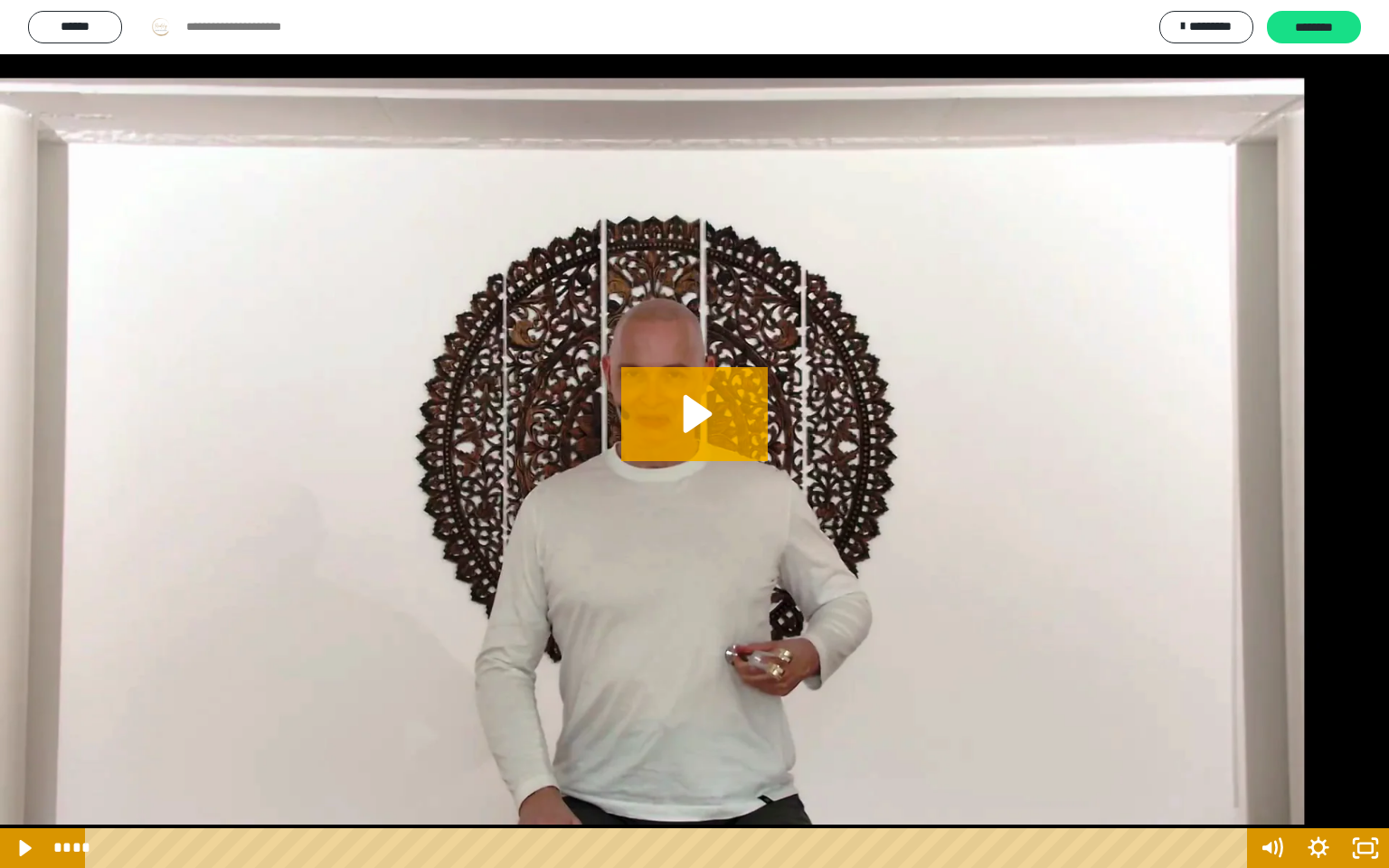 click at bounding box center (694, 434) 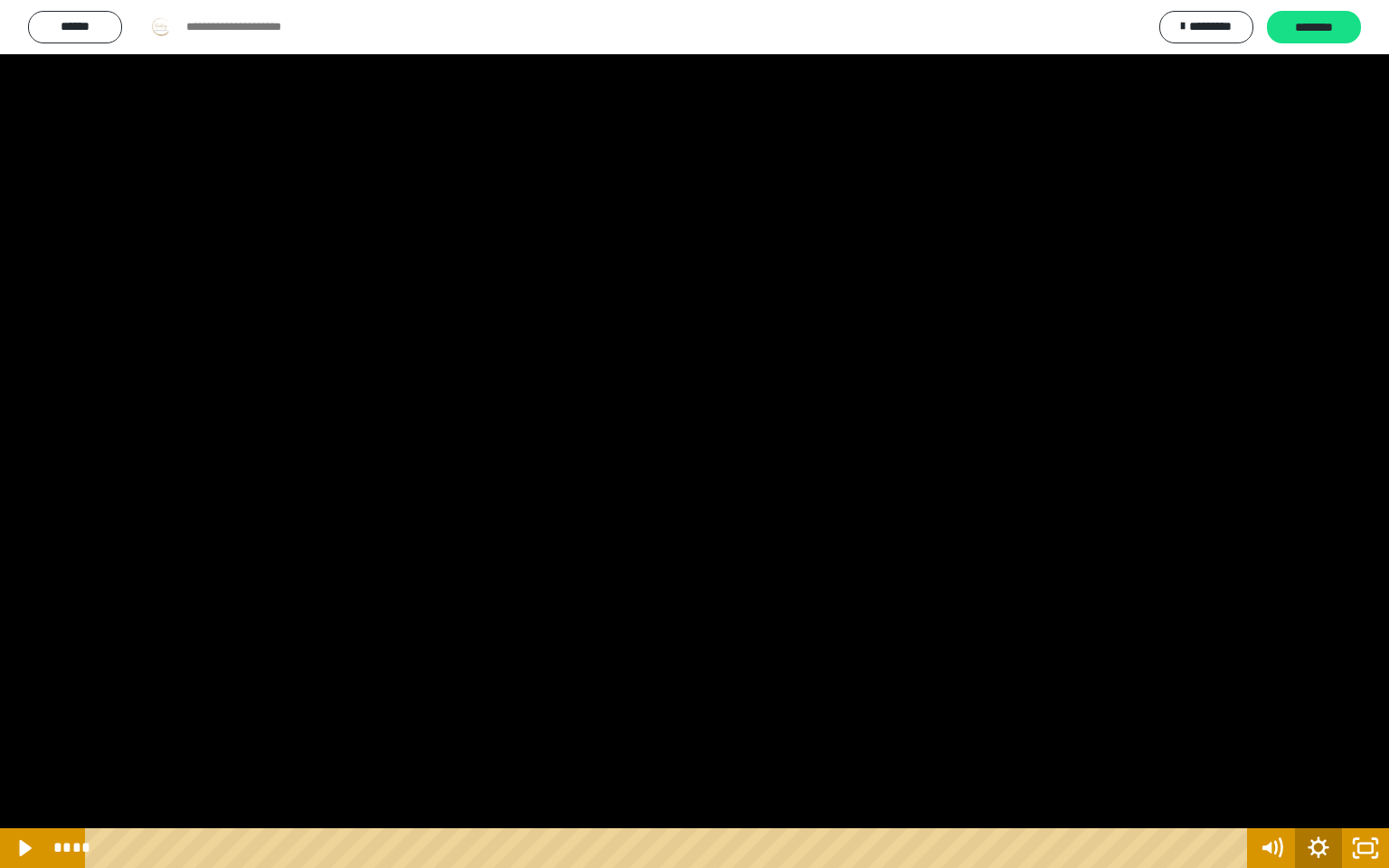 click 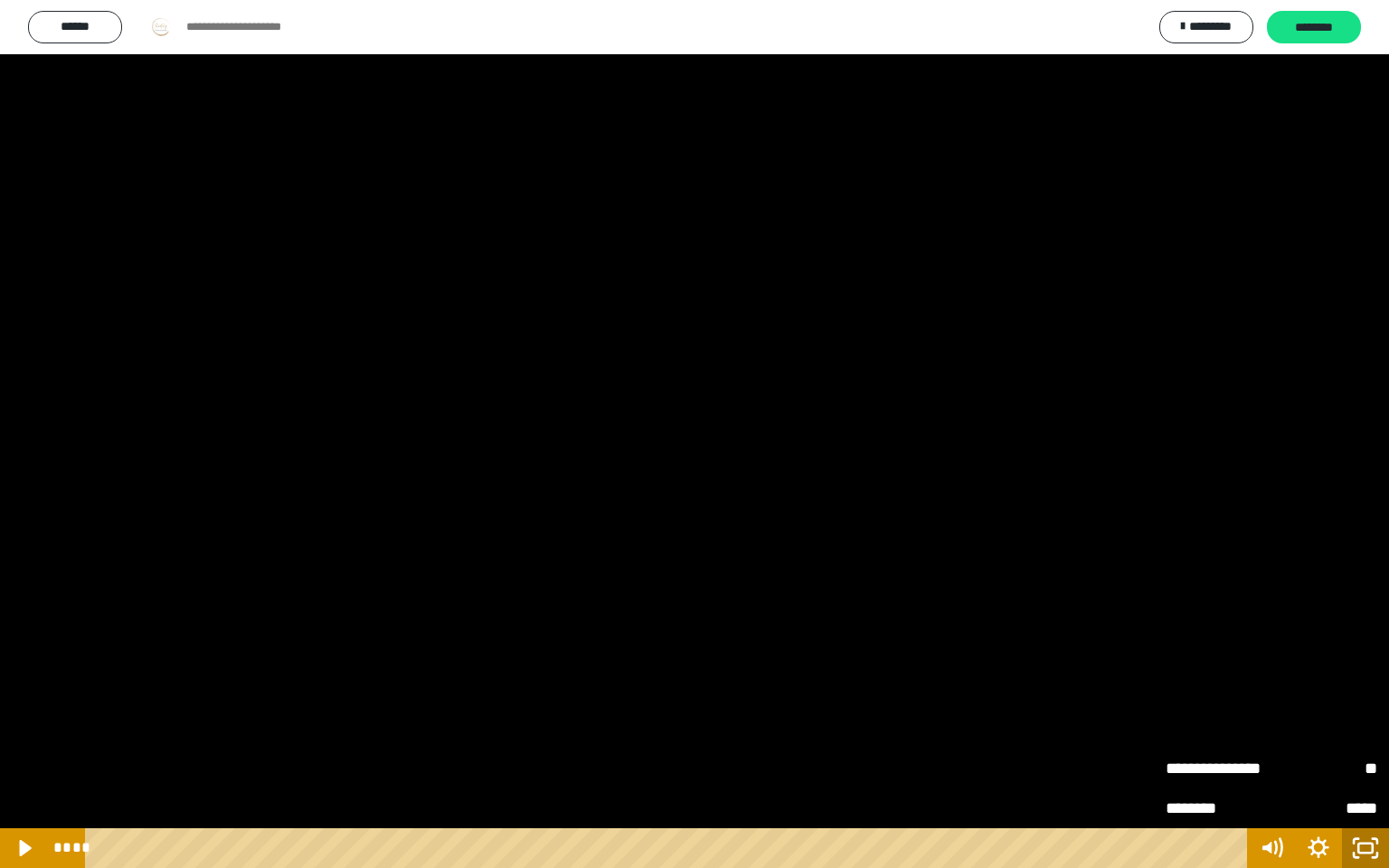 click 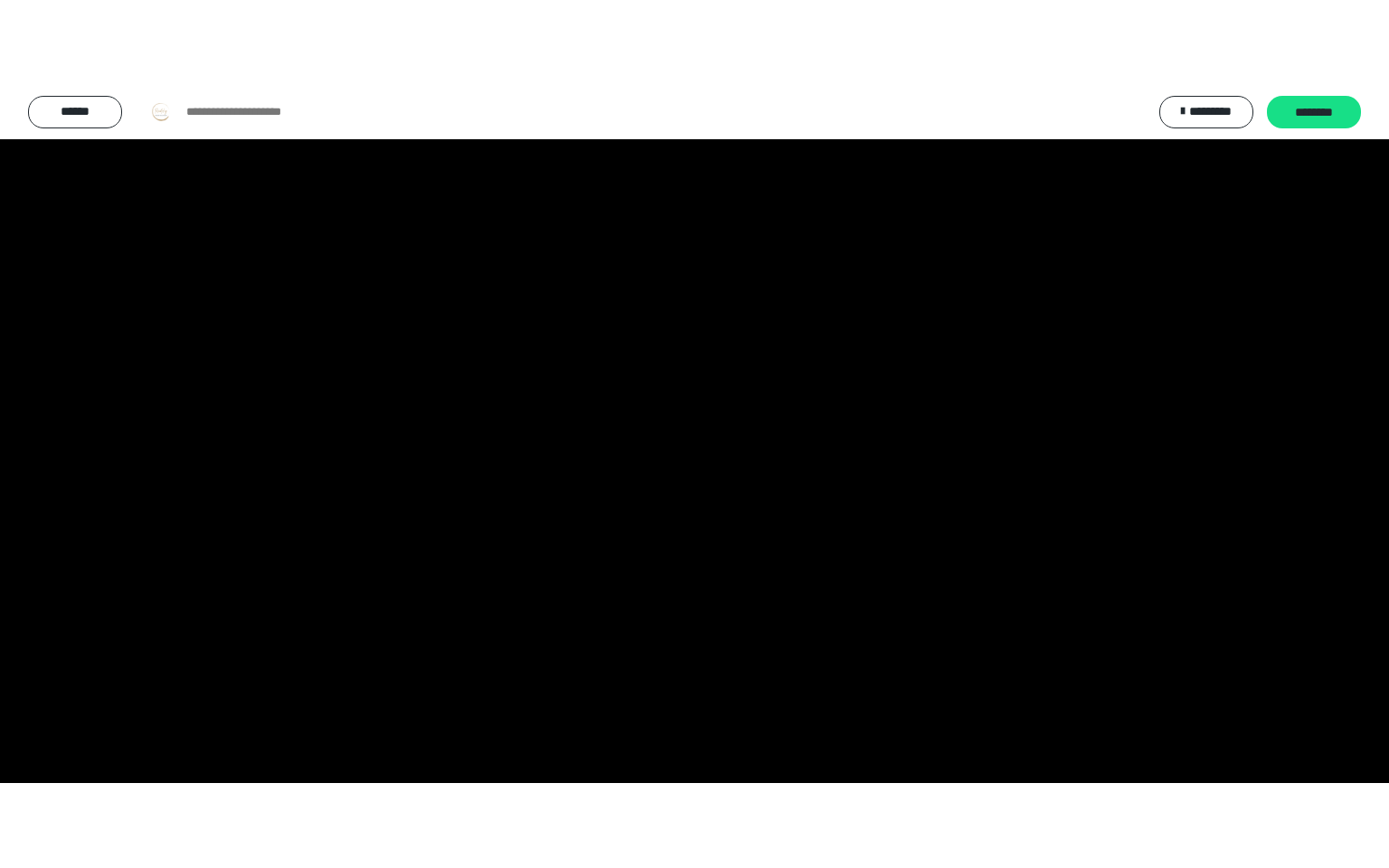 scroll, scrollTop: 2163, scrollLeft: 0, axis: vertical 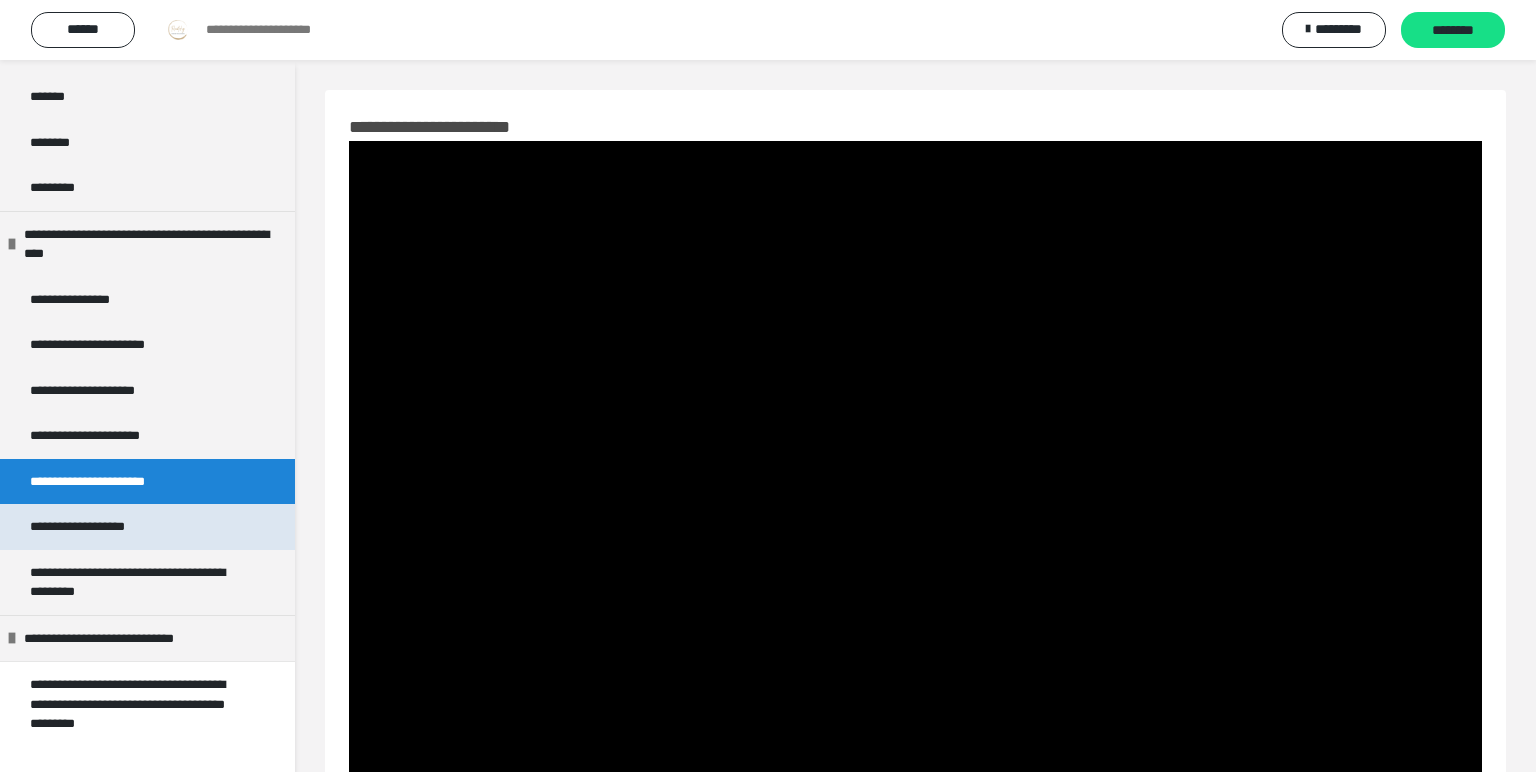 click on "**********" at bounding box center (96, 527) 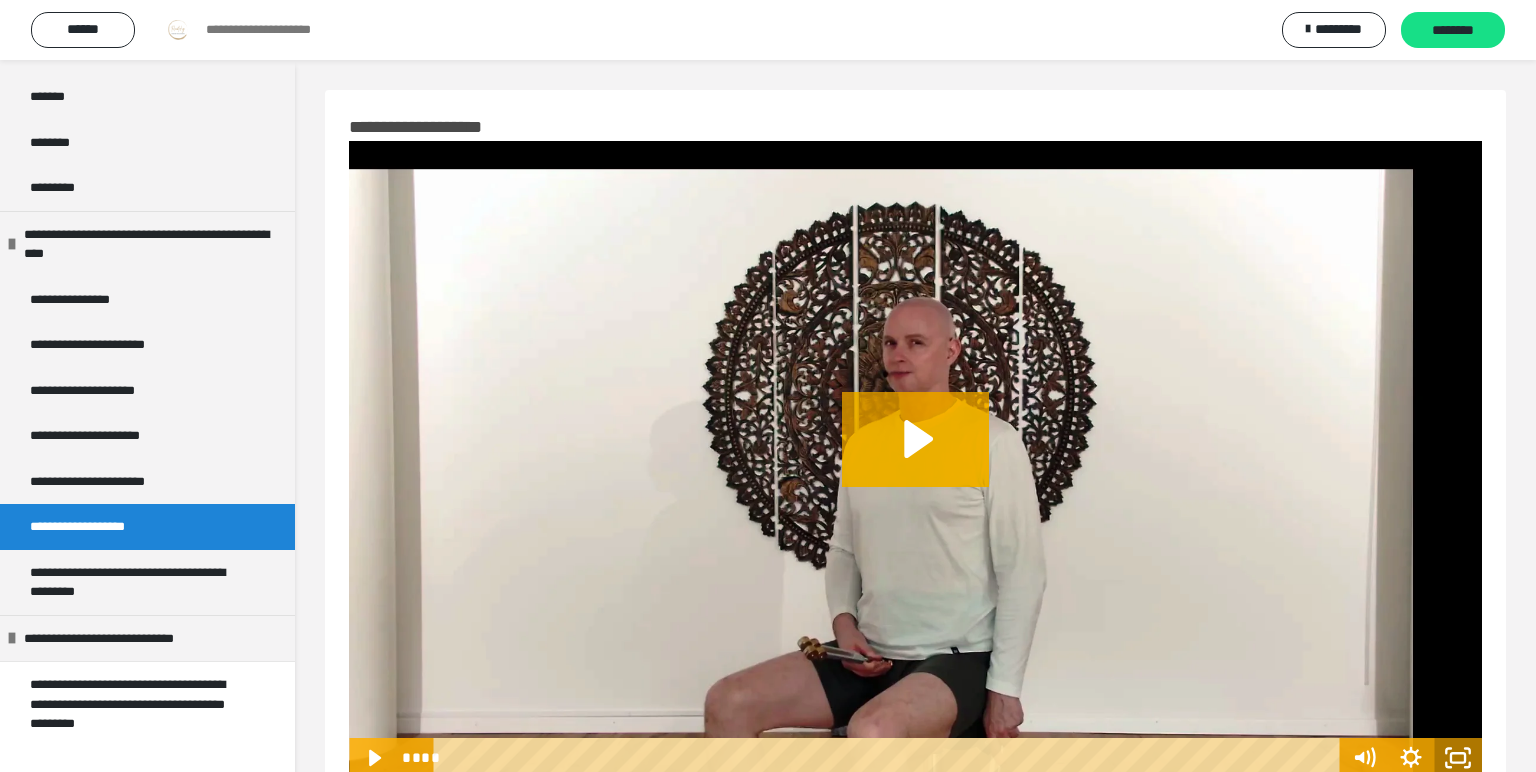 click 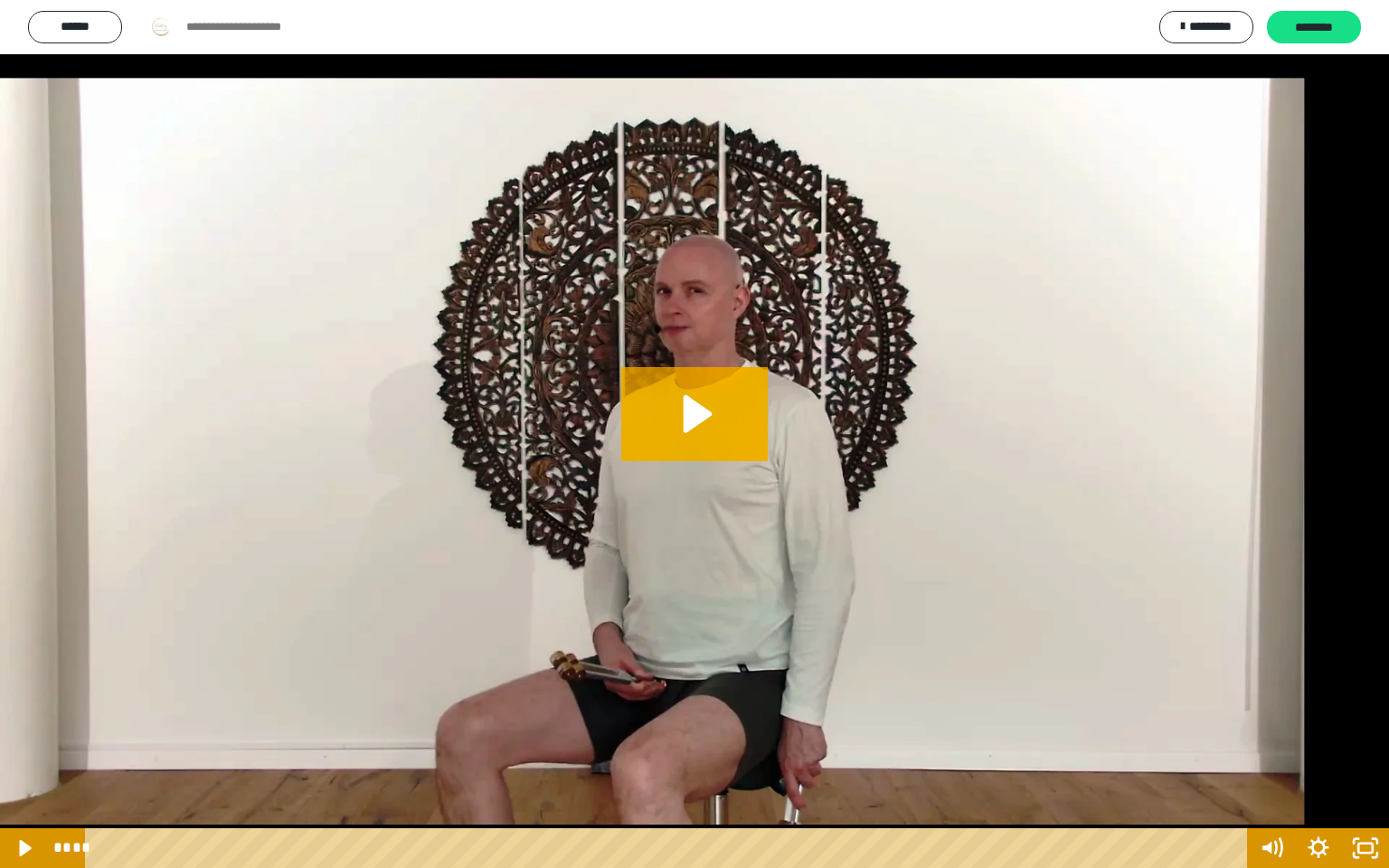 click at bounding box center (694, 434) 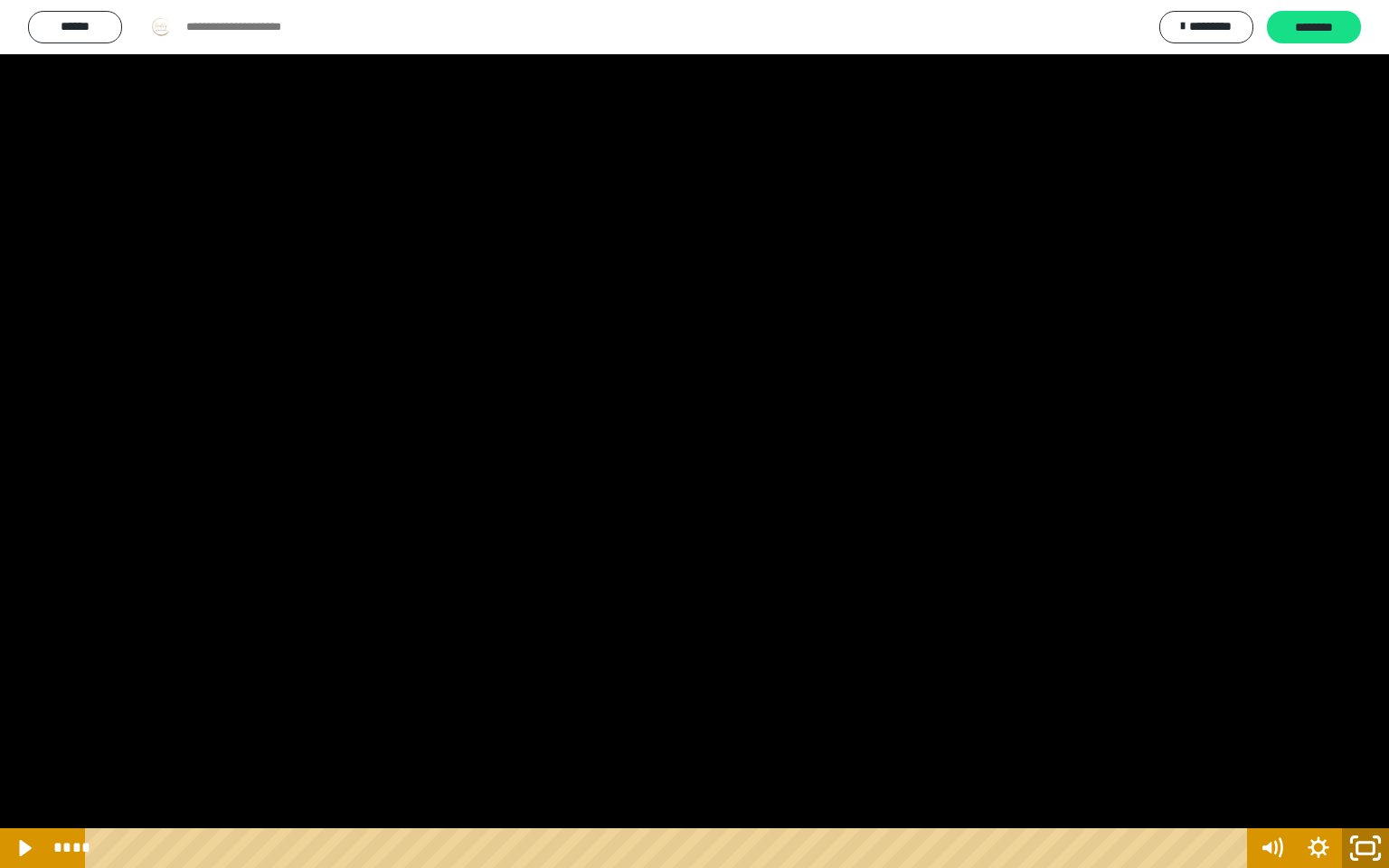 click 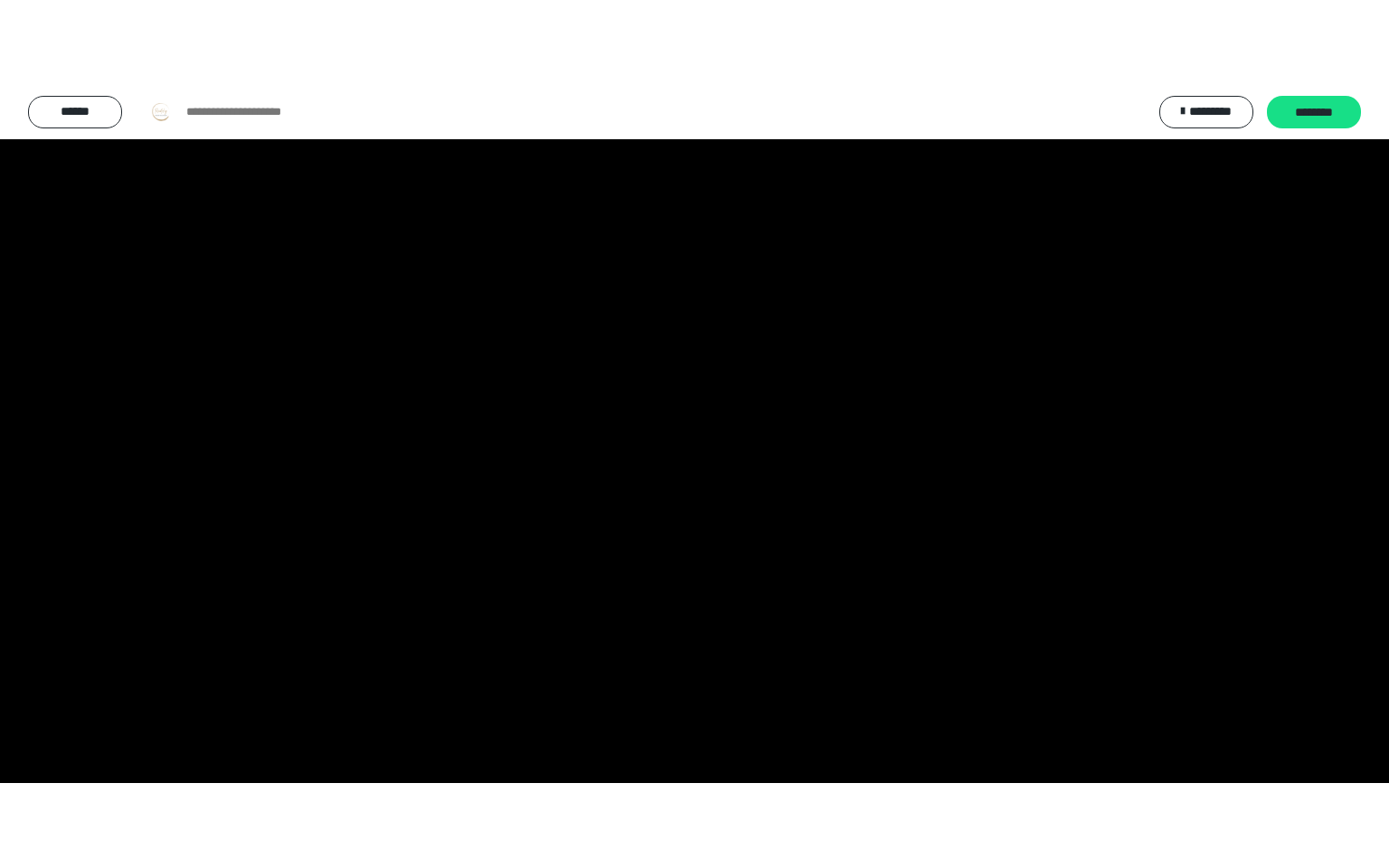 scroll, scrollTop: 2163, scrollLeft: 0, axis: vertical 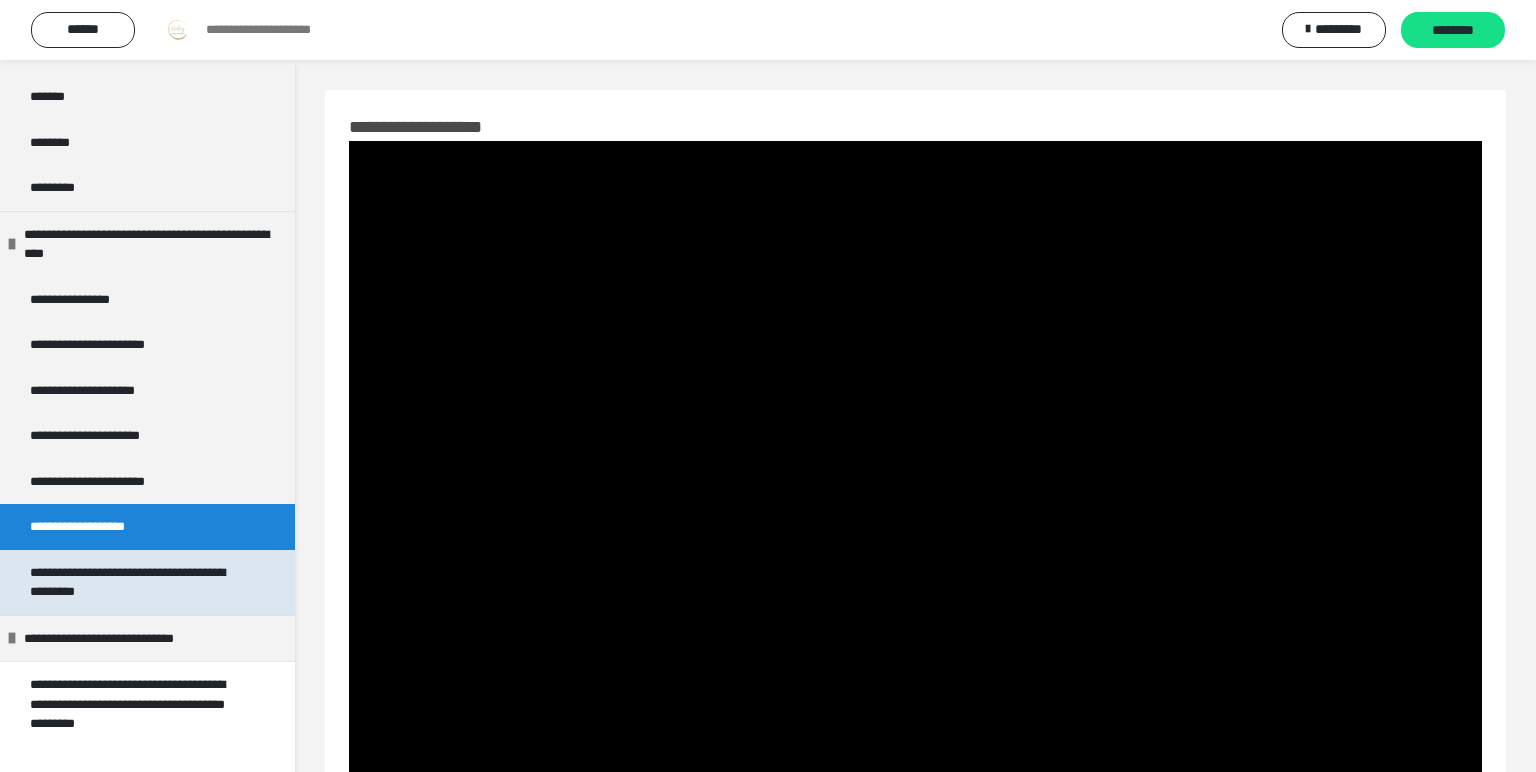 click on "**********" at bounding box center [139, 582] 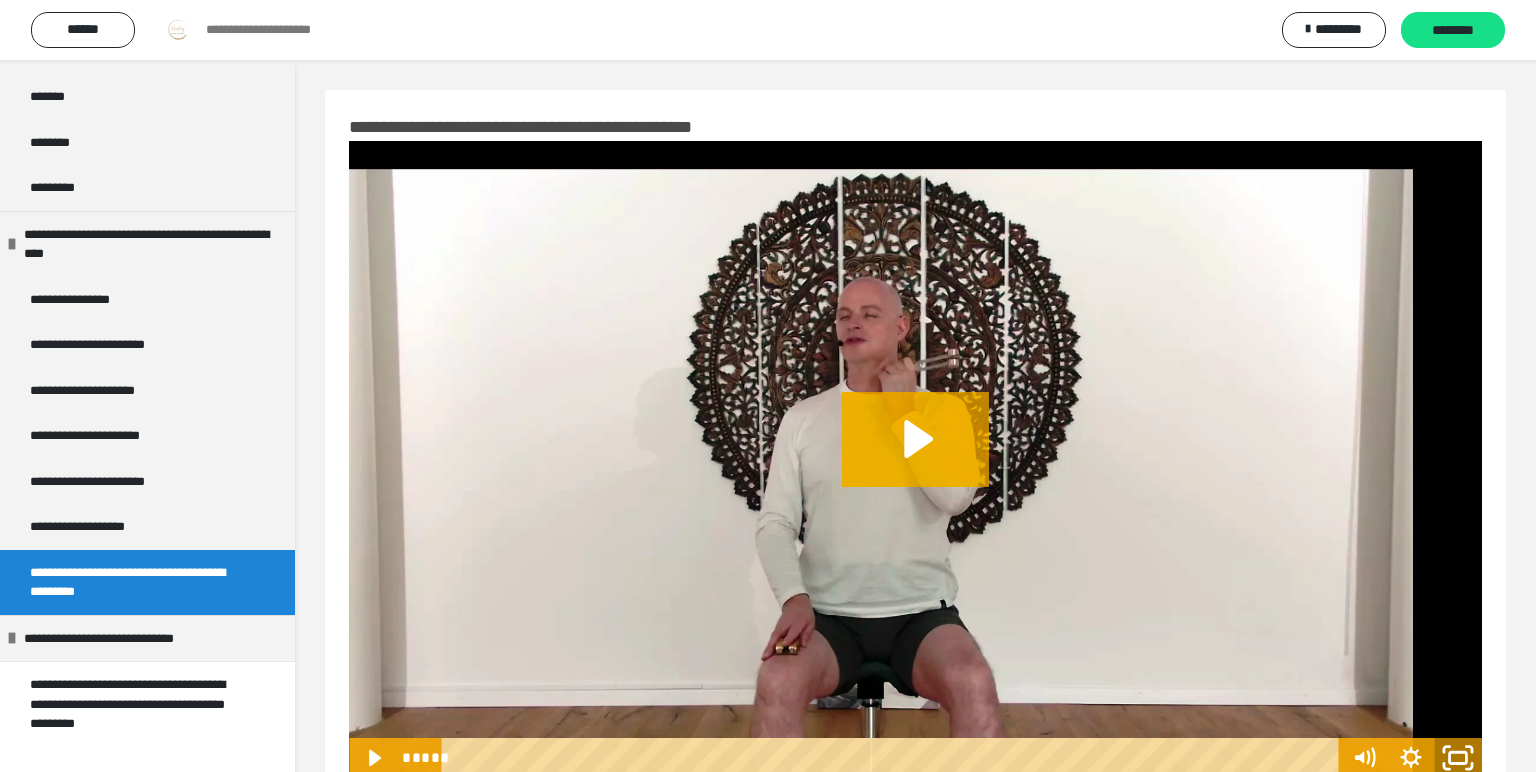 click 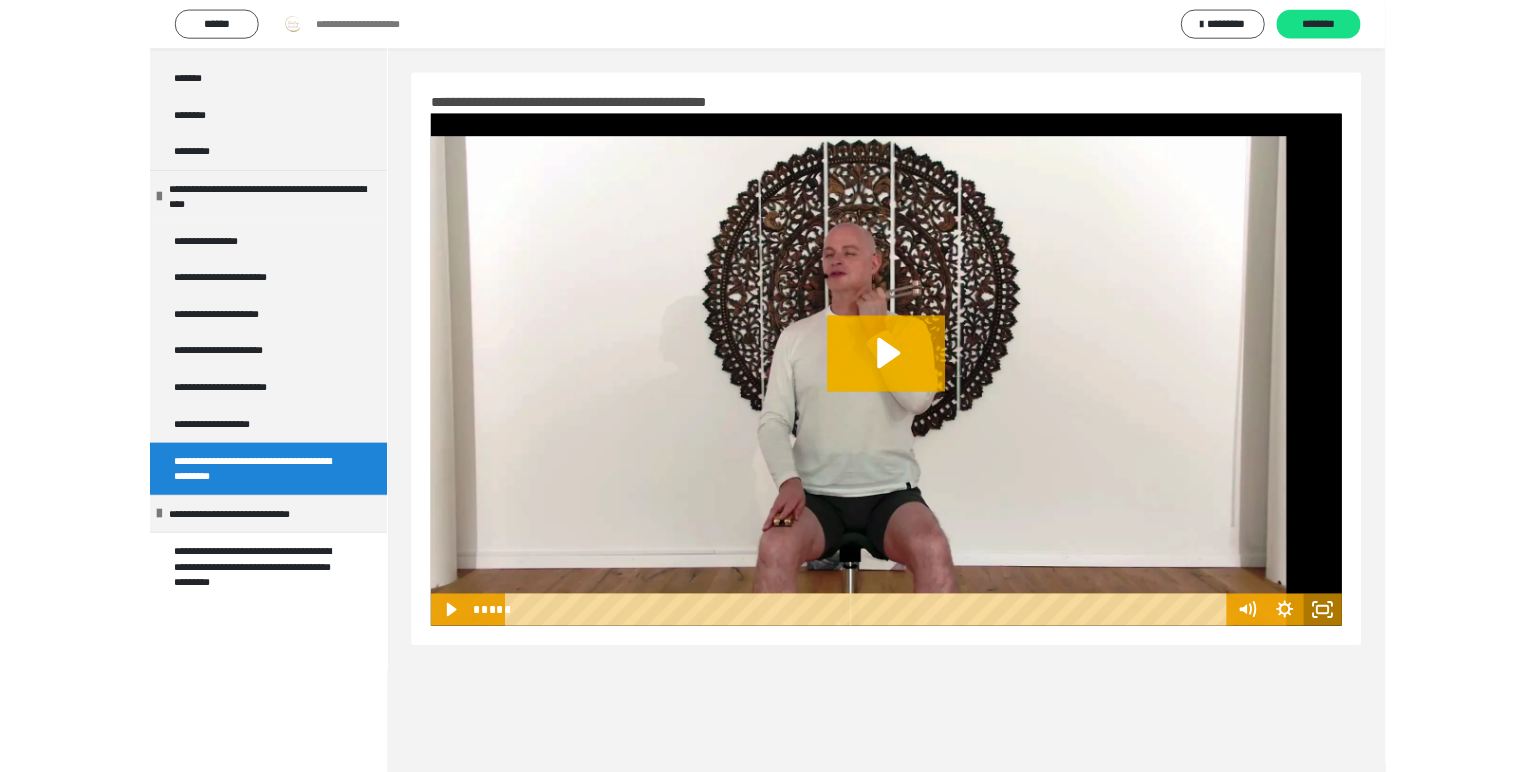 scroll, scrollTop: 2203, scrollLeft: 0, axis: vertical 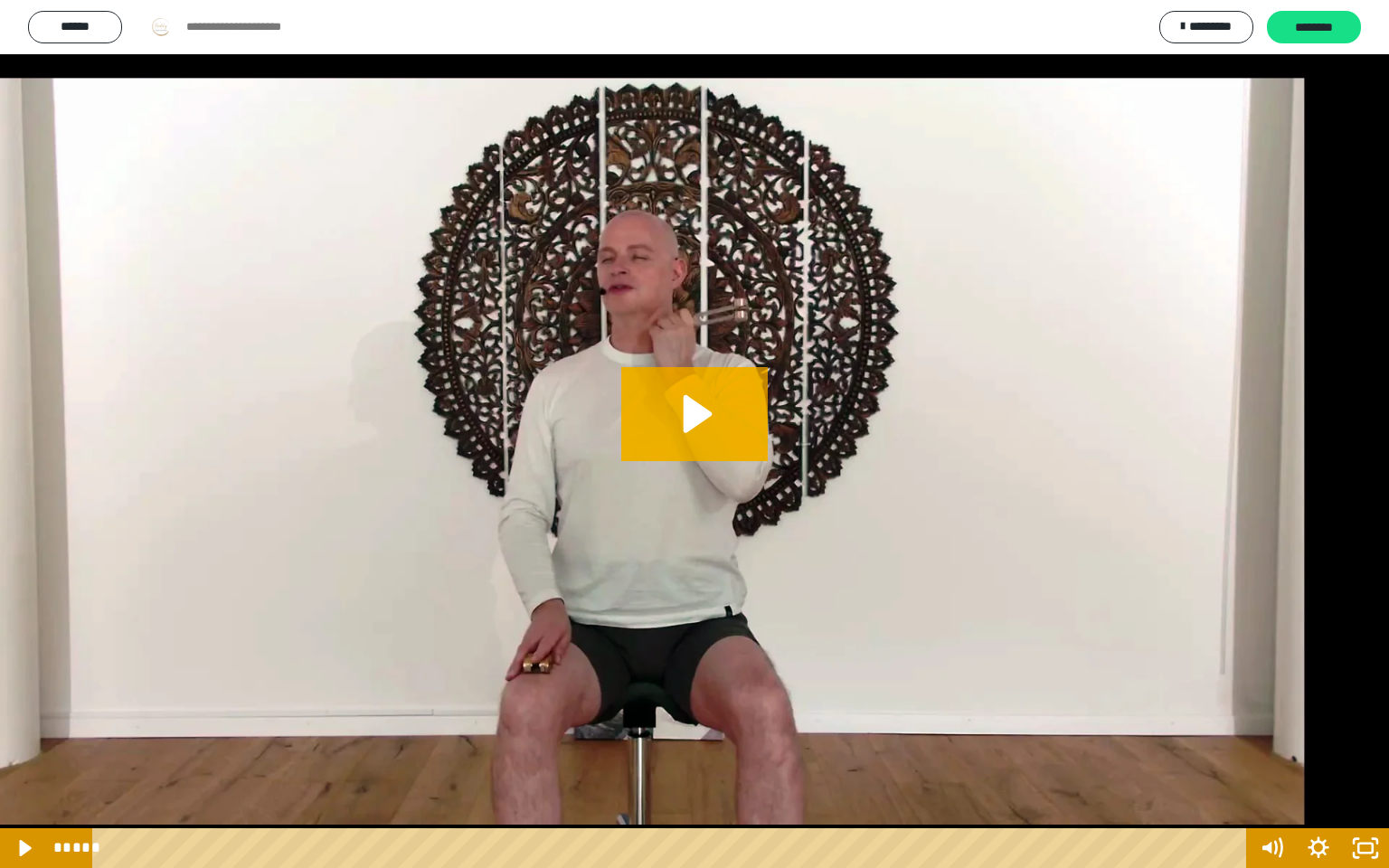 click at bounding box center (694, 434) 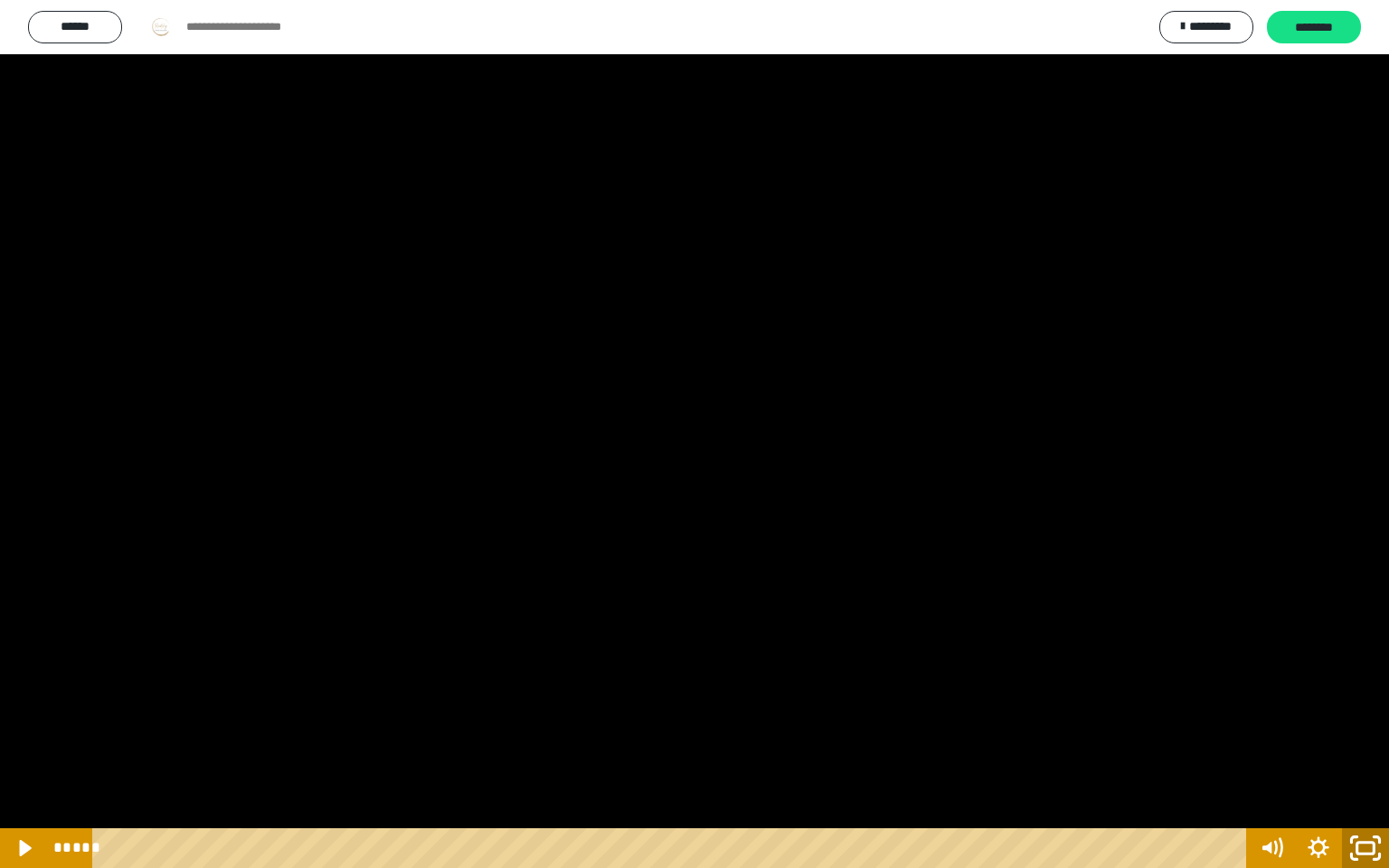 click 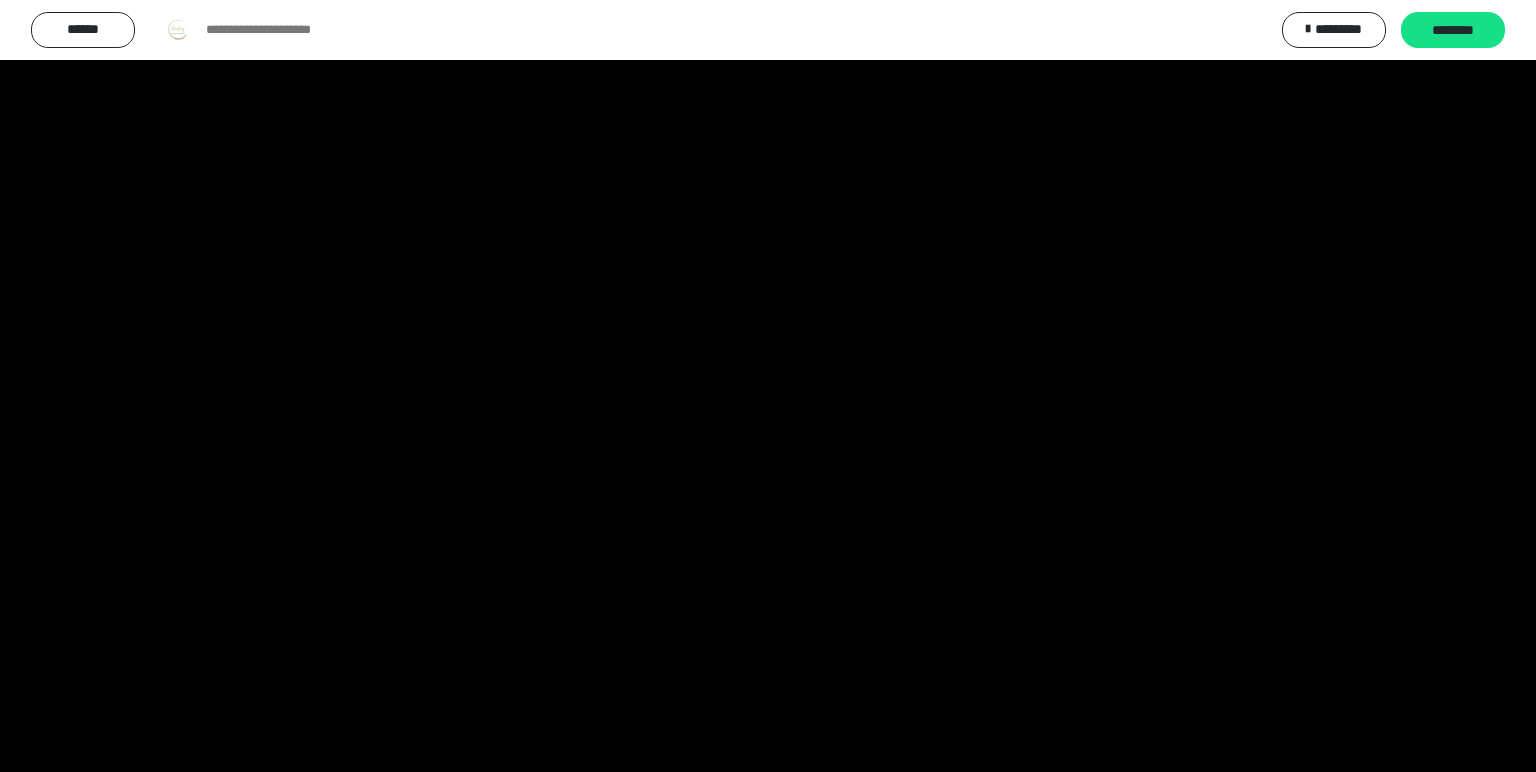 scroll, scrollTop: 2392, scrollLeft: 0, axis: vertical 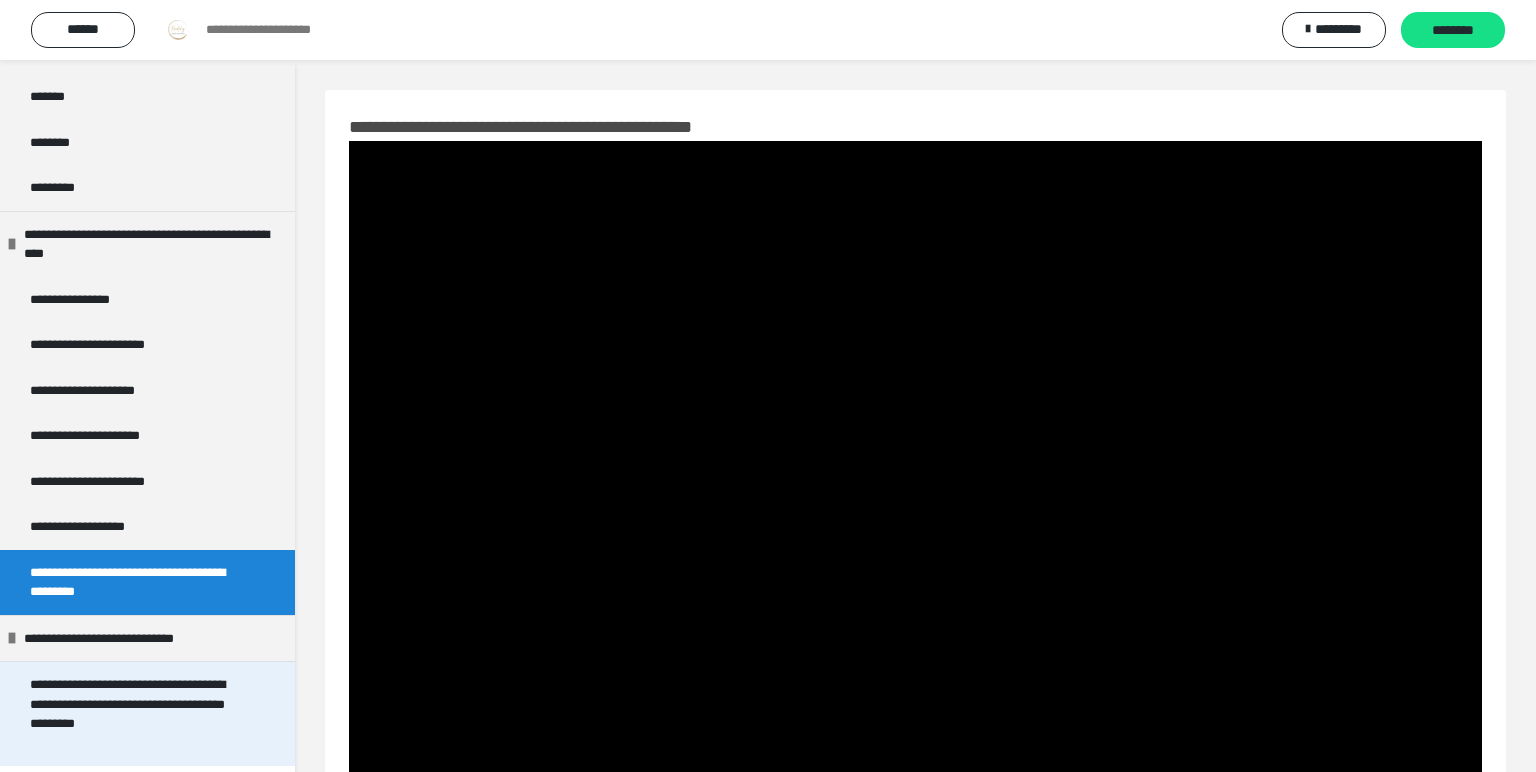 click on "**********" at bounding box center (139, 714) 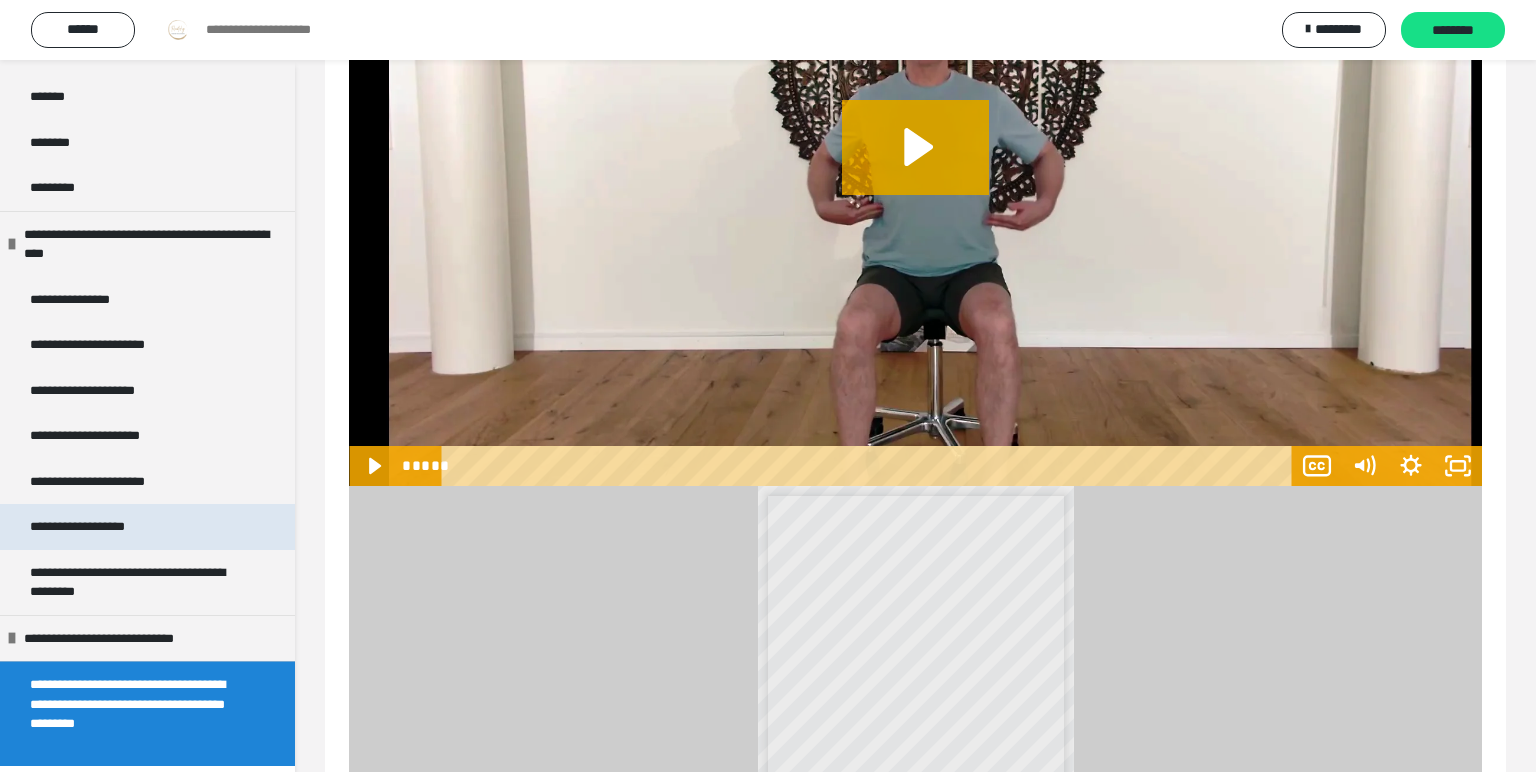 scroll, scrollTop: 216, scrollLeft: 0, axis: vertical 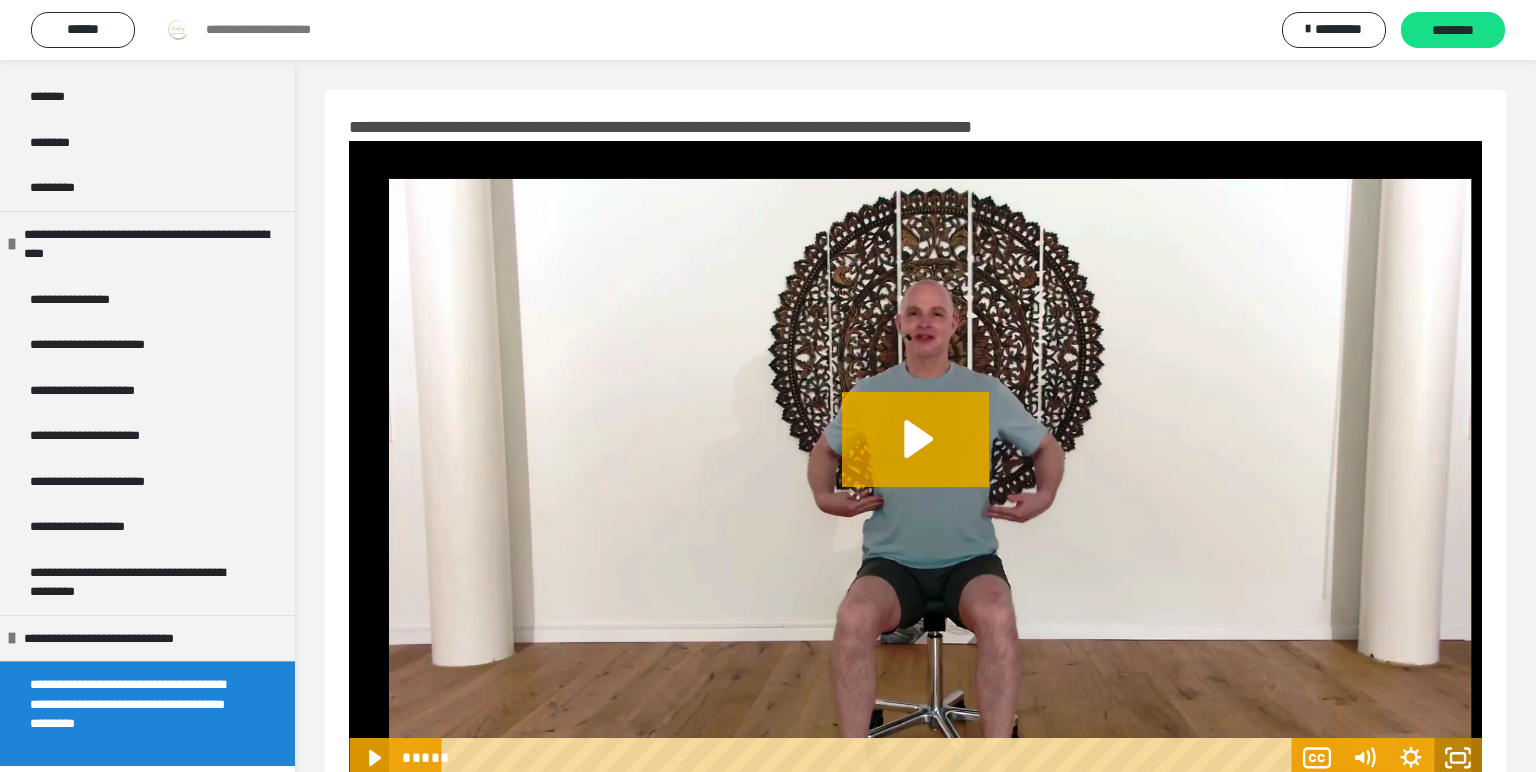 click 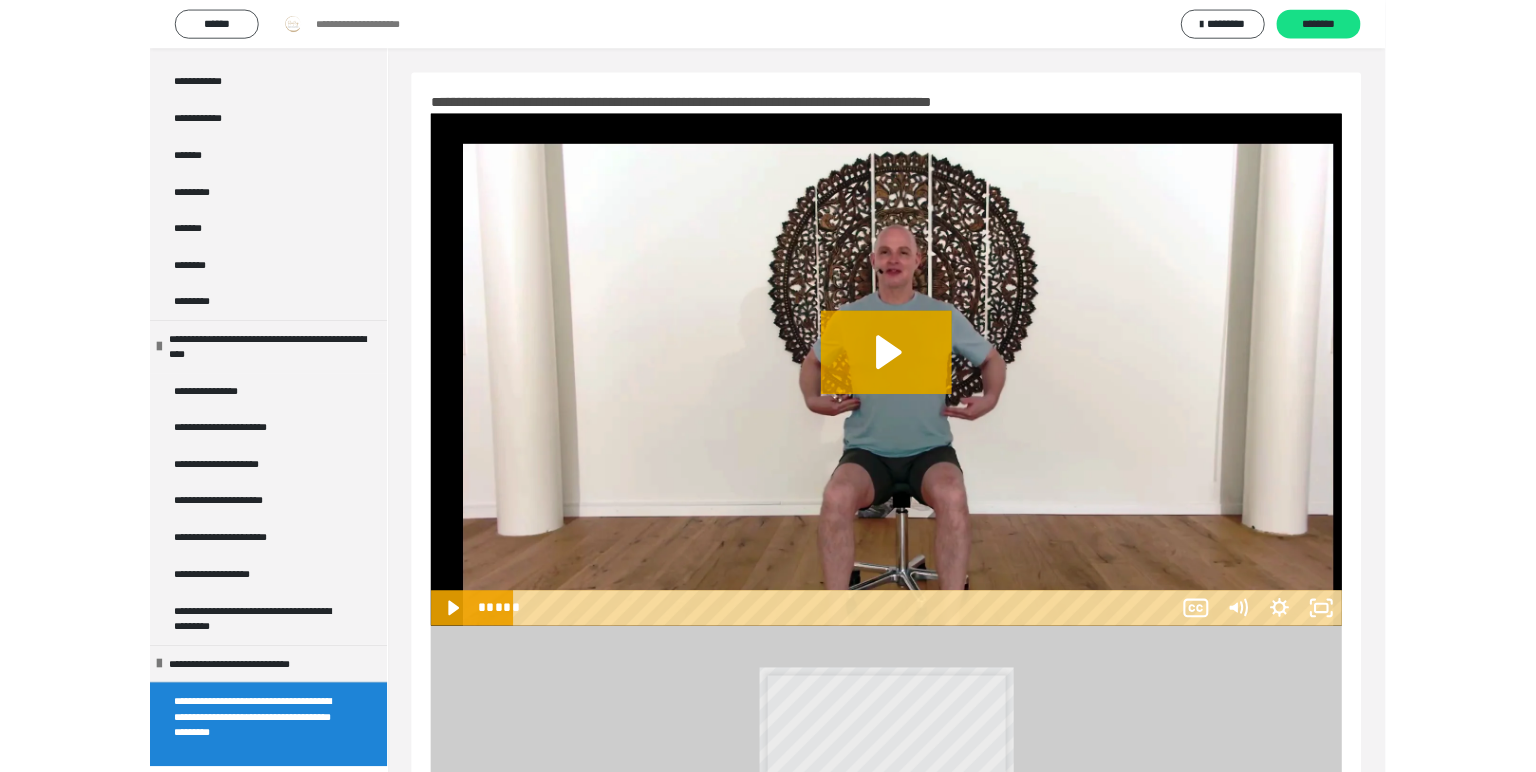 scroll, scrollTop: 2203, scrollLeft: 0, axis: vertical 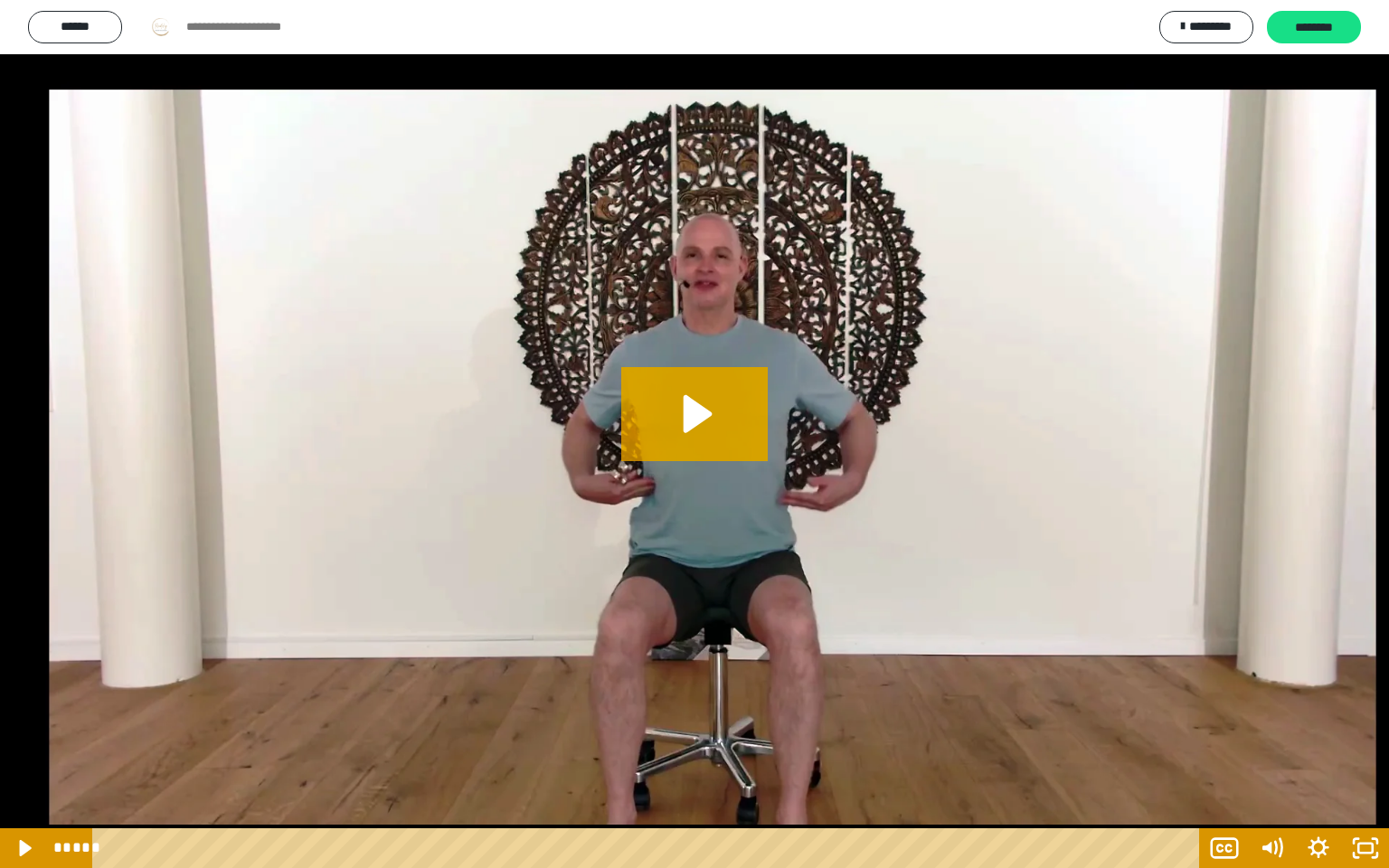 click at bounding box center [694, 434] 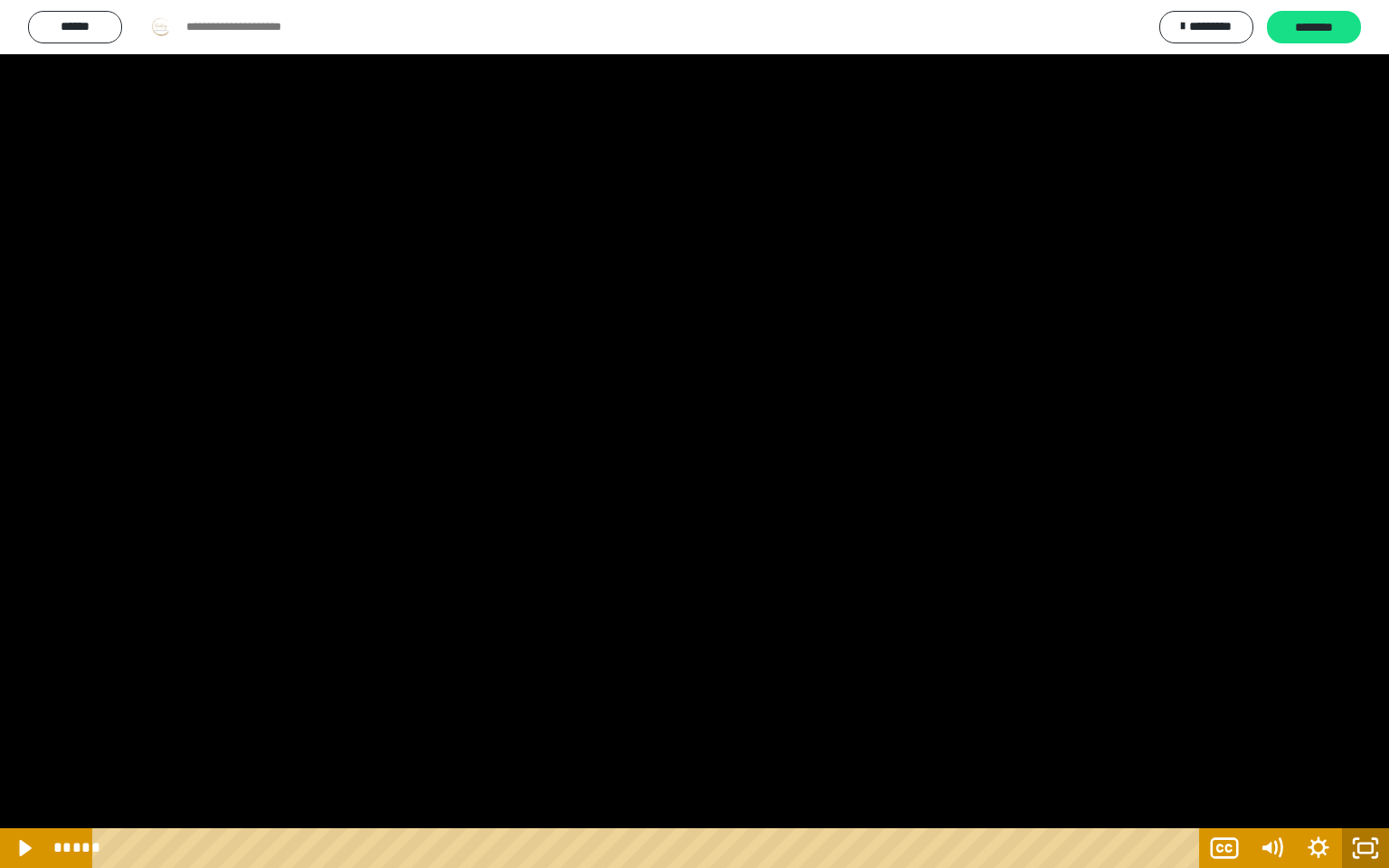 click 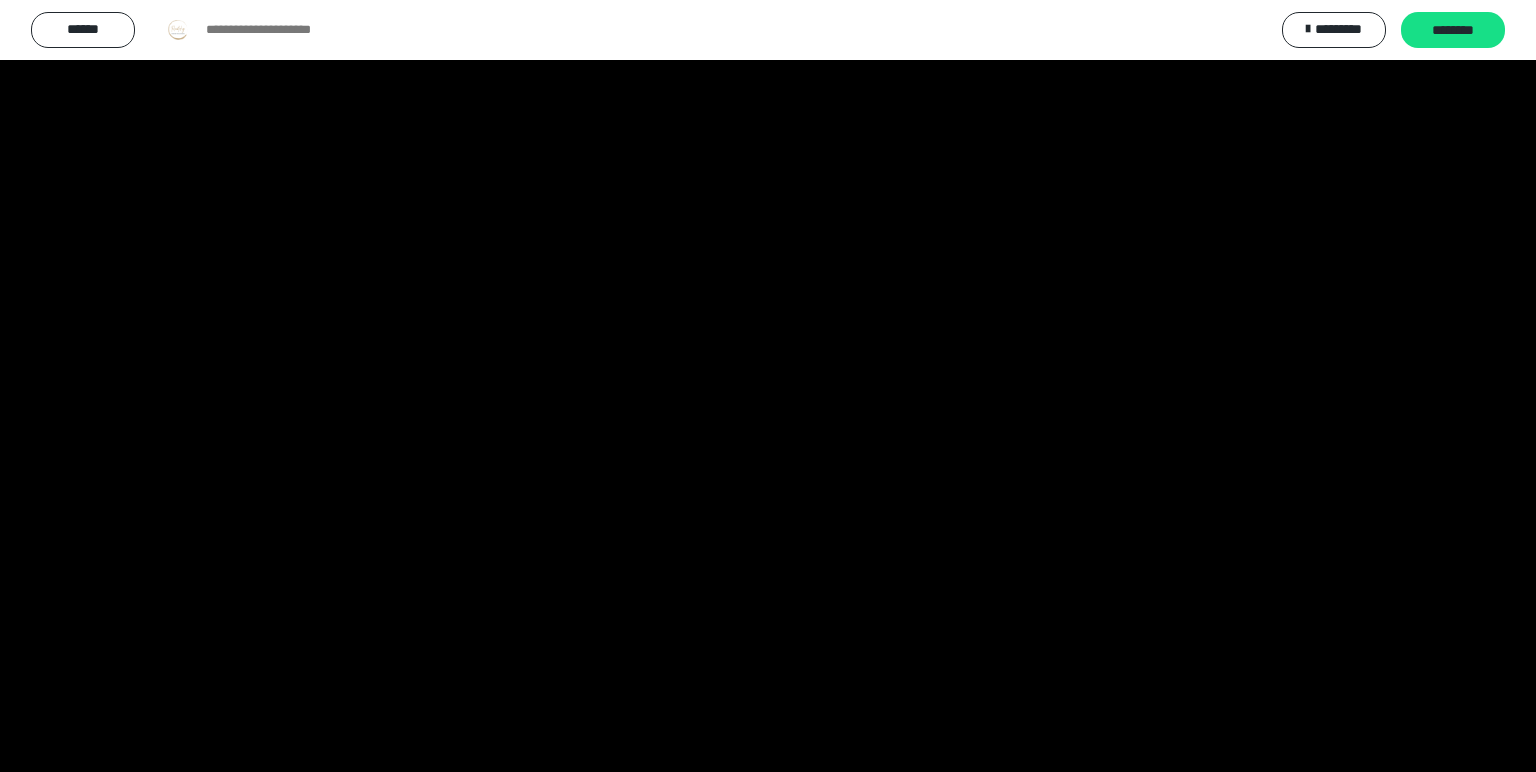 scroll, scrollTop: 2392, scrollLeft: 0, axis: vertical 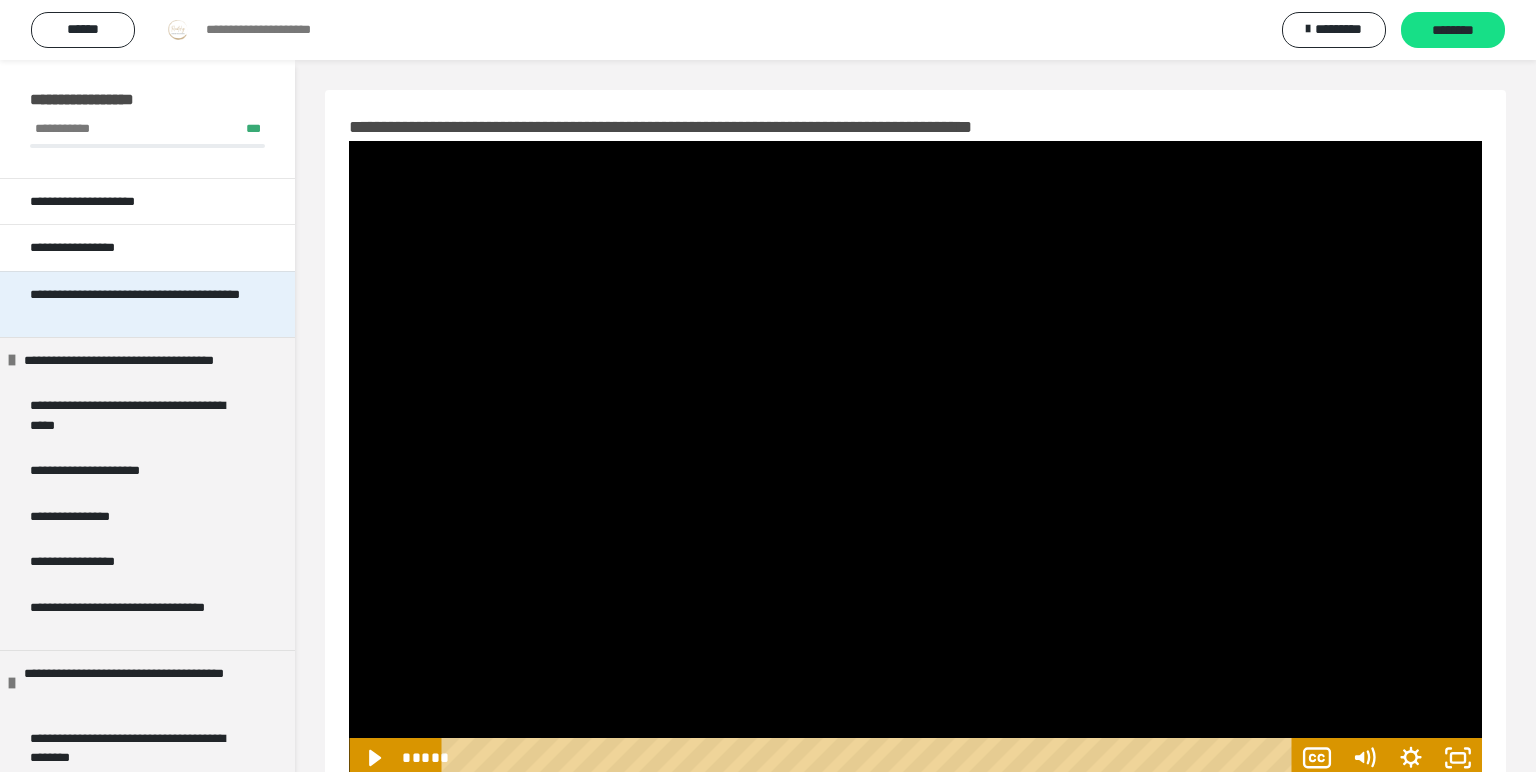 click on "**********" at bounding box center (139, 304) 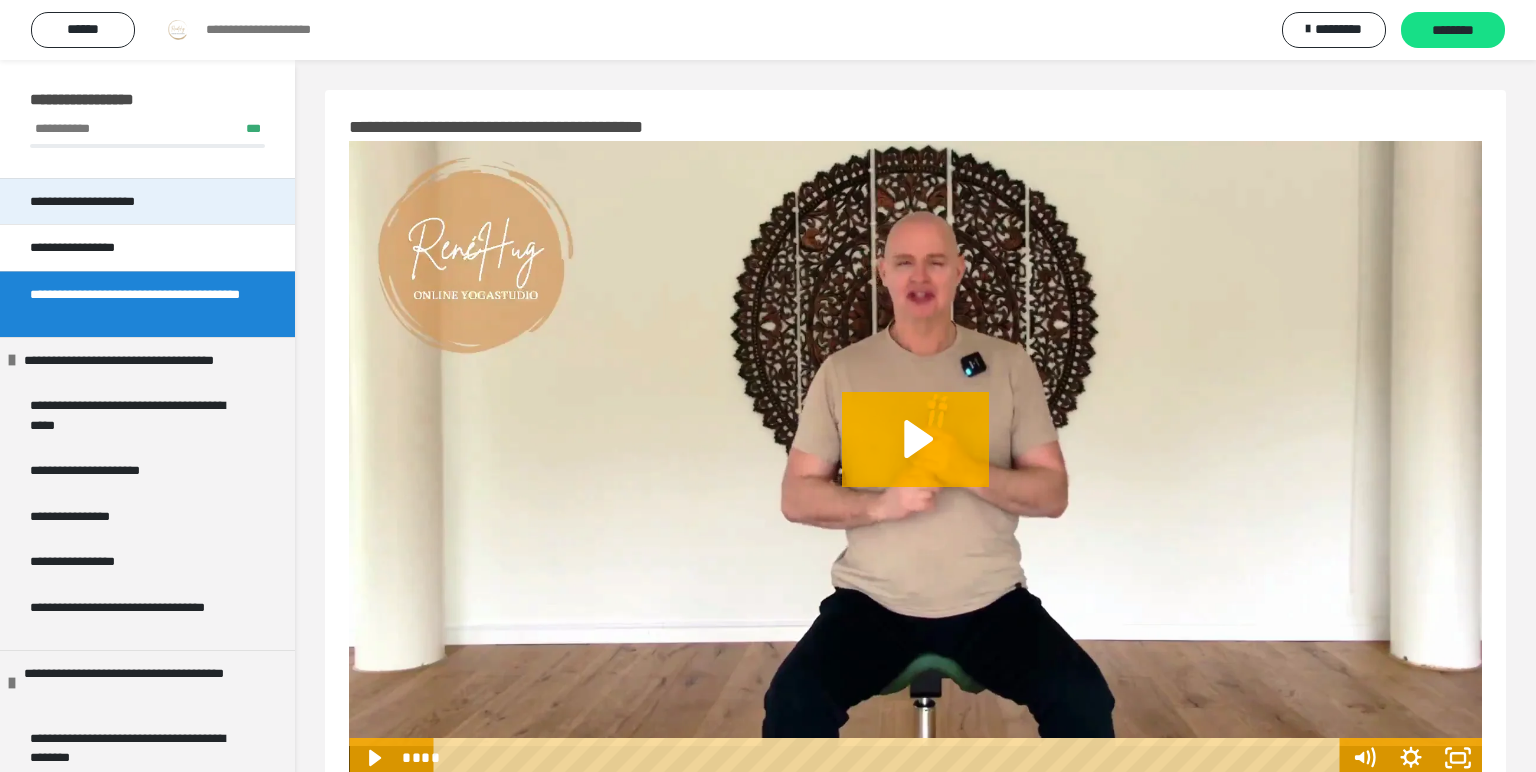 click on "**********" at bounding box center [109, 202] 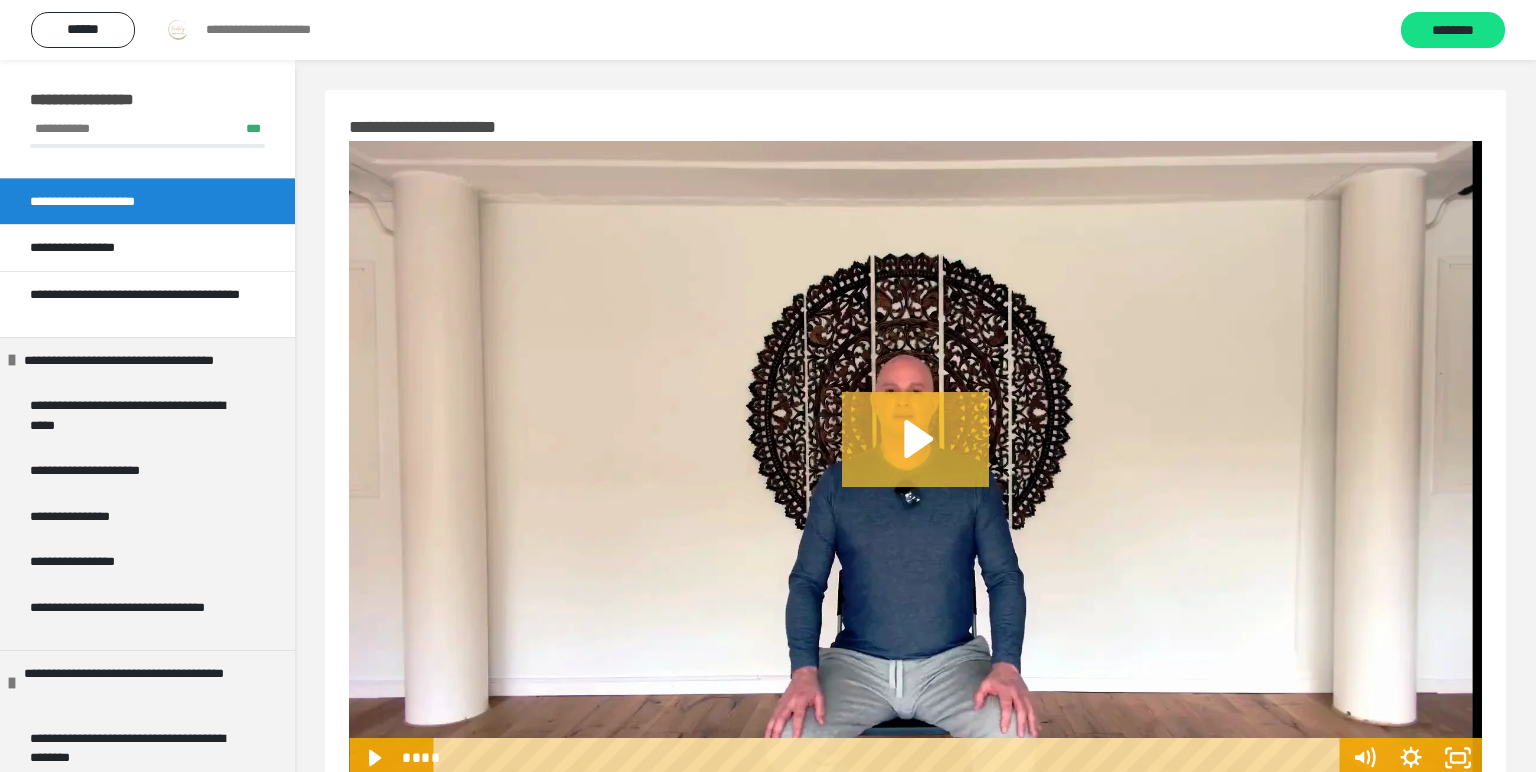 click 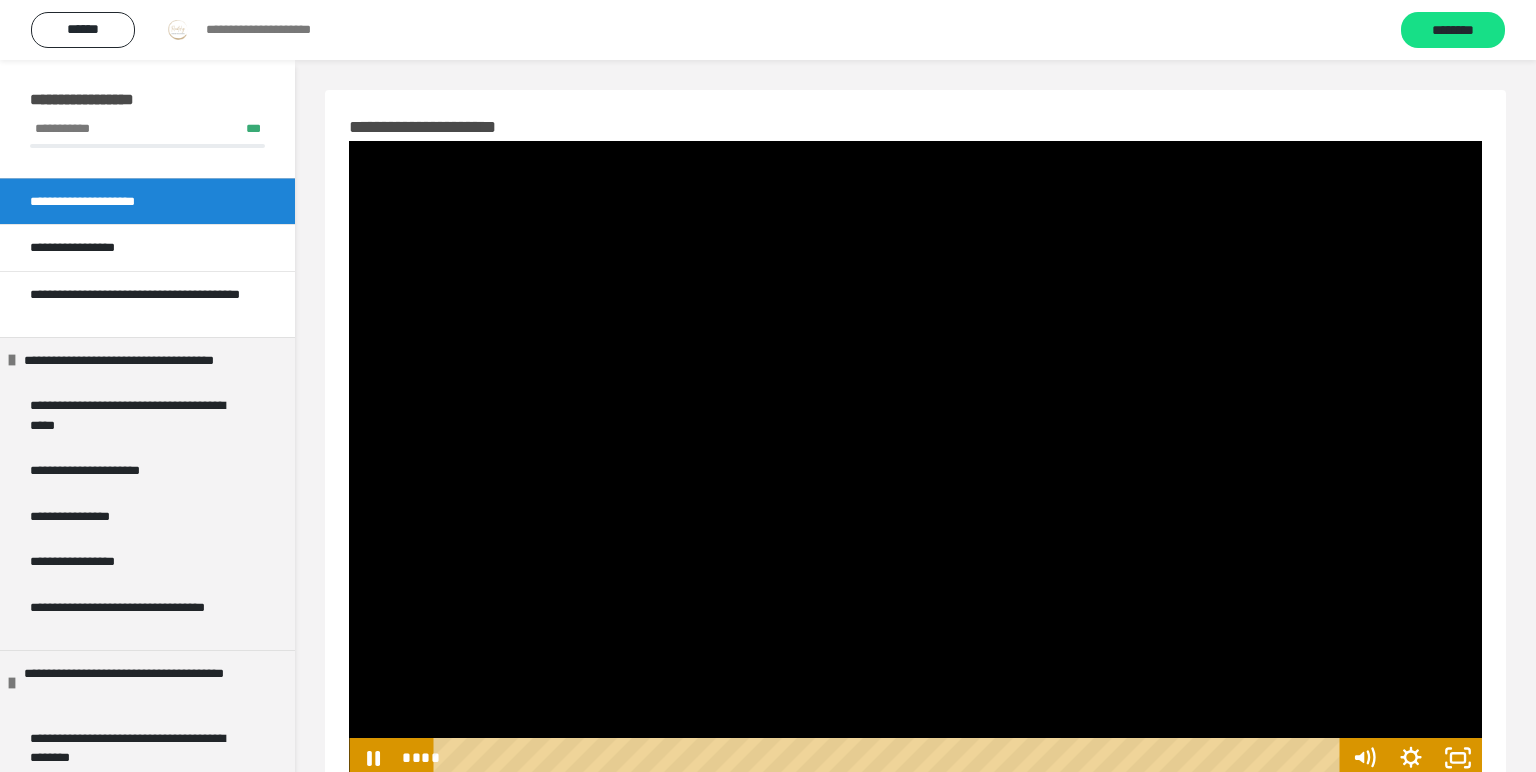 click at bounding box center (915, 459) 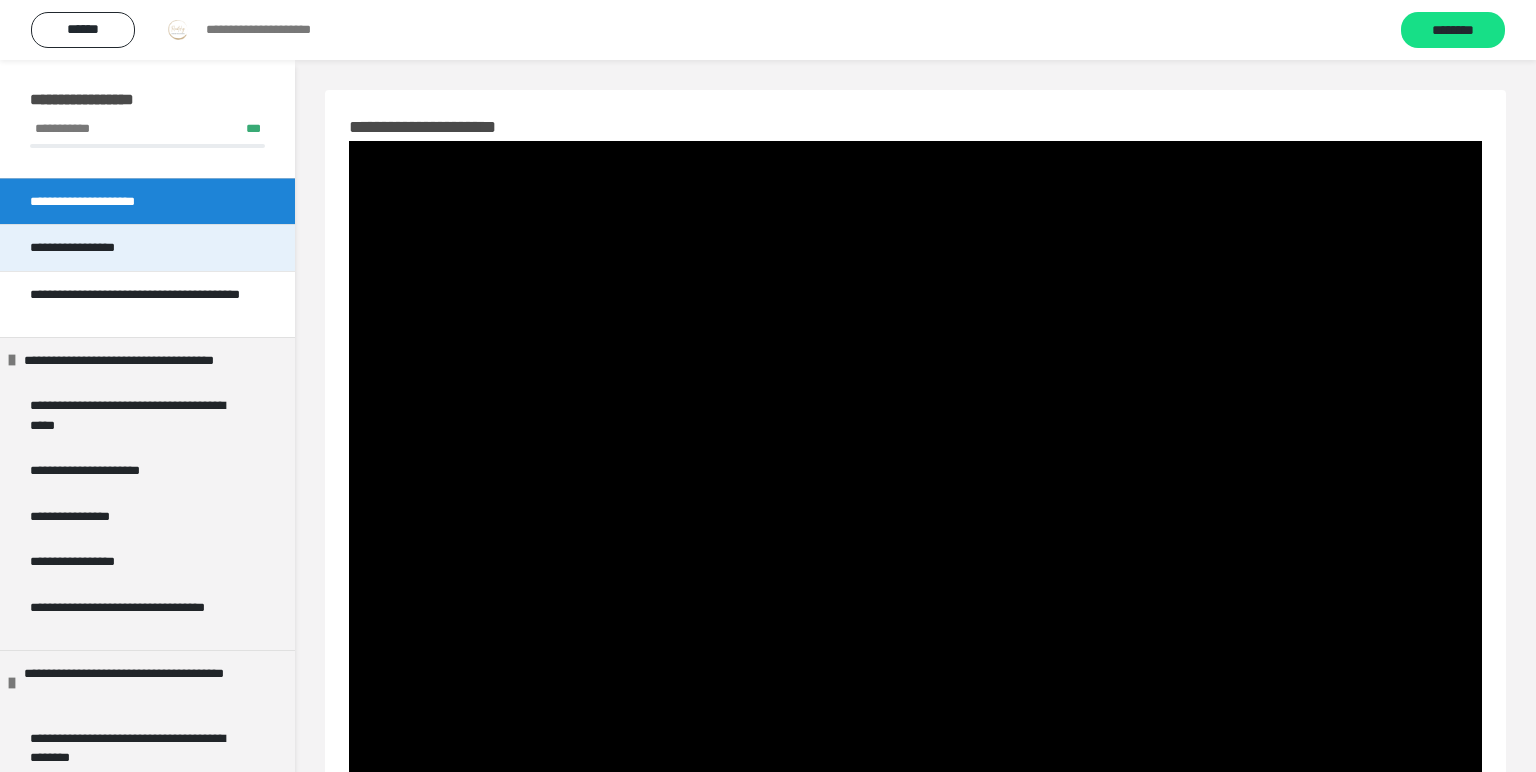 click on "**********" at bounding box center [96, 248] 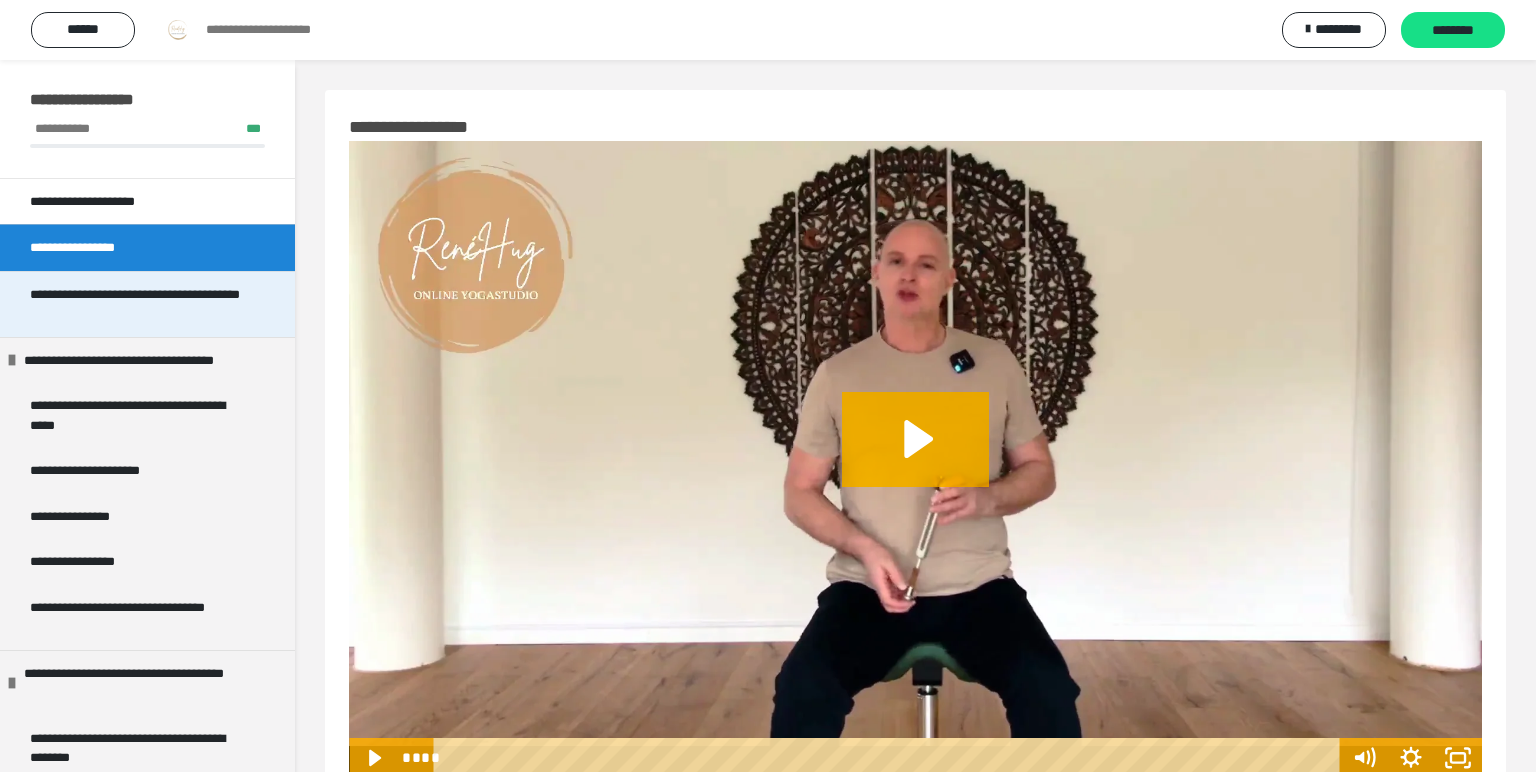 click on "**********" at bounding box center (139, 304) 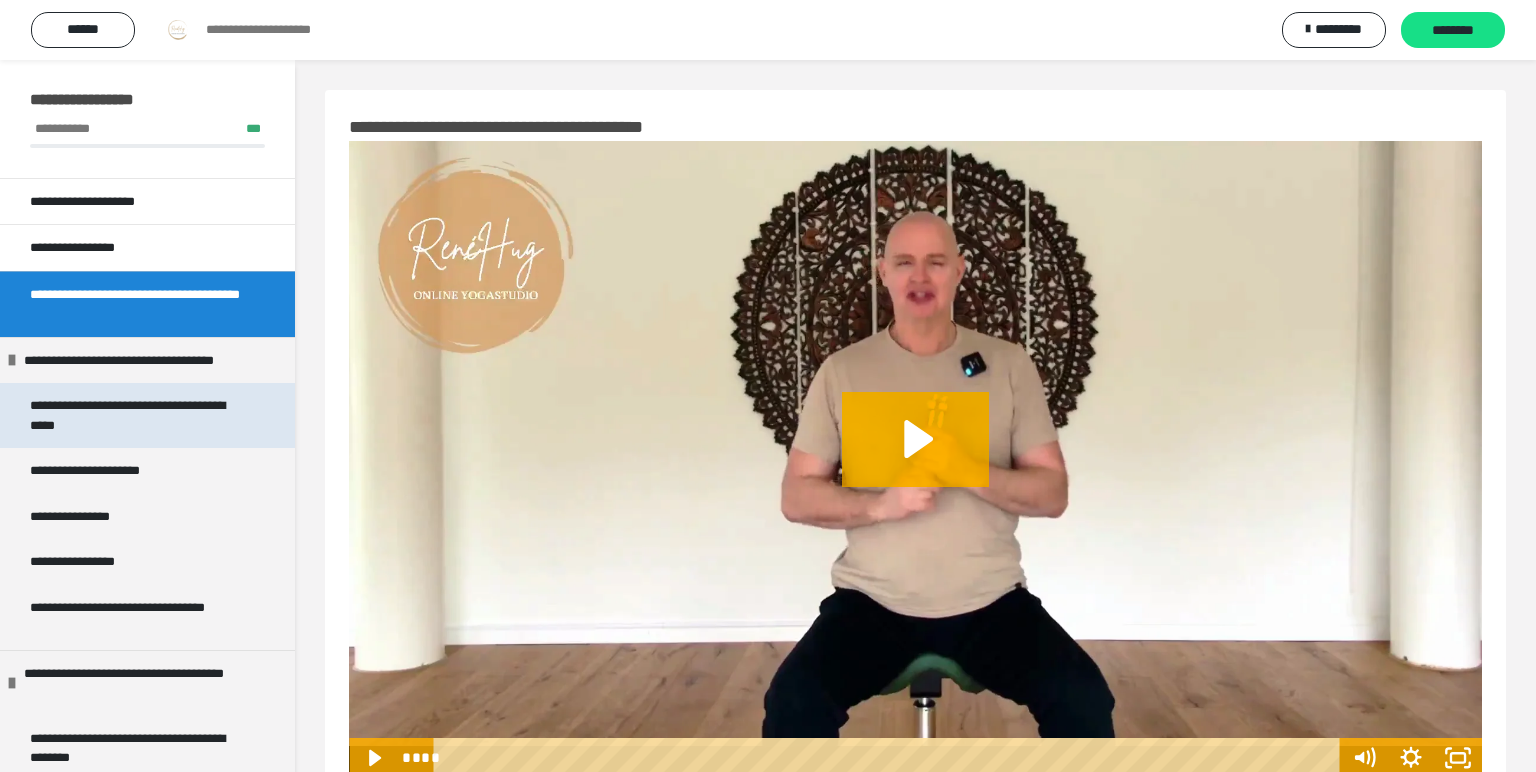 click on "**********" at bounding box center [139, 415] 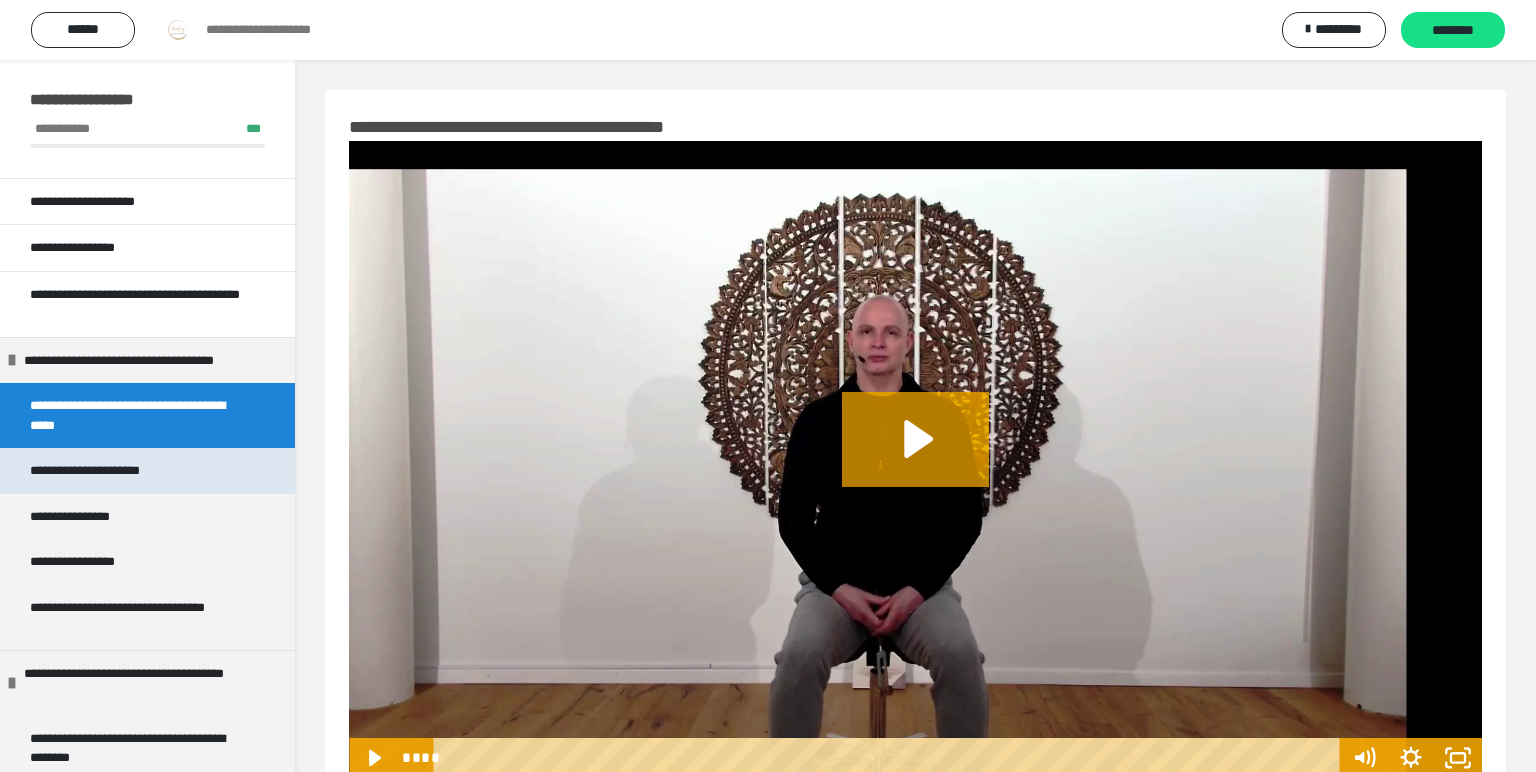 click on "**********" at bounding box center [111, 471] 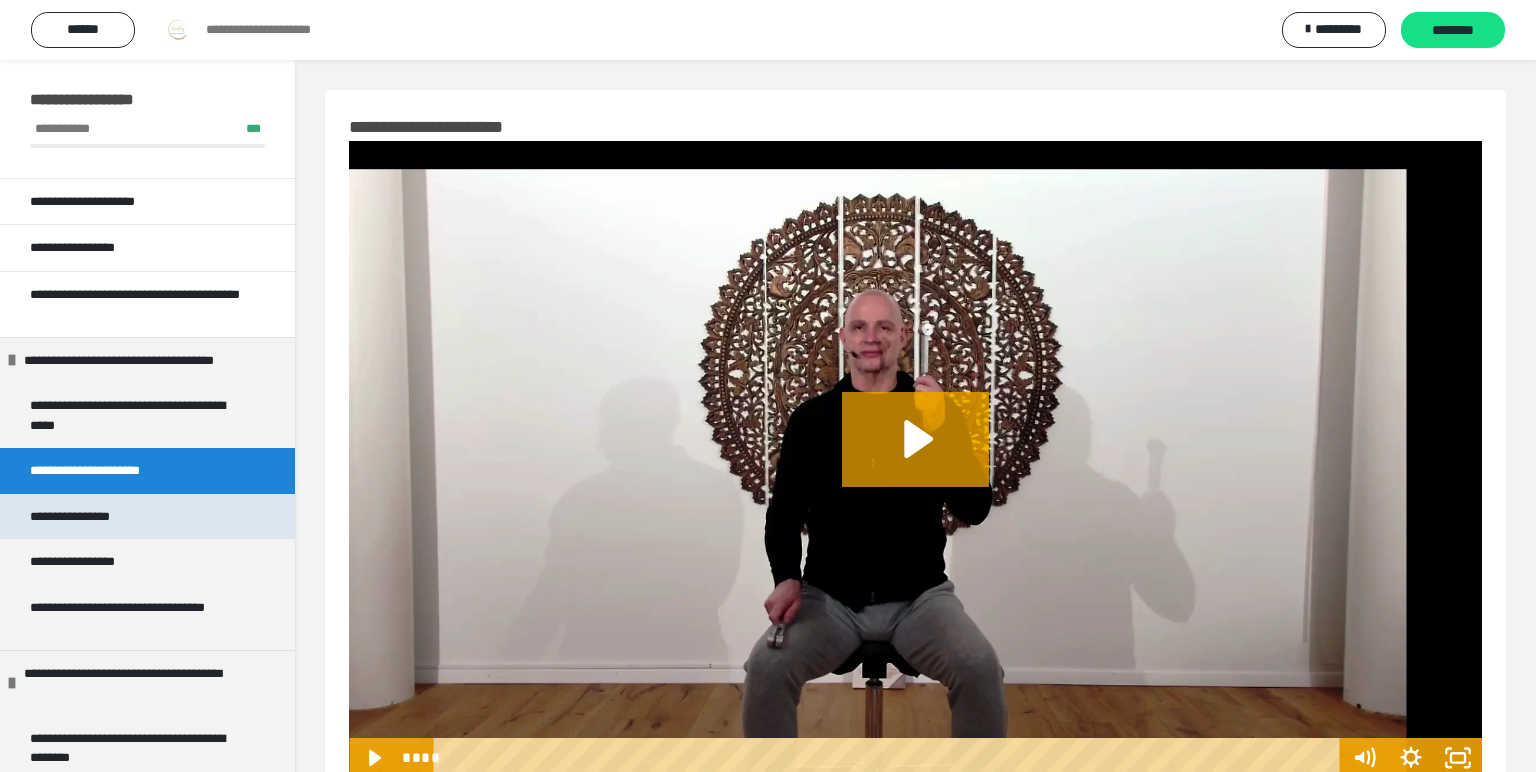 click on "**********" at bounding box center [89, 517] 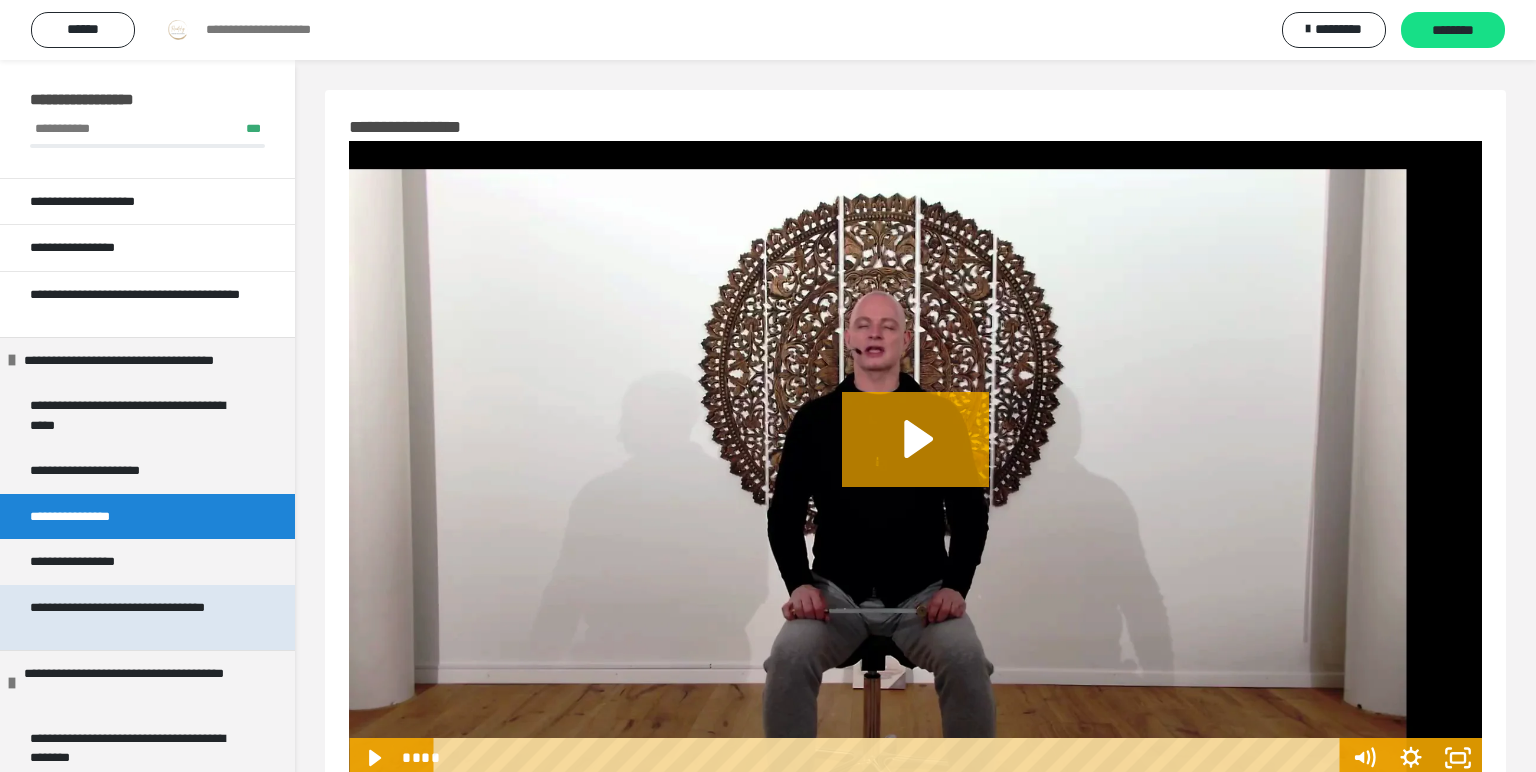 click on "**********" at bounding box center [139, 617] 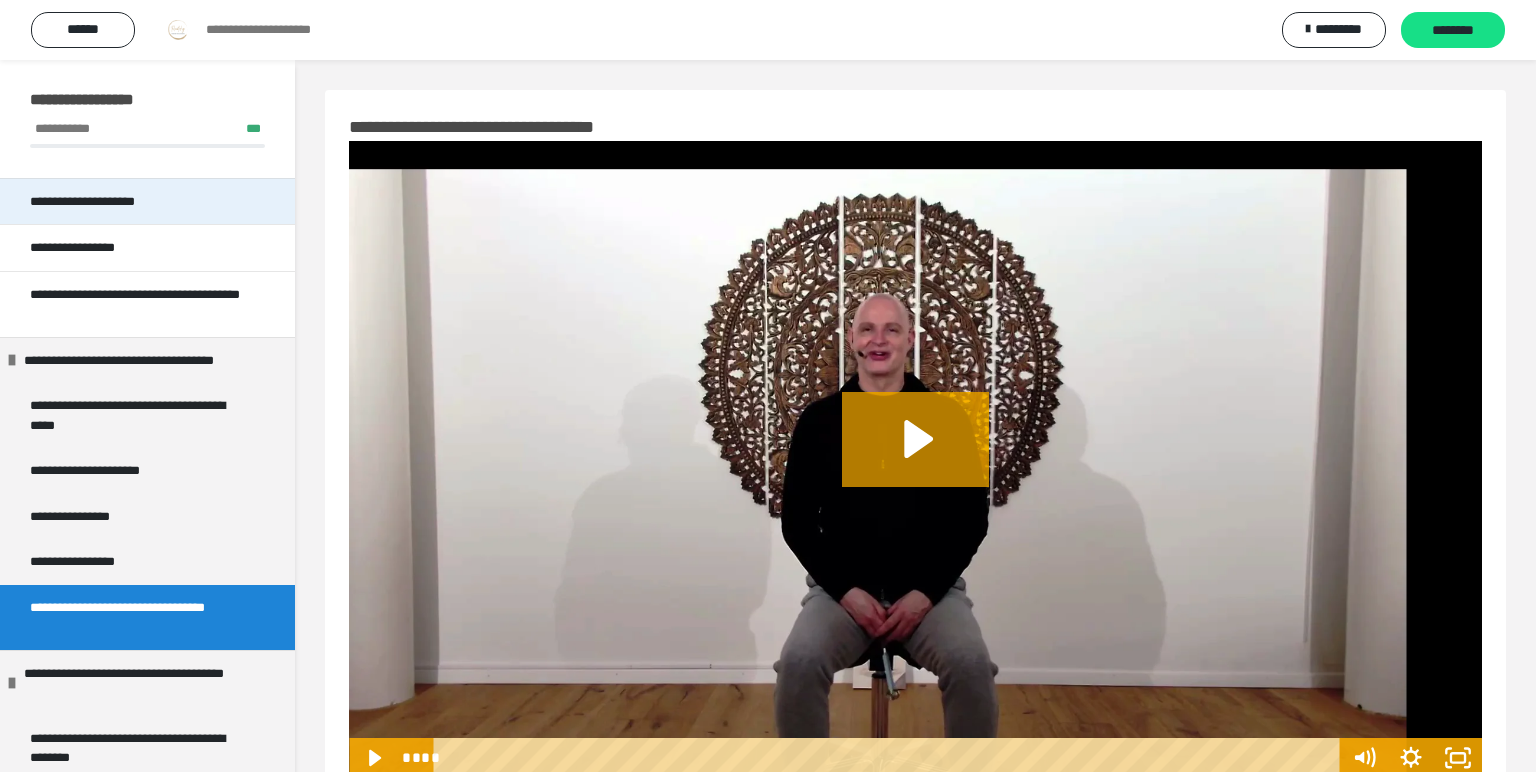 click on "**********" at bounding box center (109, 202) 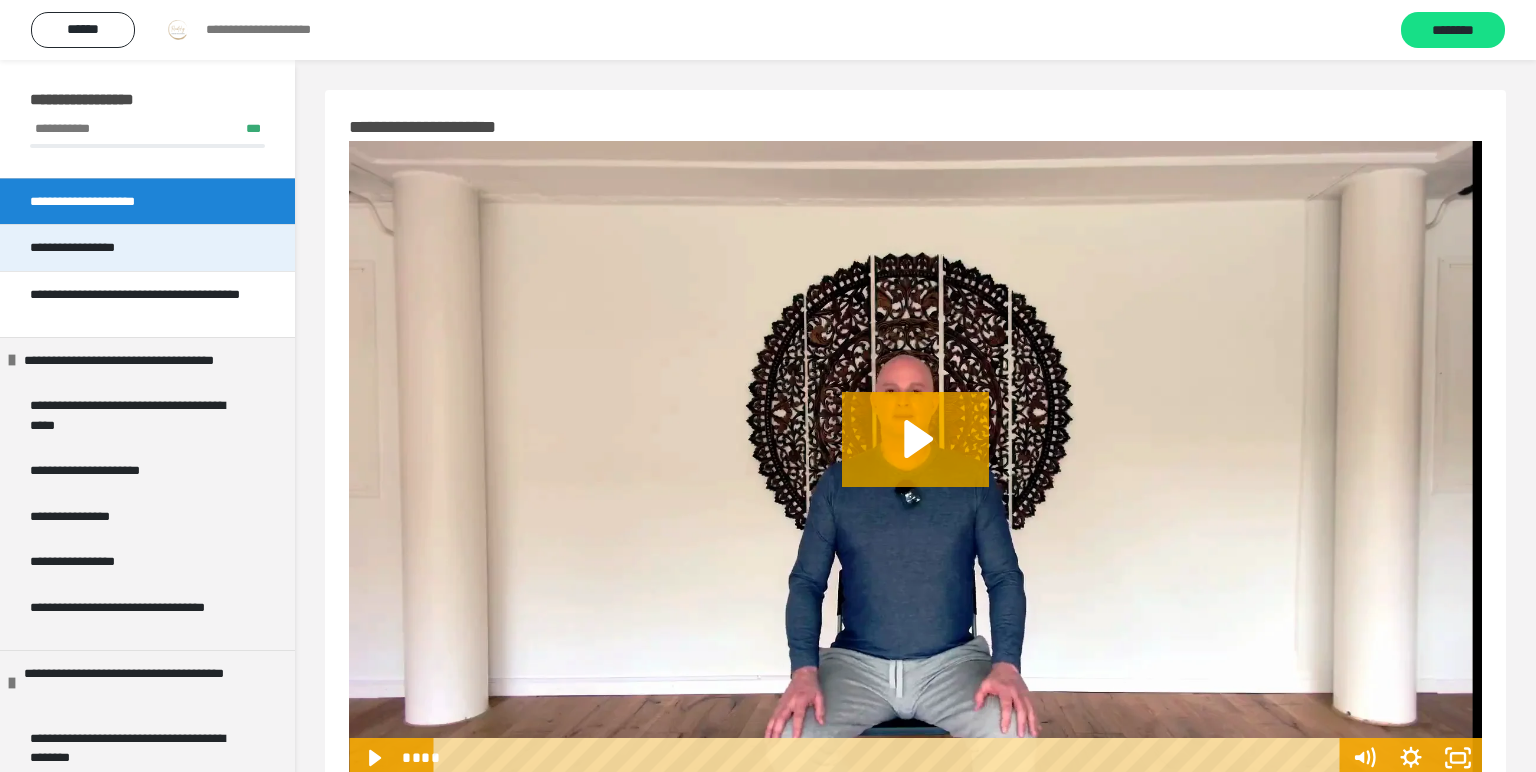 click on "**********" at bounding box center [96, 248] 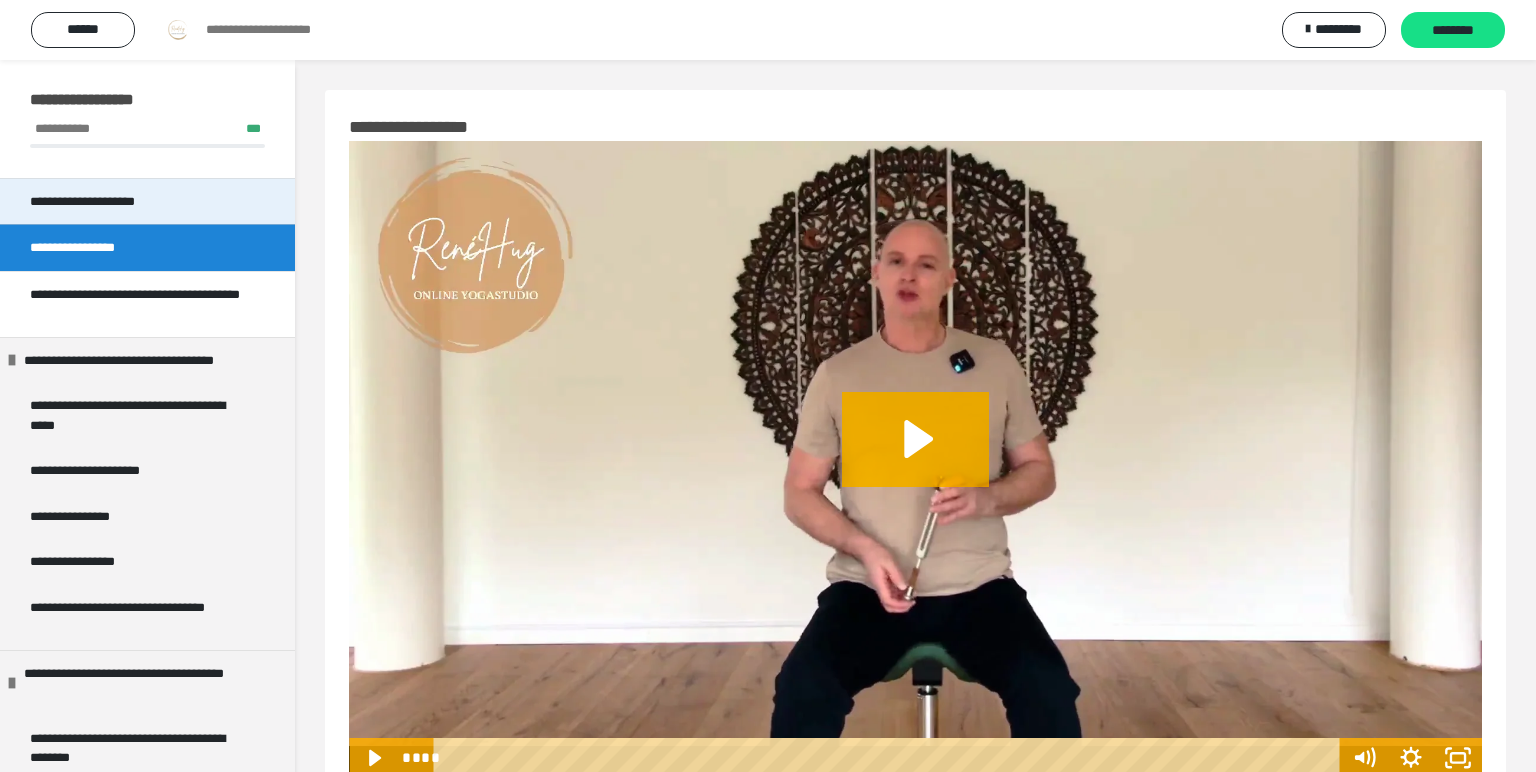click on "**********" at bounding box center (109, 202) 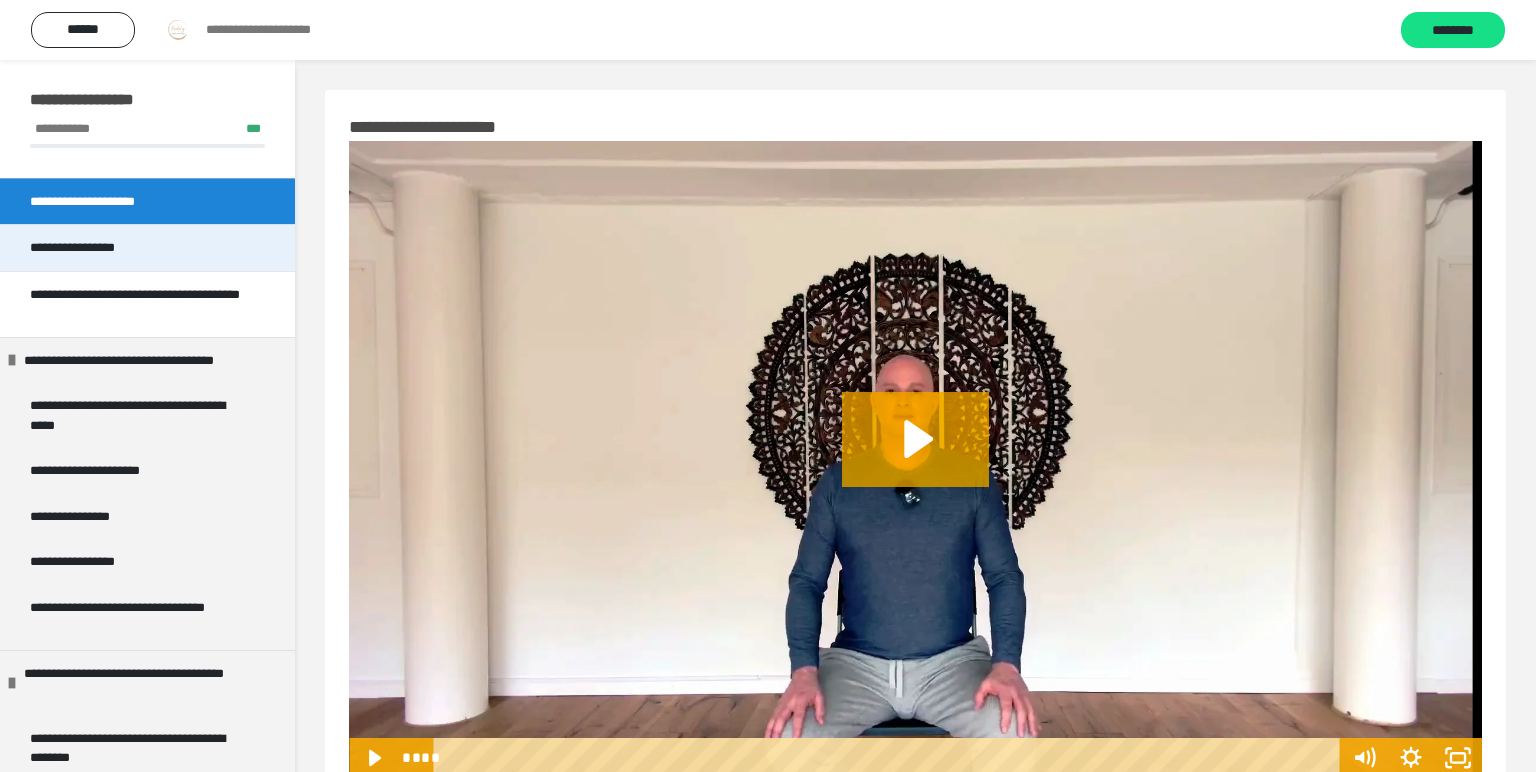 click on "**********" at bounding box center [96, 248] 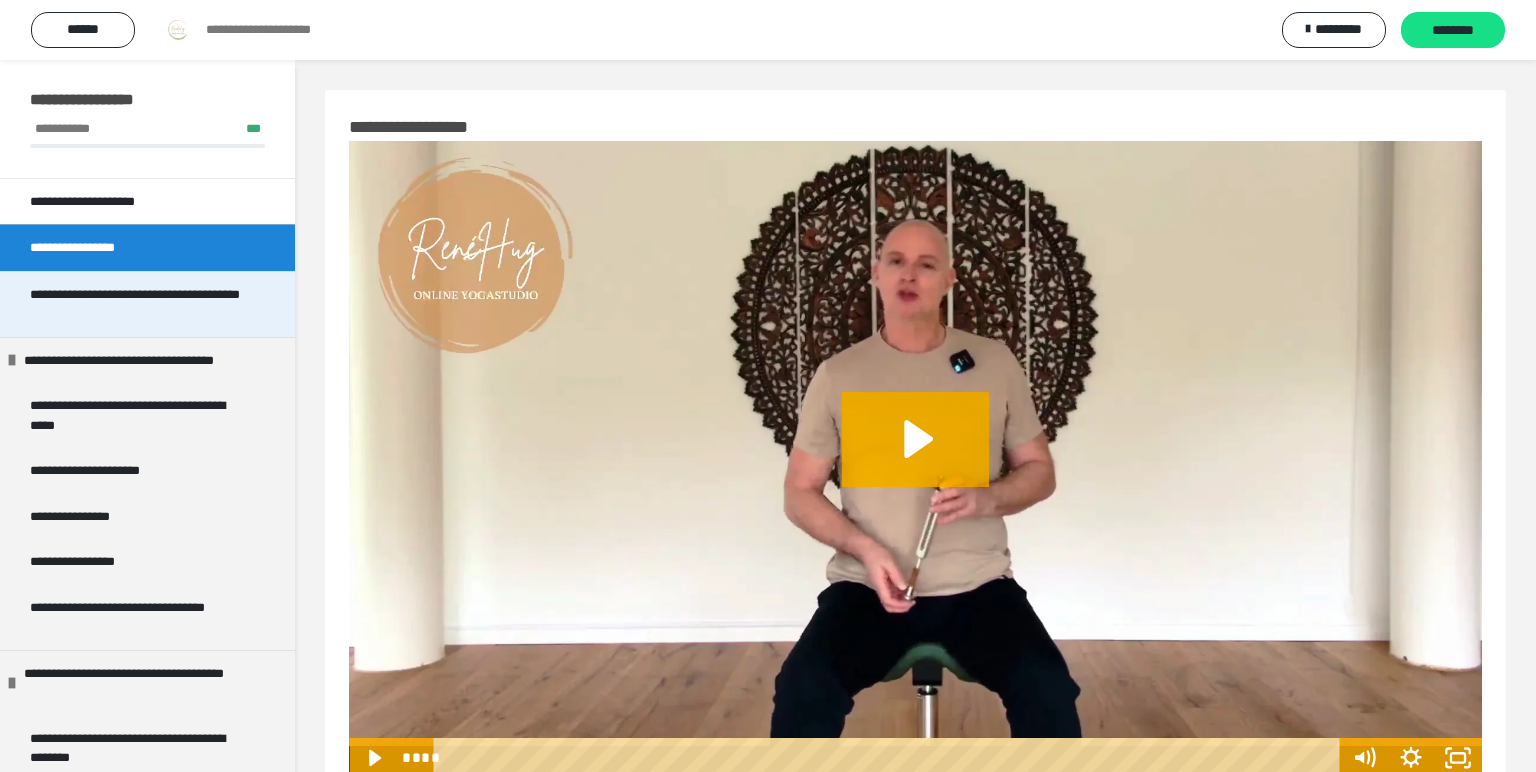 click on "**********" at bounding box center [139, 304] 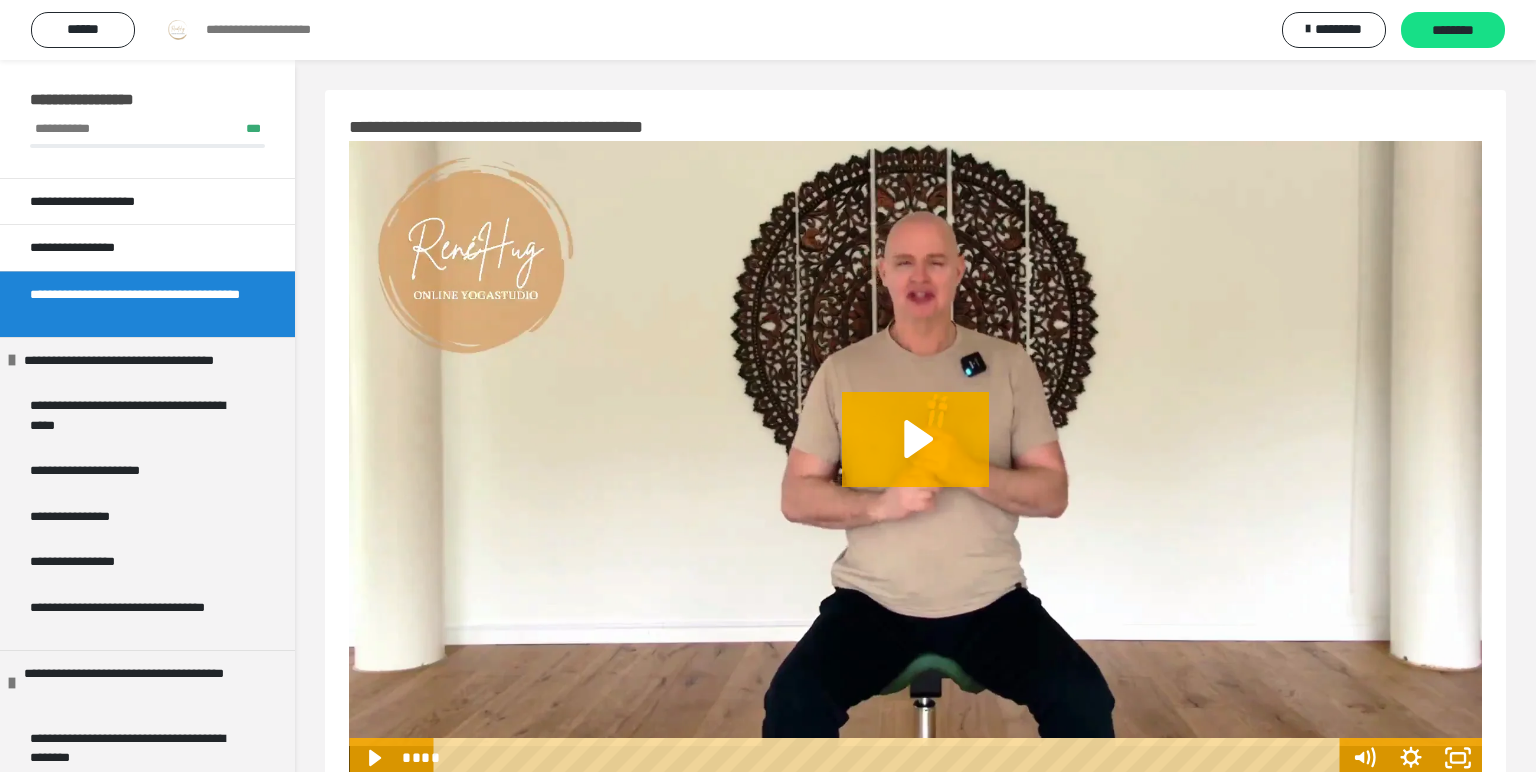 click at bounding box center (915, 459) 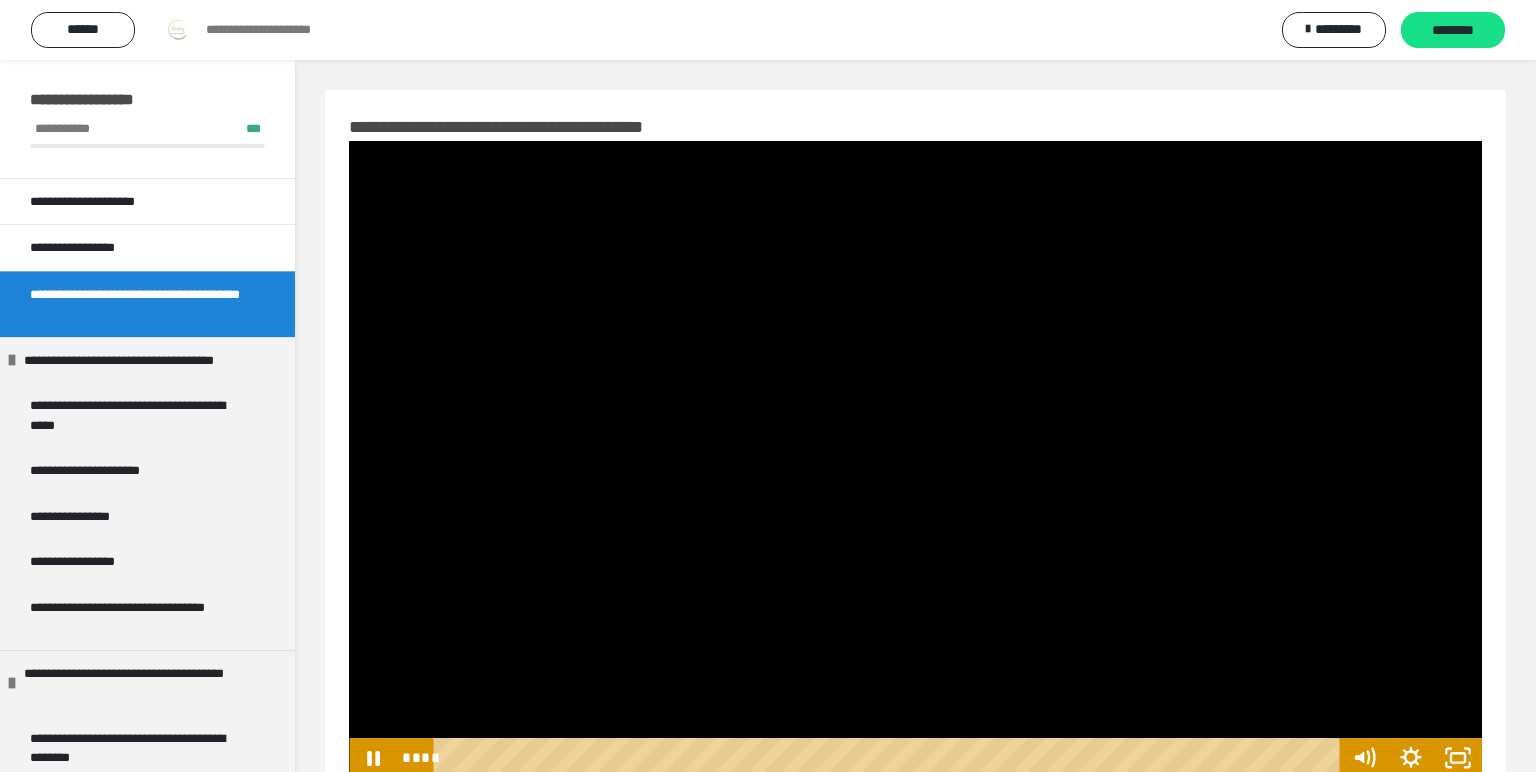 click at bounding box center (915, 459) 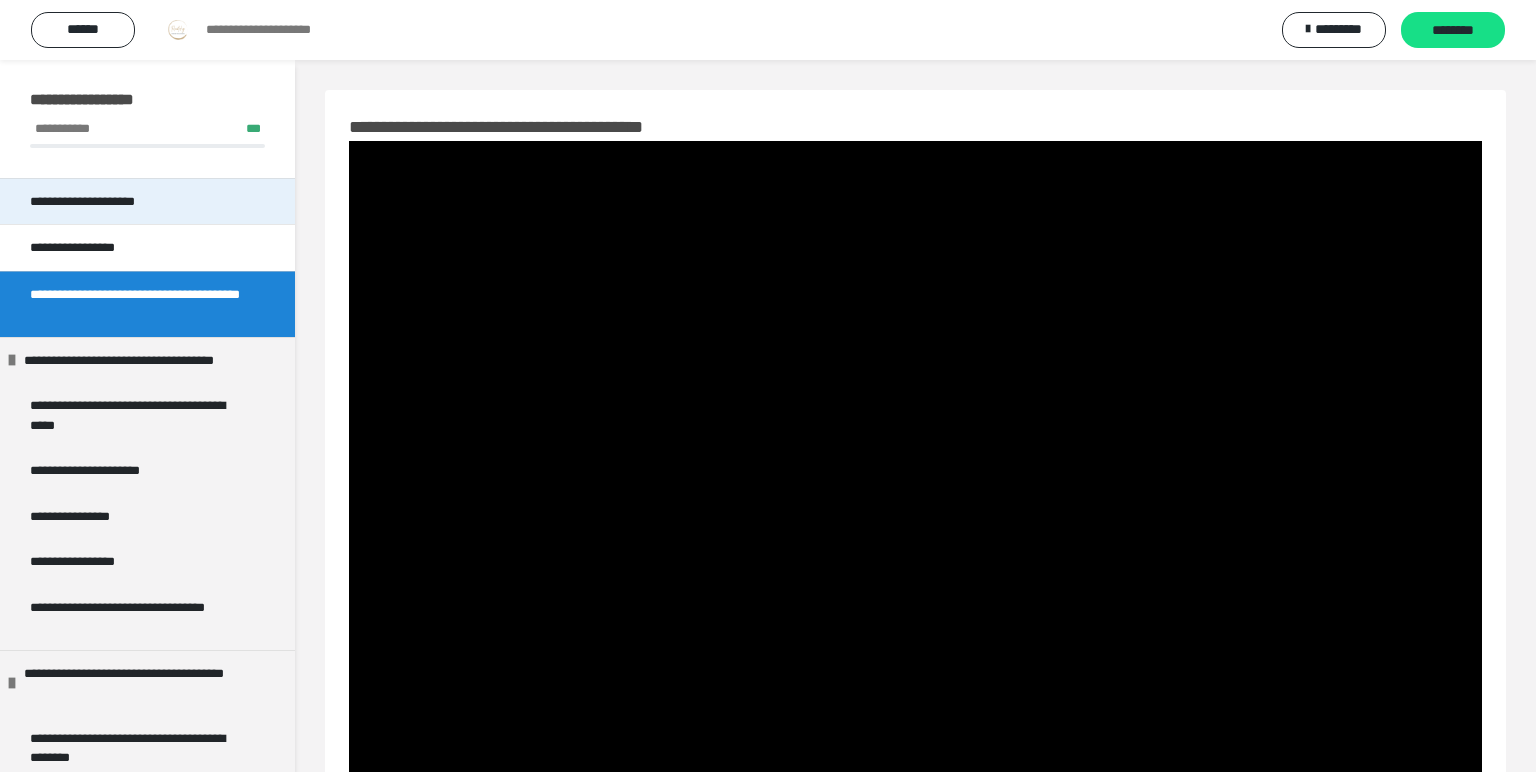 click on "**********" at bounding box center [109, 202] 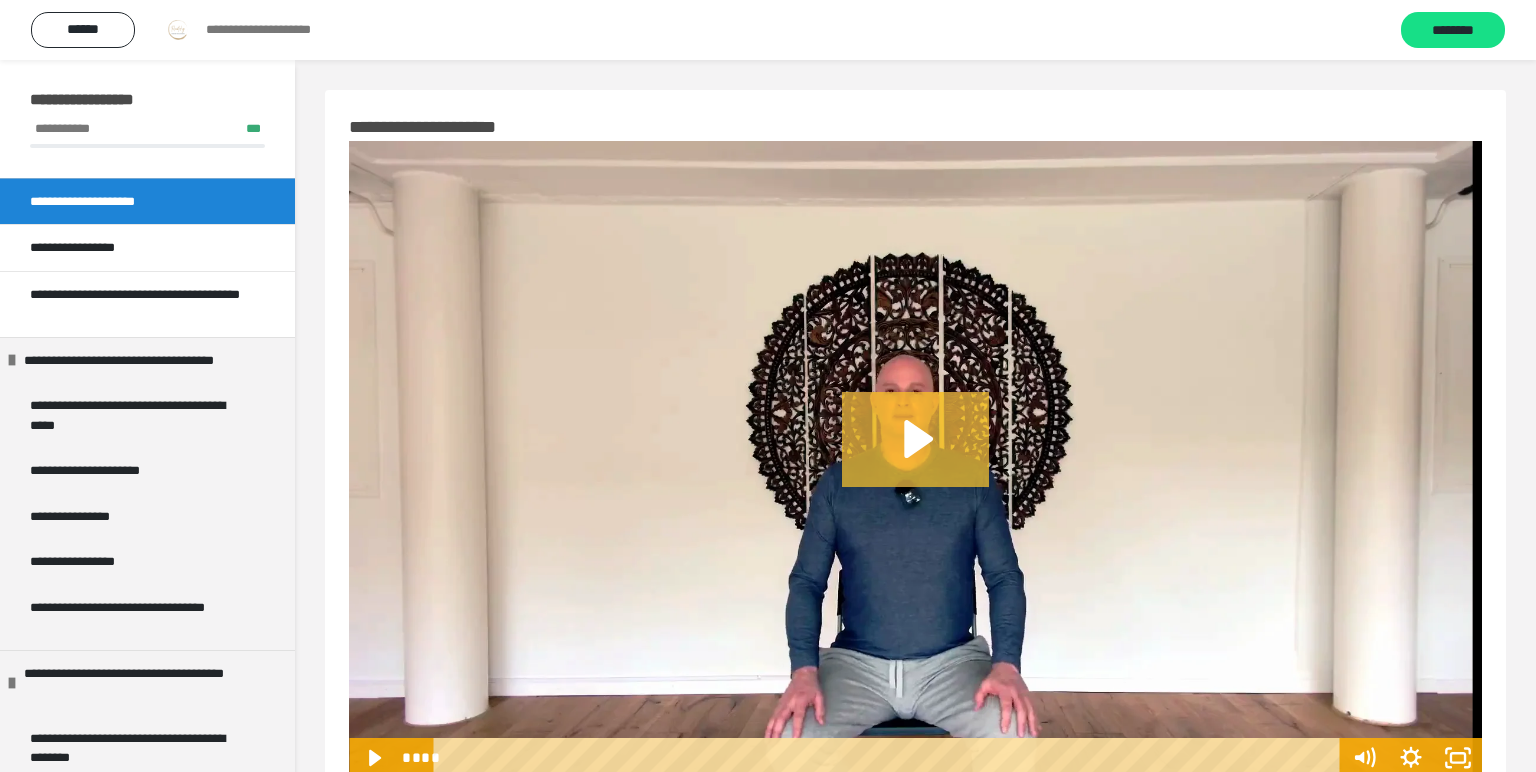 click 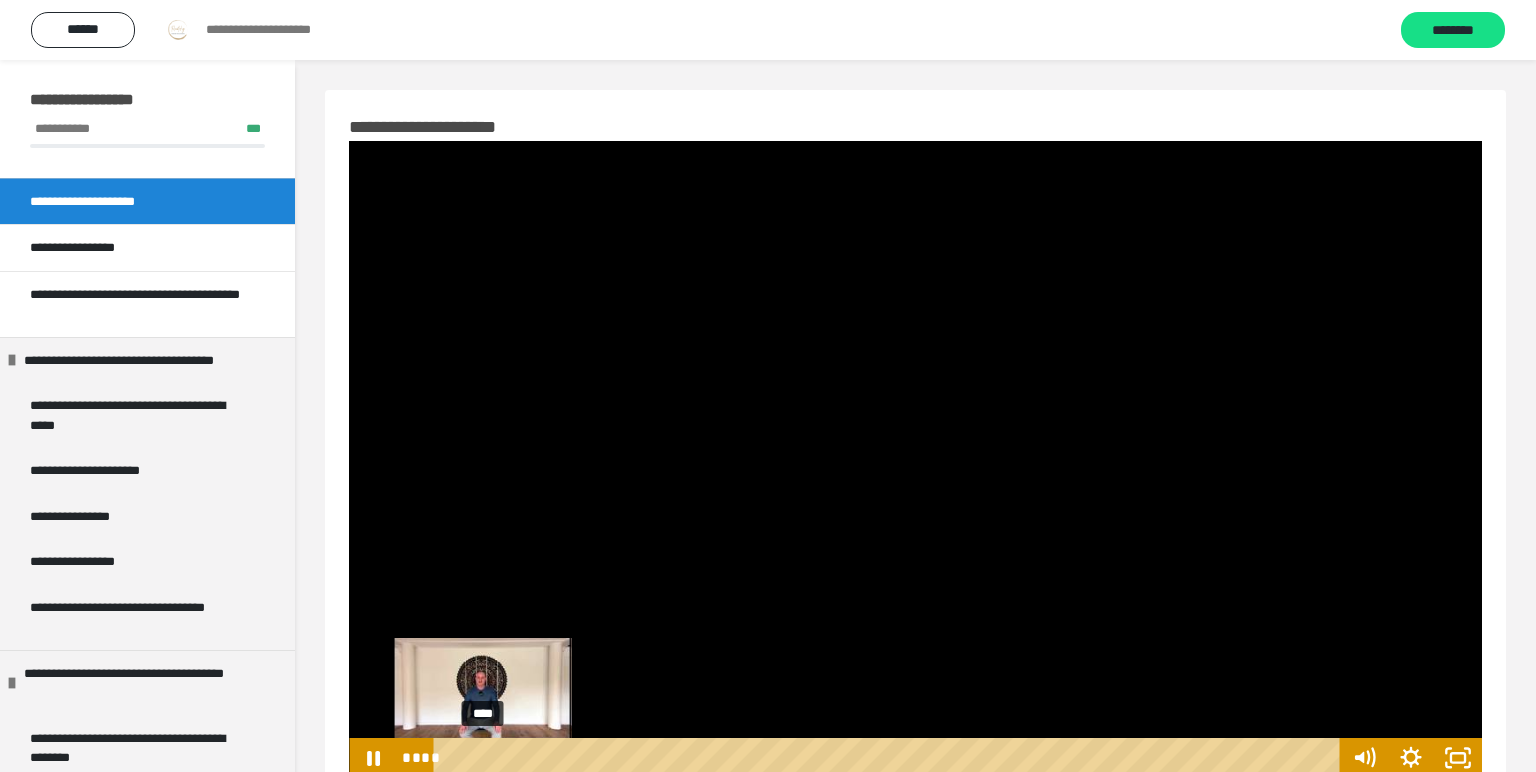 click on "****" at bounding box center [890, 758] 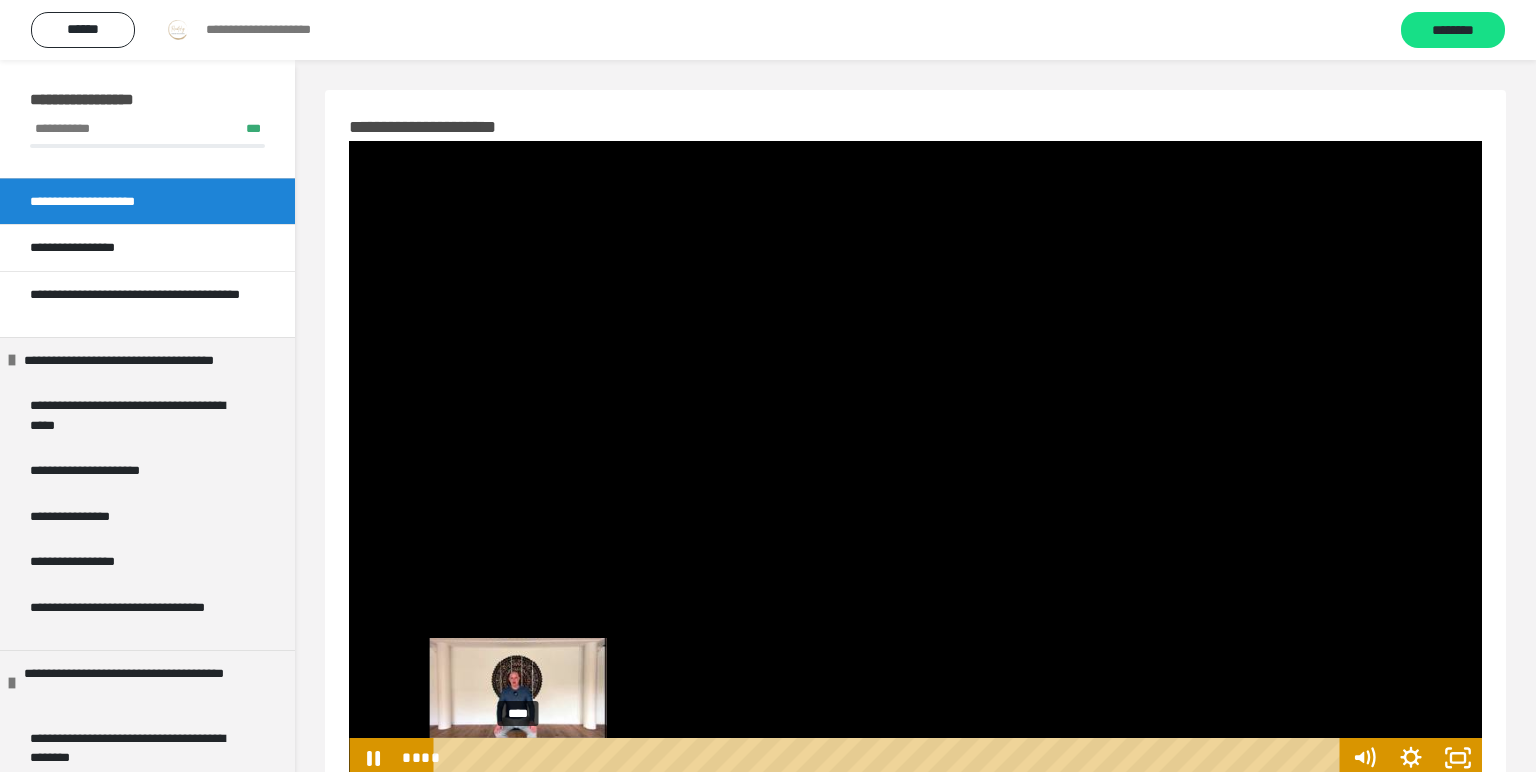 click on "****" at bounding box center [890, 758] 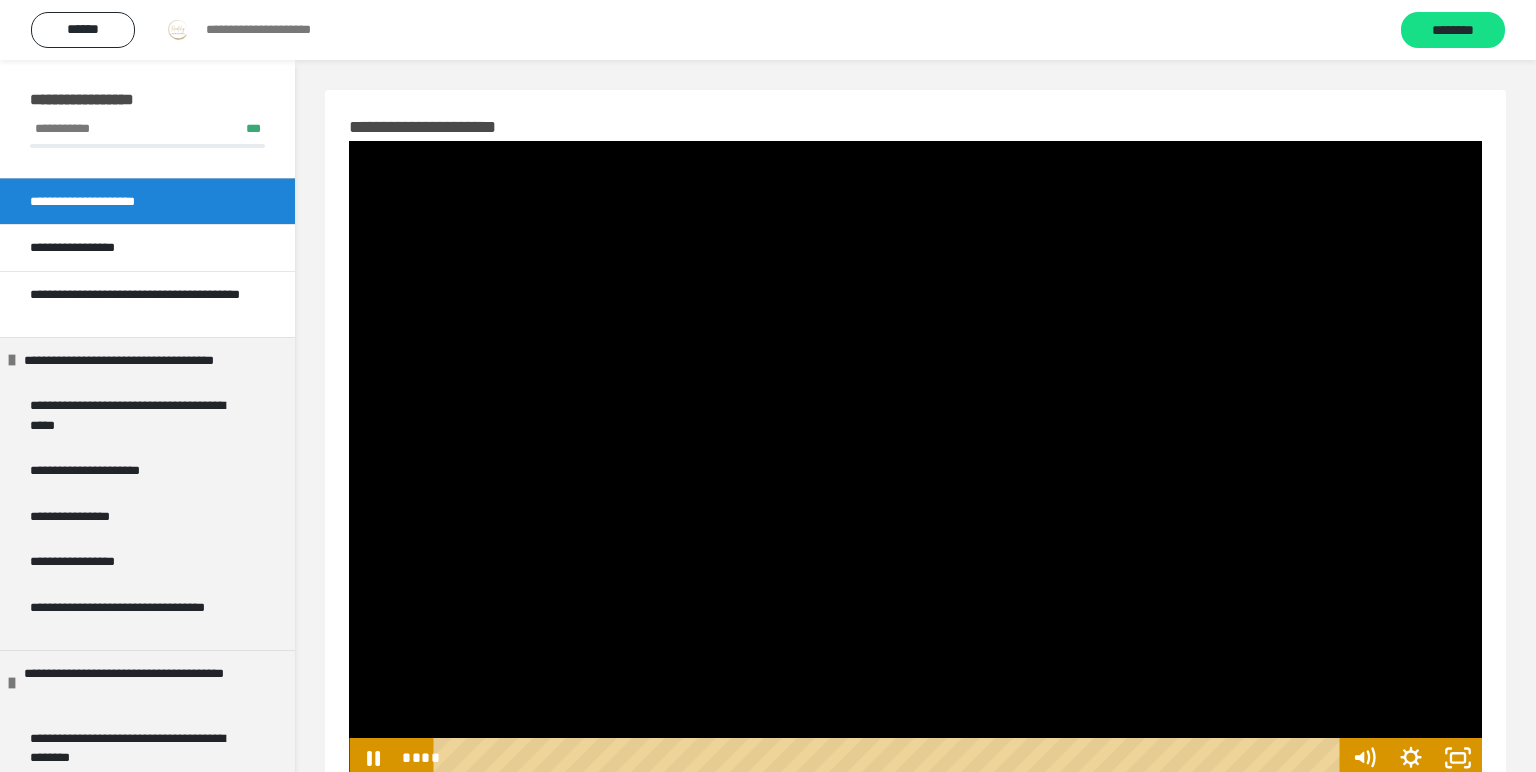click at bounding box center [915, 459] 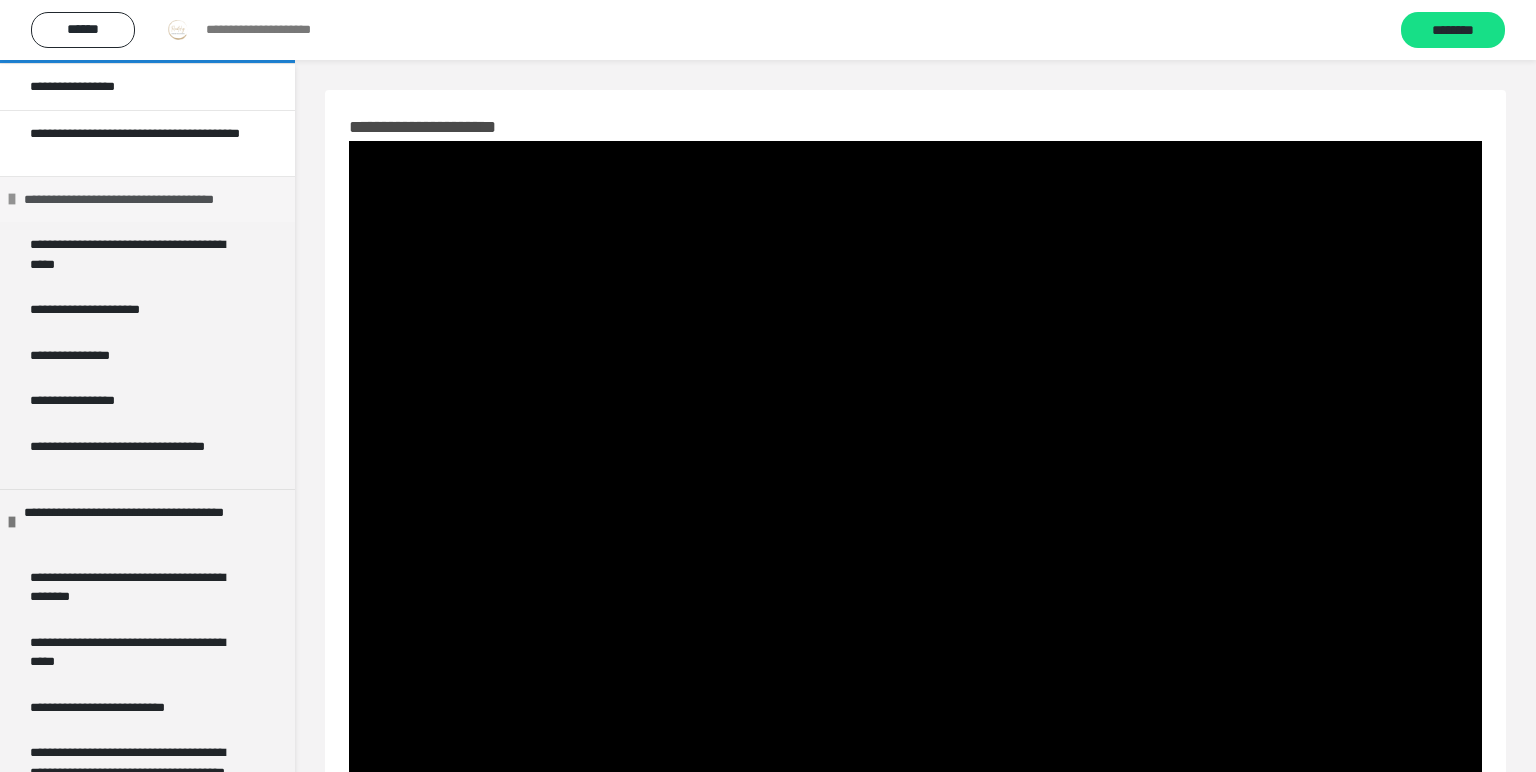 scroll, scrollTop: 186, scrollLeft: 0, axis: vertical 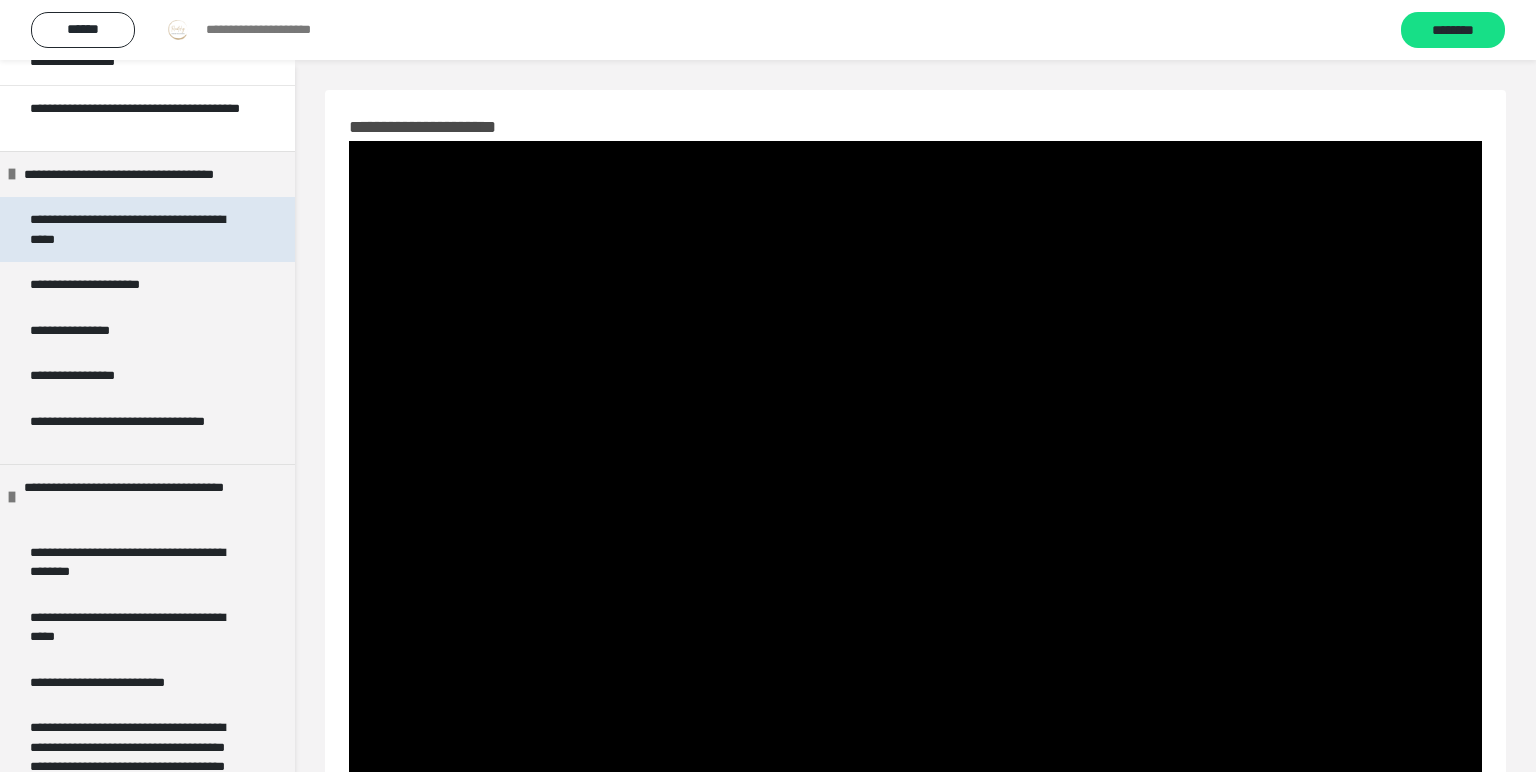 click on "**********" at bounding box center [139, 229] 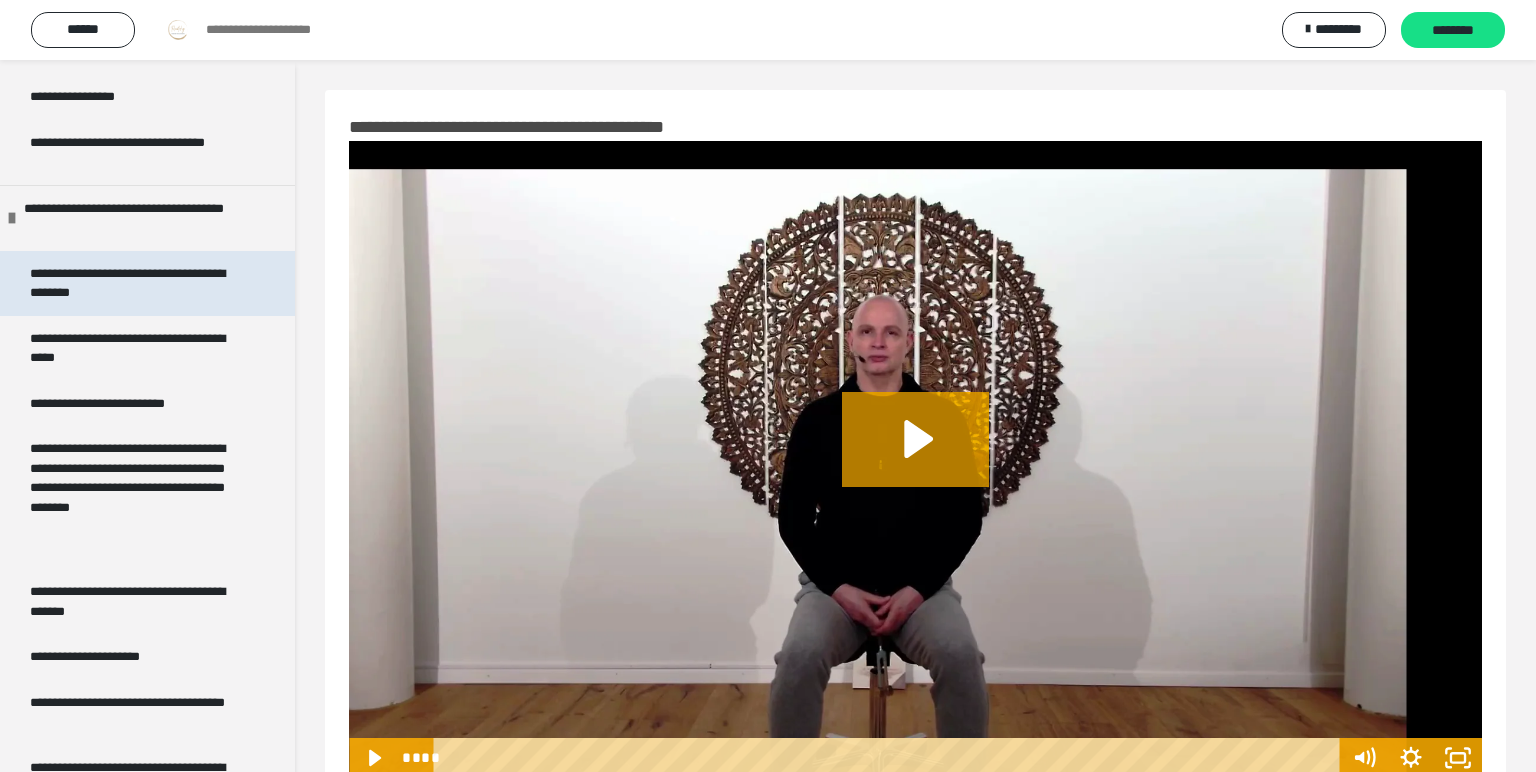 scroll, scrollTop: 558, scrollLeft: 0, axis: vertical 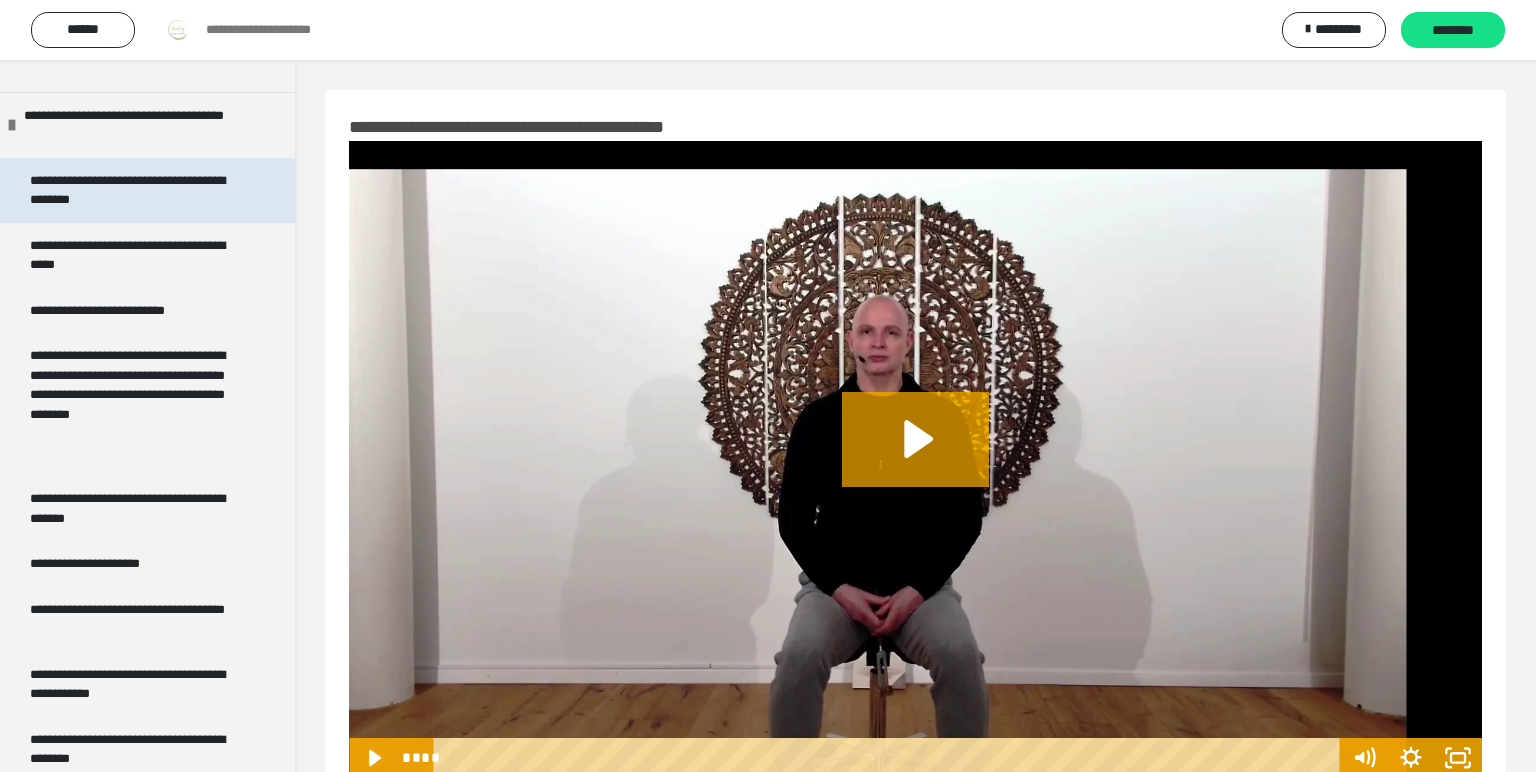 click on "**********" at bounding box center (139, 190) 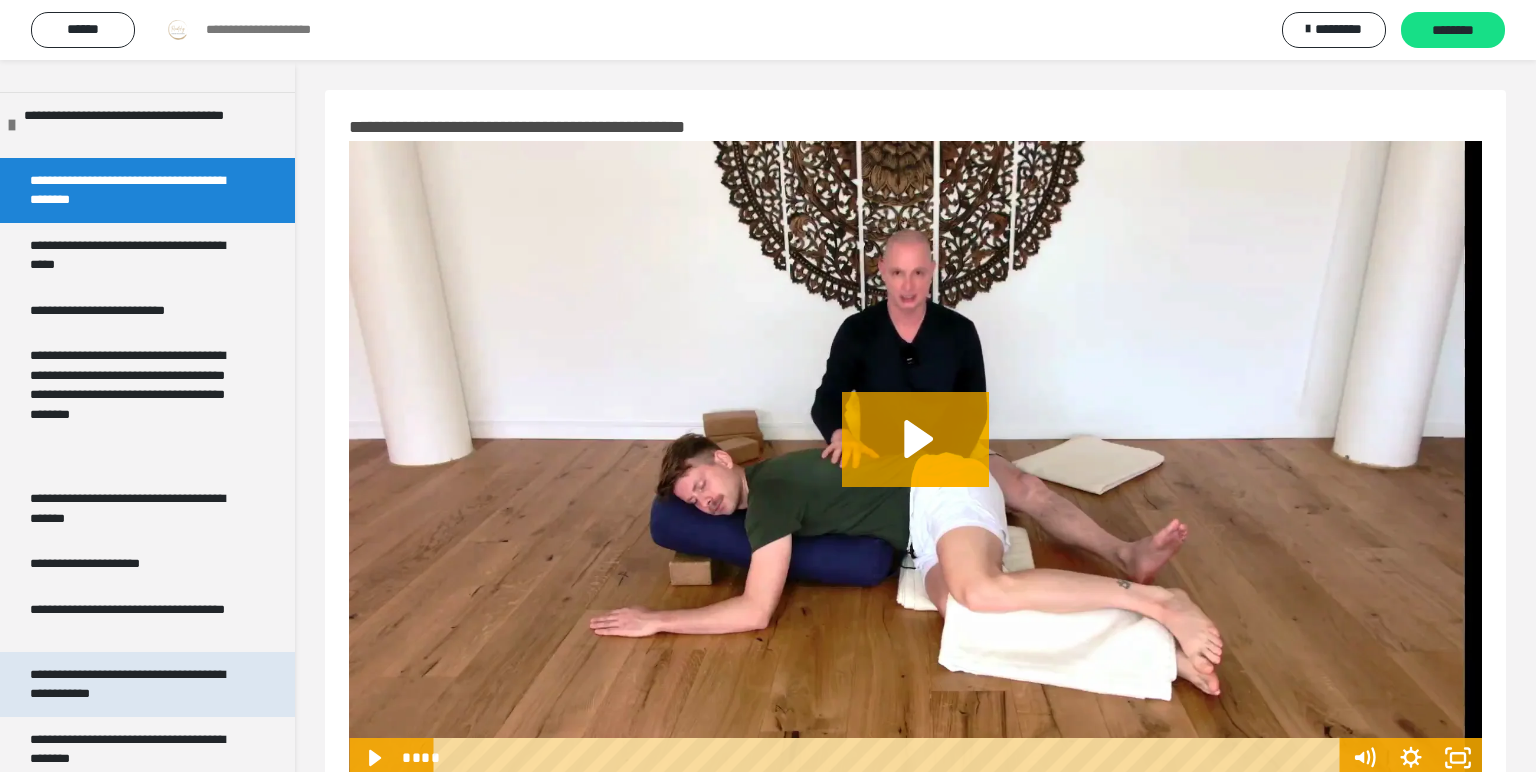 click on "**********" at bounding box center [139, 684] 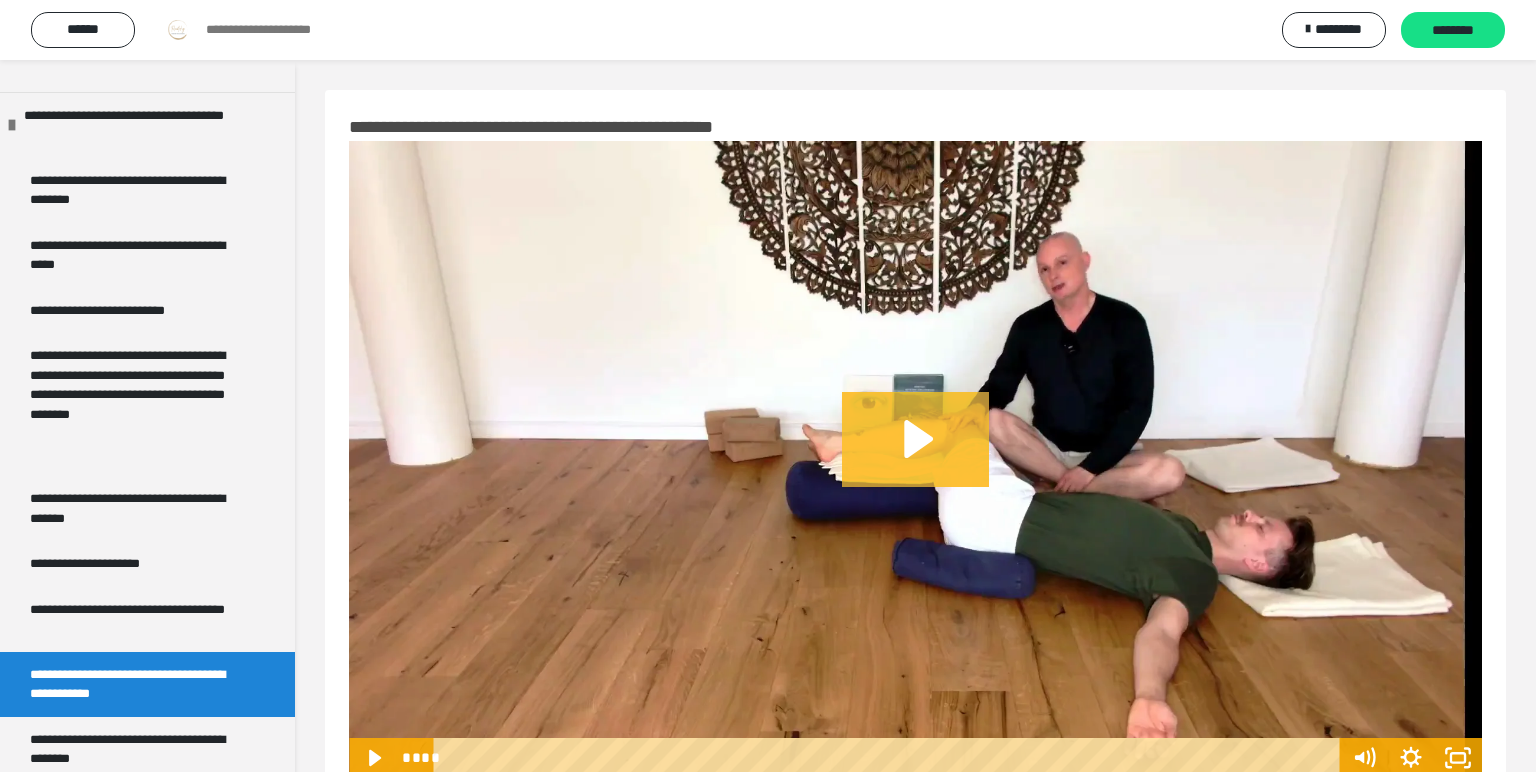 click 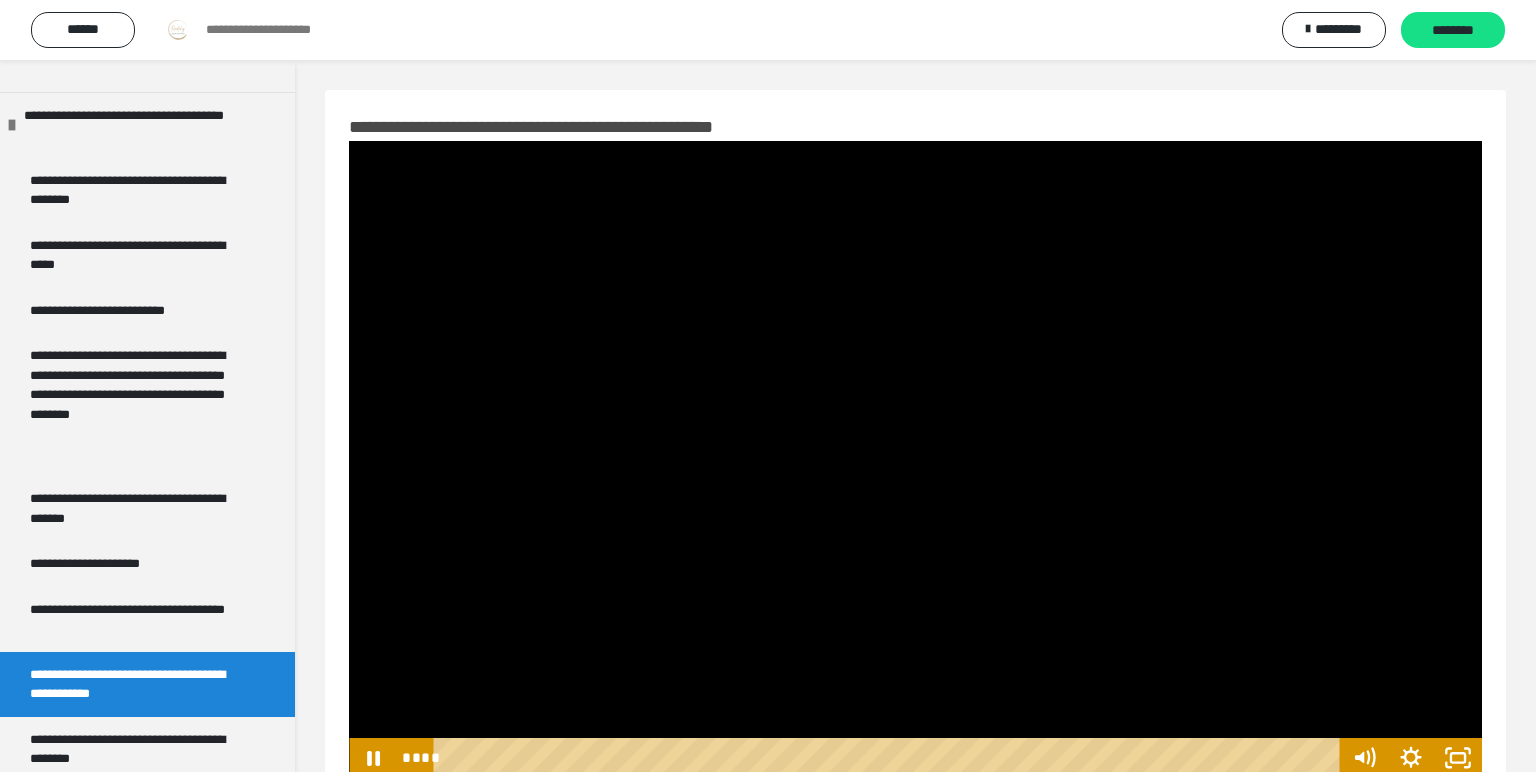 click at bounding box center [915, 459] 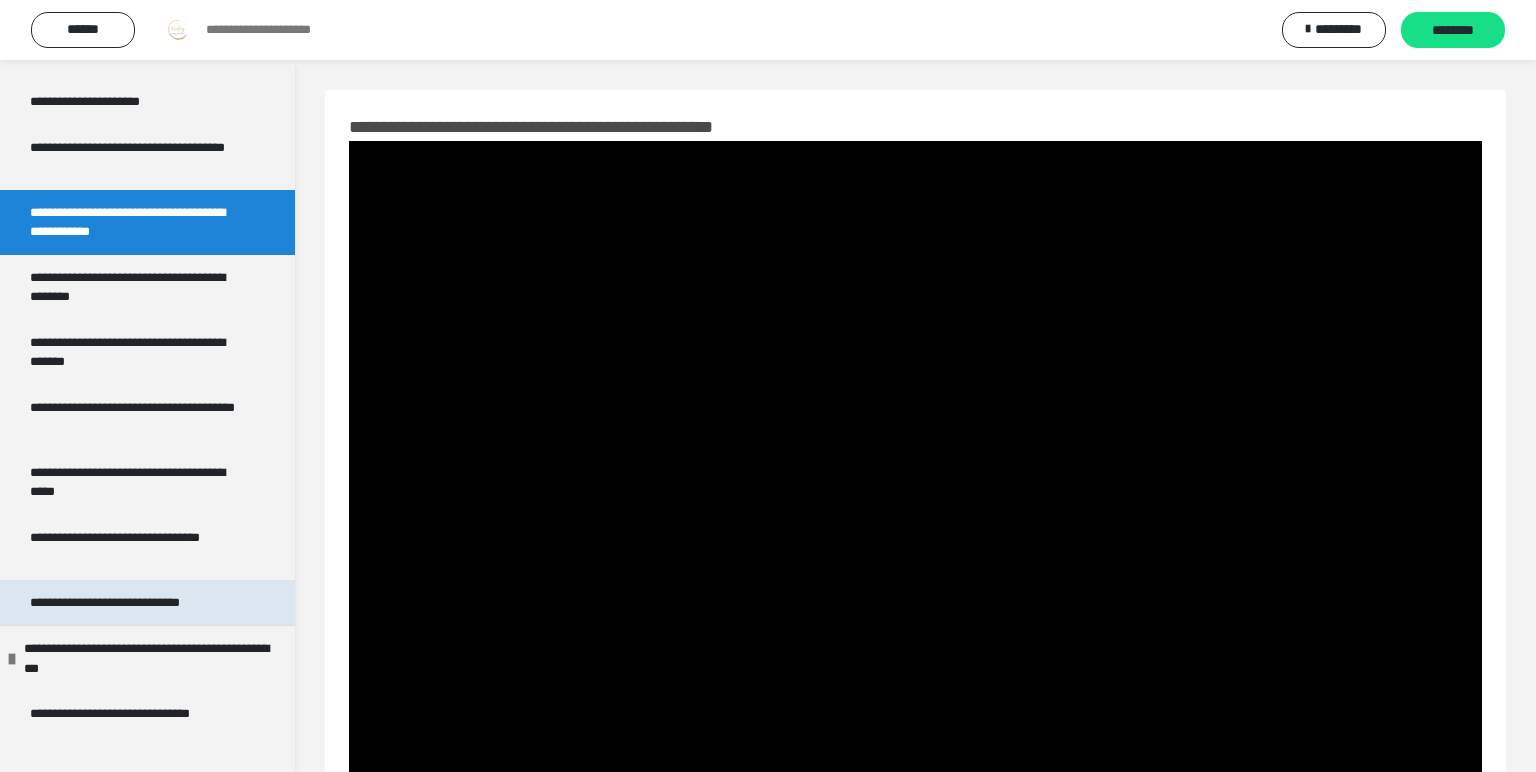 scroll, scrollTop: 1023, scrollLeft: 0, axis: vertical 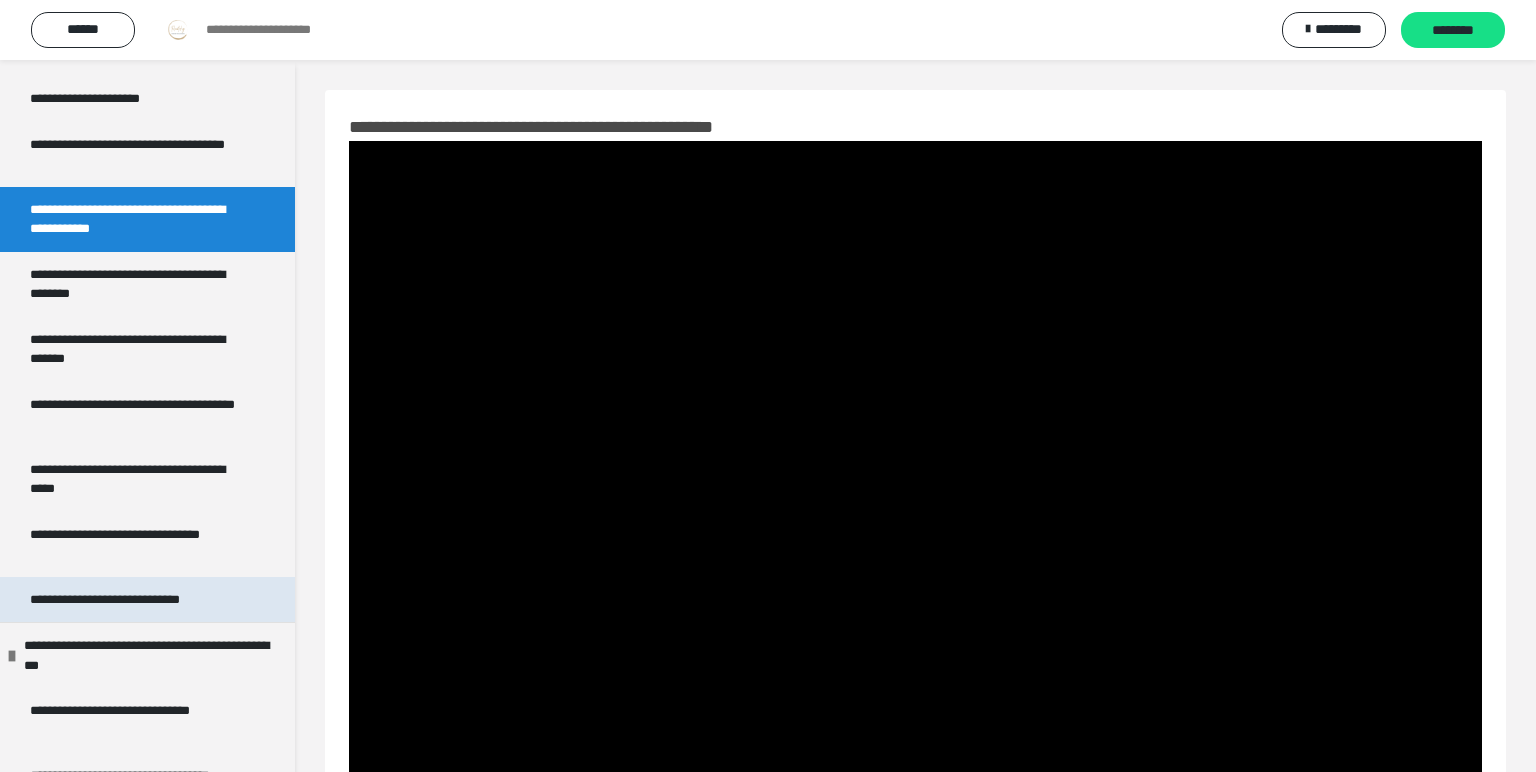 click on "**********" at bounding box center (133, 600) 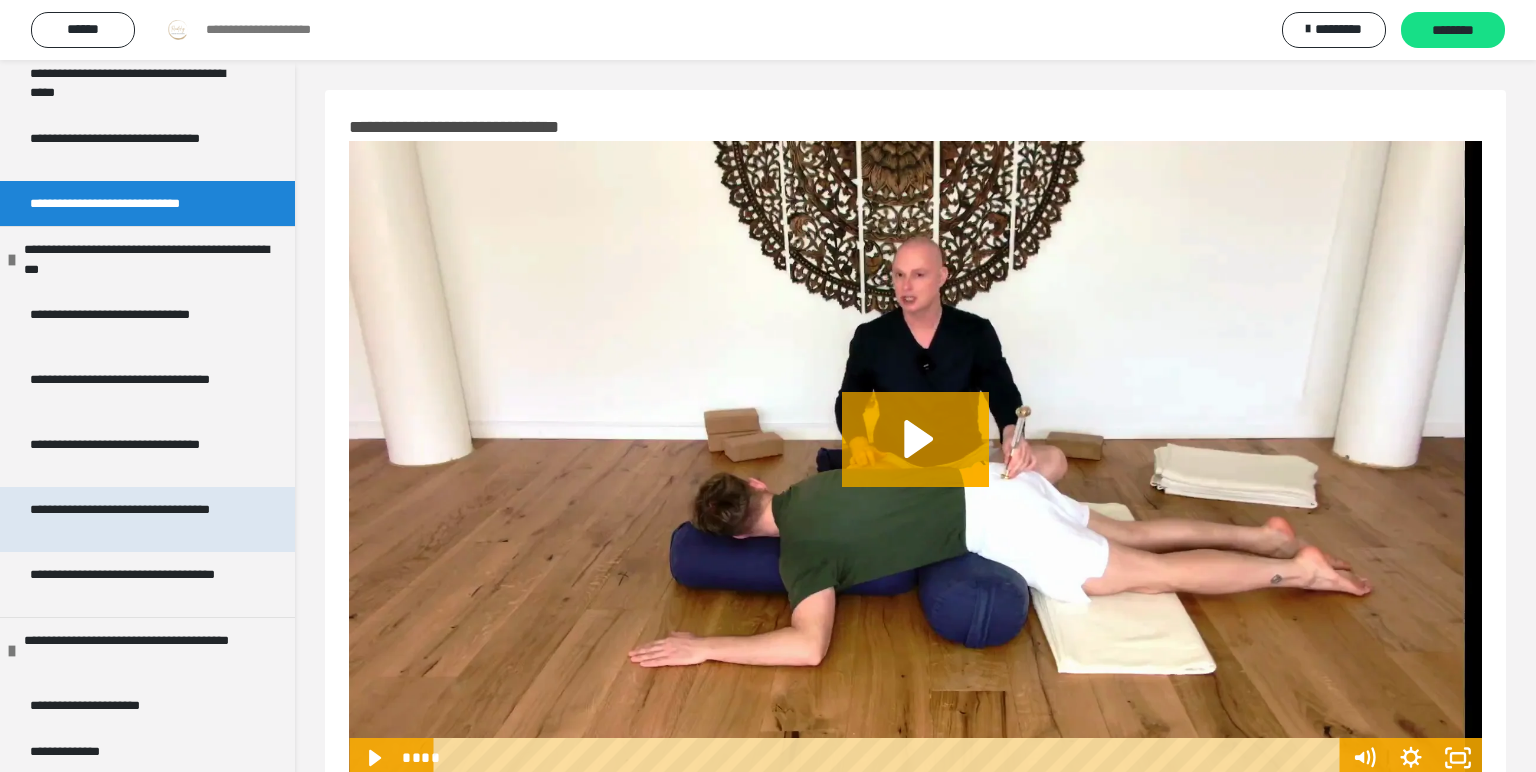 scroll, scrollTop: 1488, scrollLeft: 0, axis: vertical 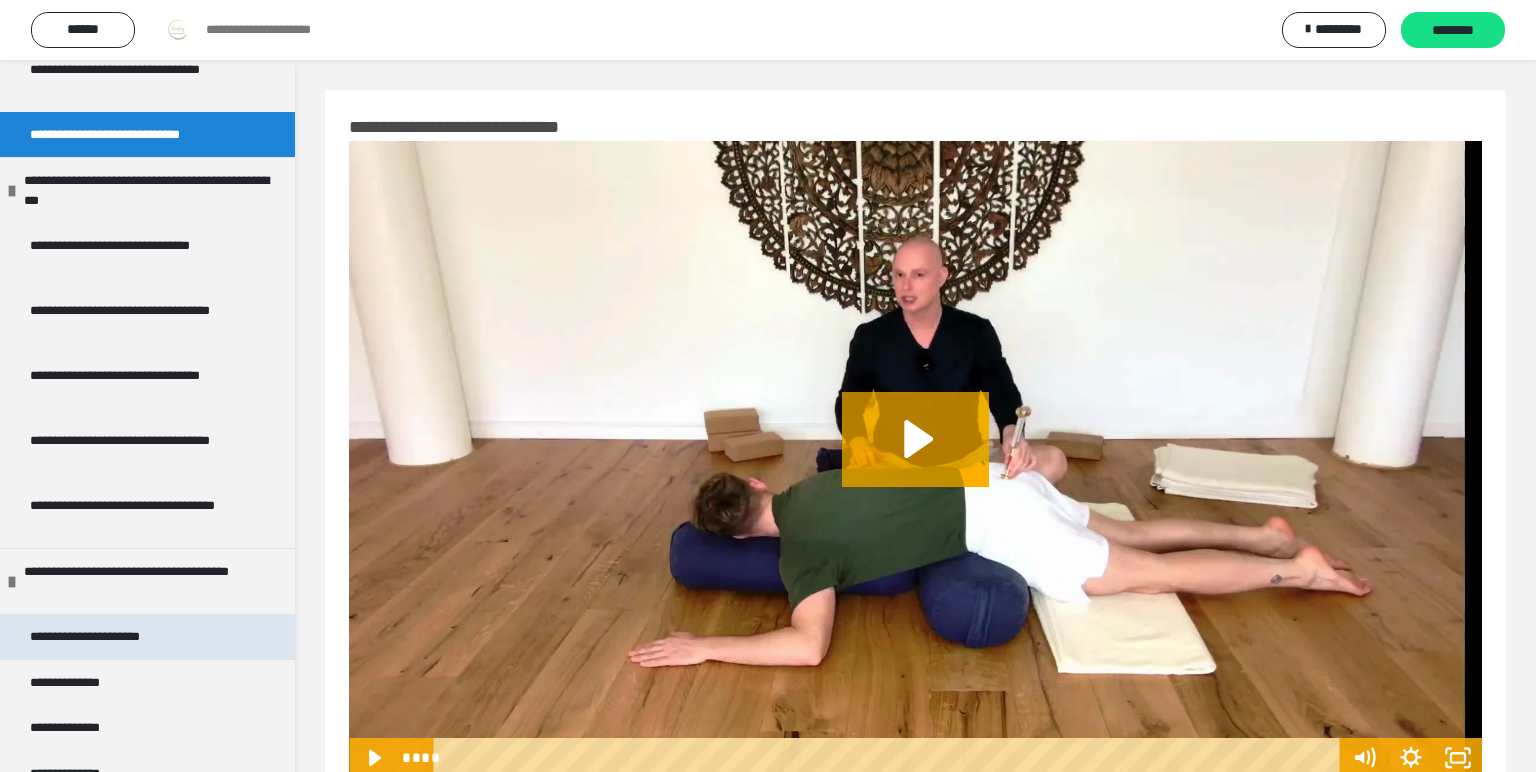 click on "**********" at bounding box center (104, 637) 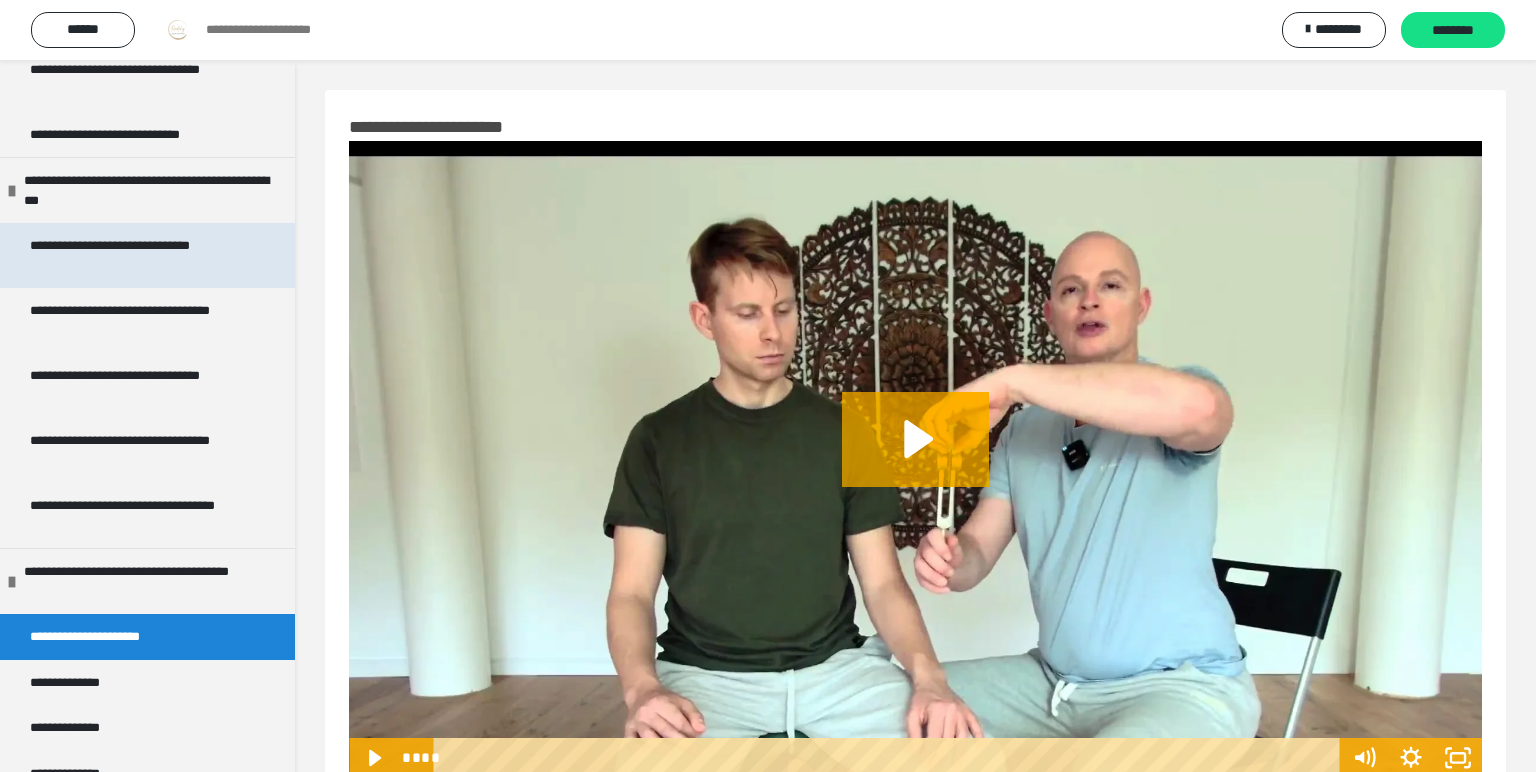 click on "**********" at bounding box center [139, 255] 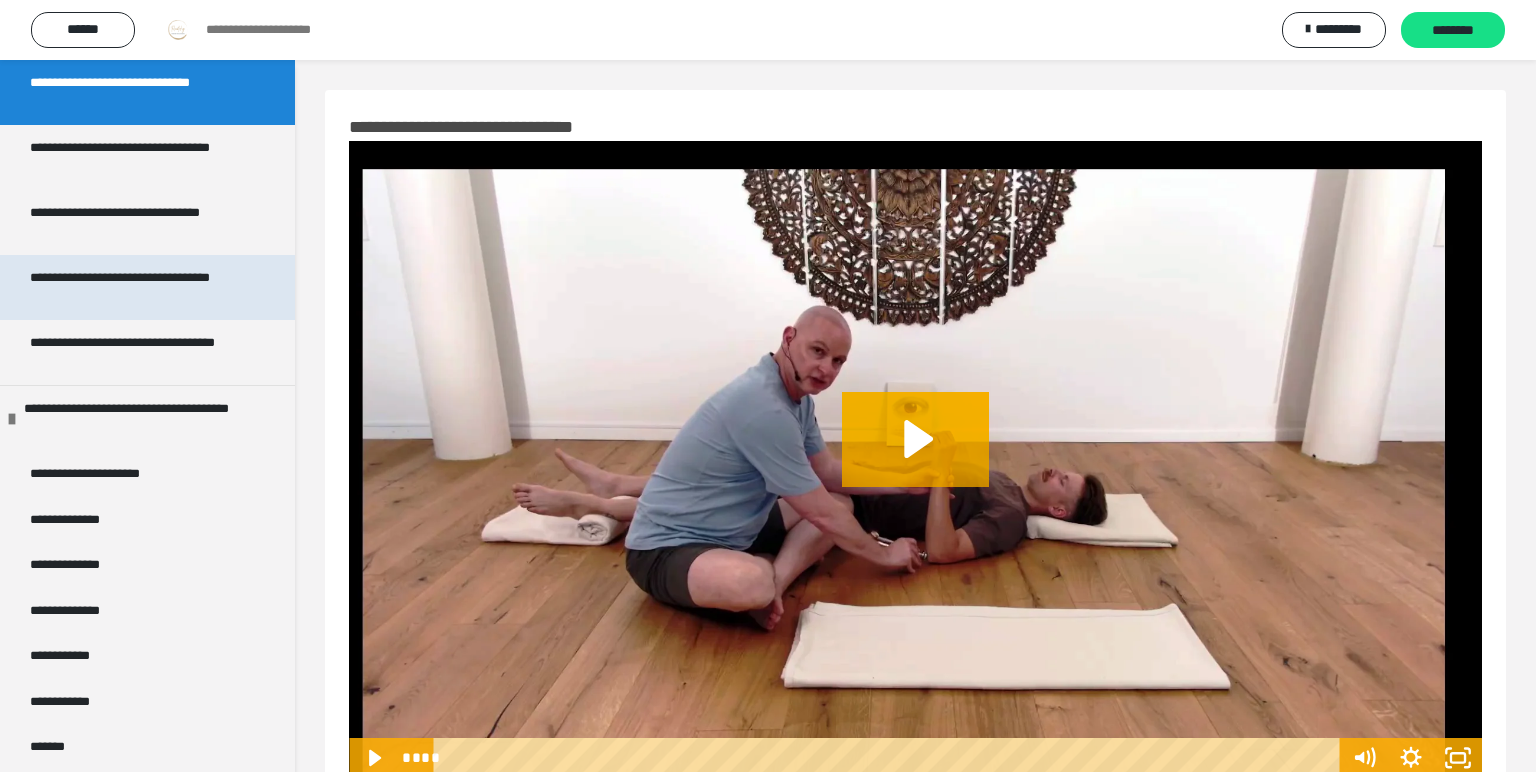 scroll, scrollTop: 1674, scrollLeft: 0, axis: vertical 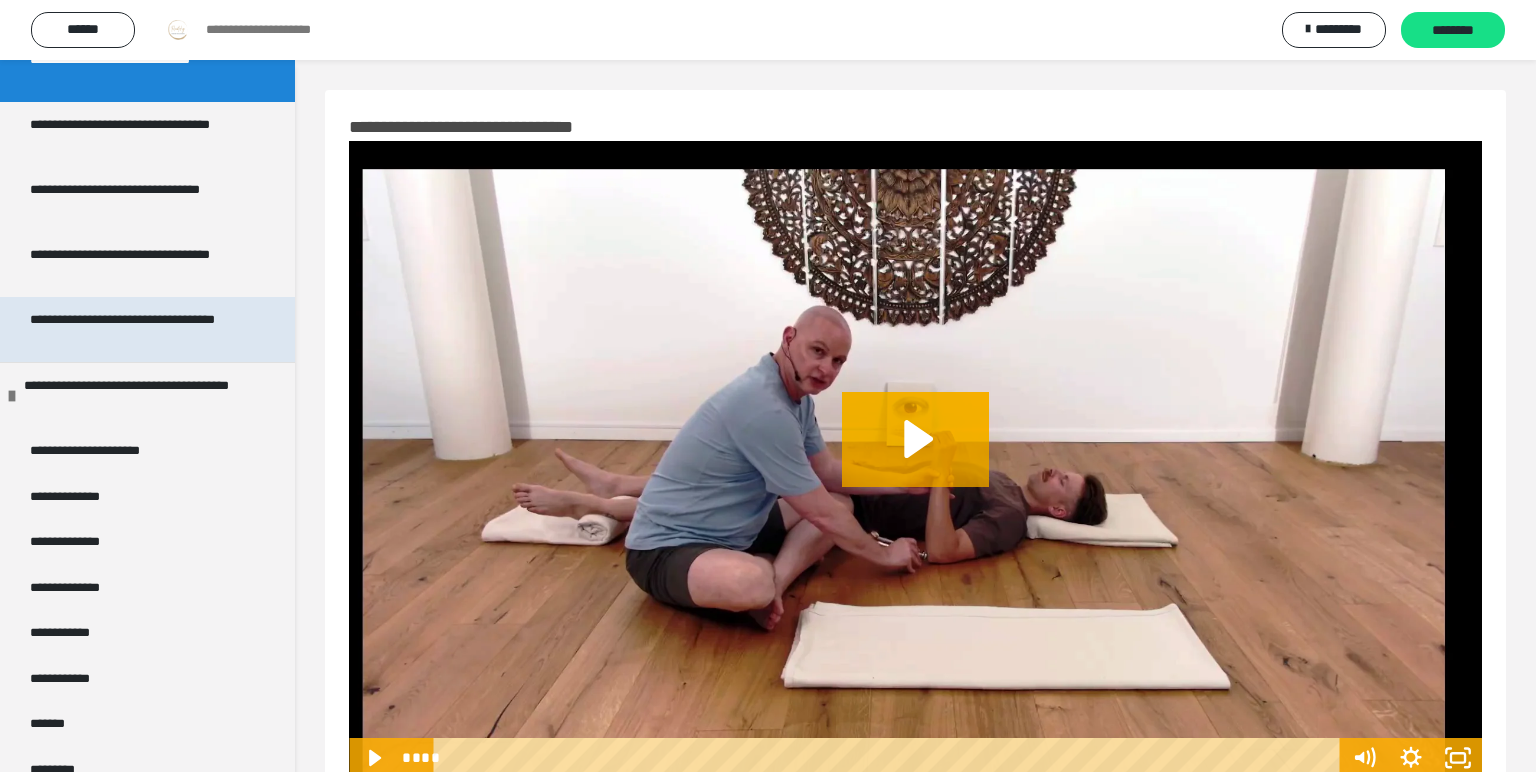 click on "**********" at bounding box center [139, 329] 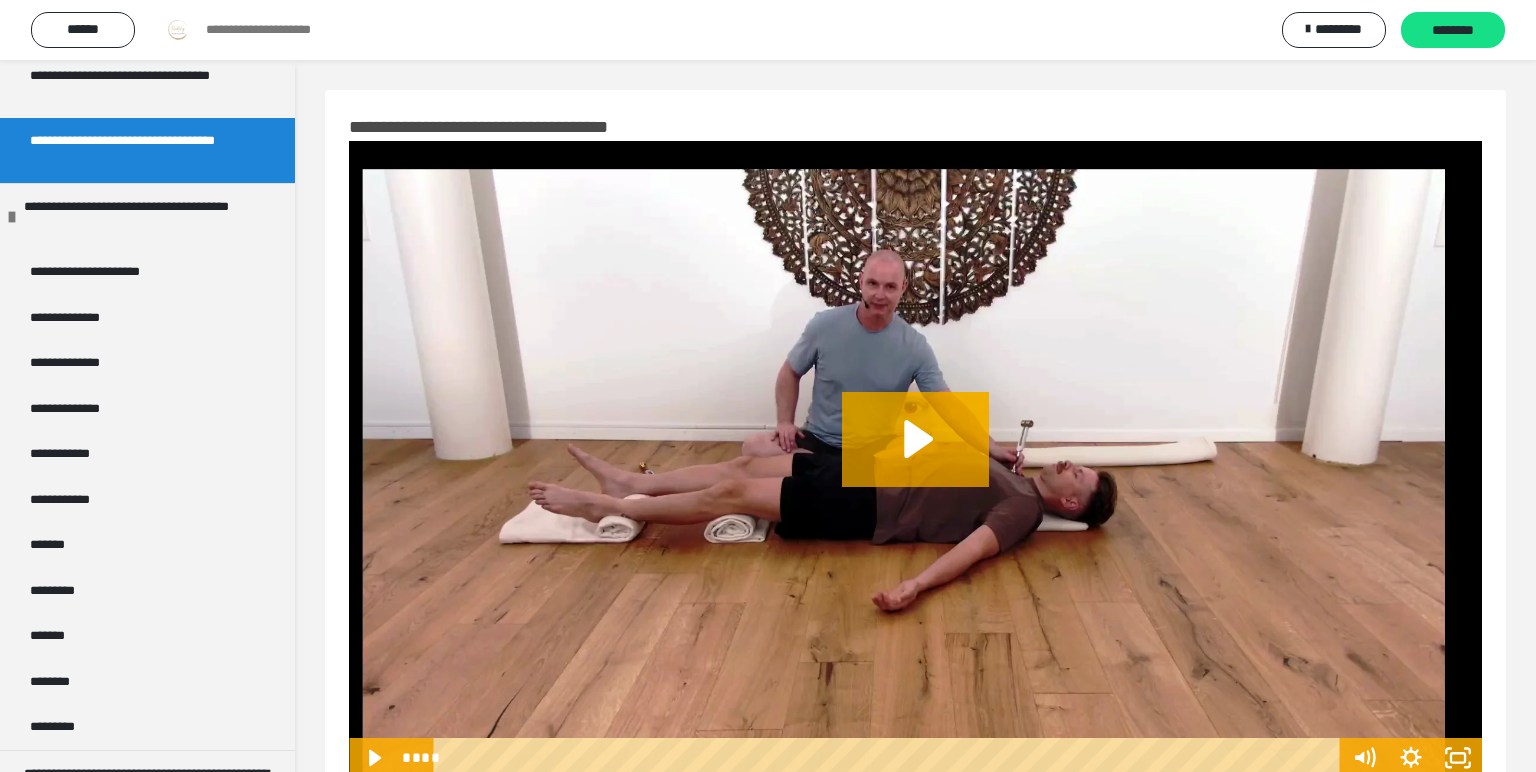 scroll, scrollTop: 1860, scrollLeft: 0, axis: vertical 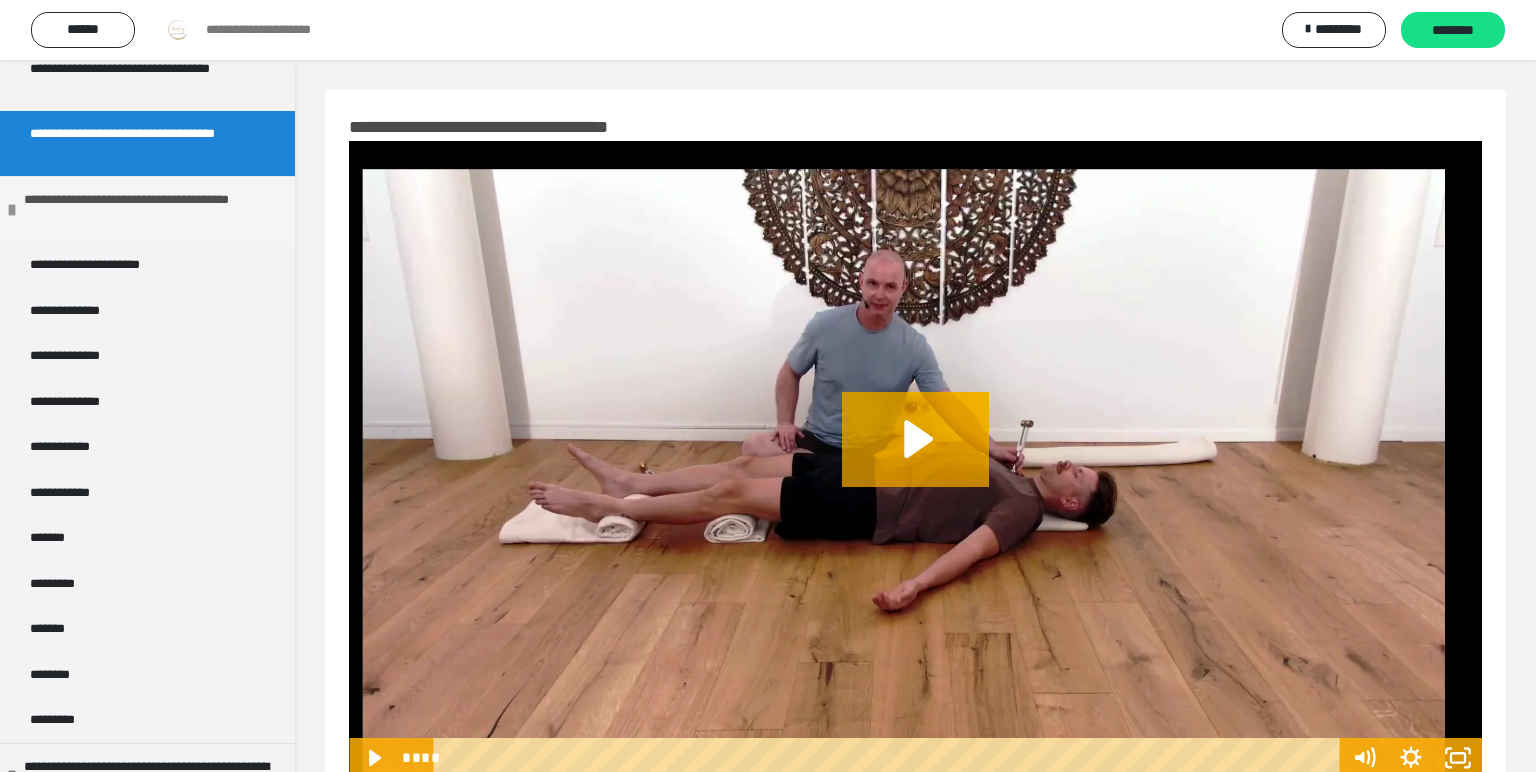 click on "**********" at bounding box center [152, 209] 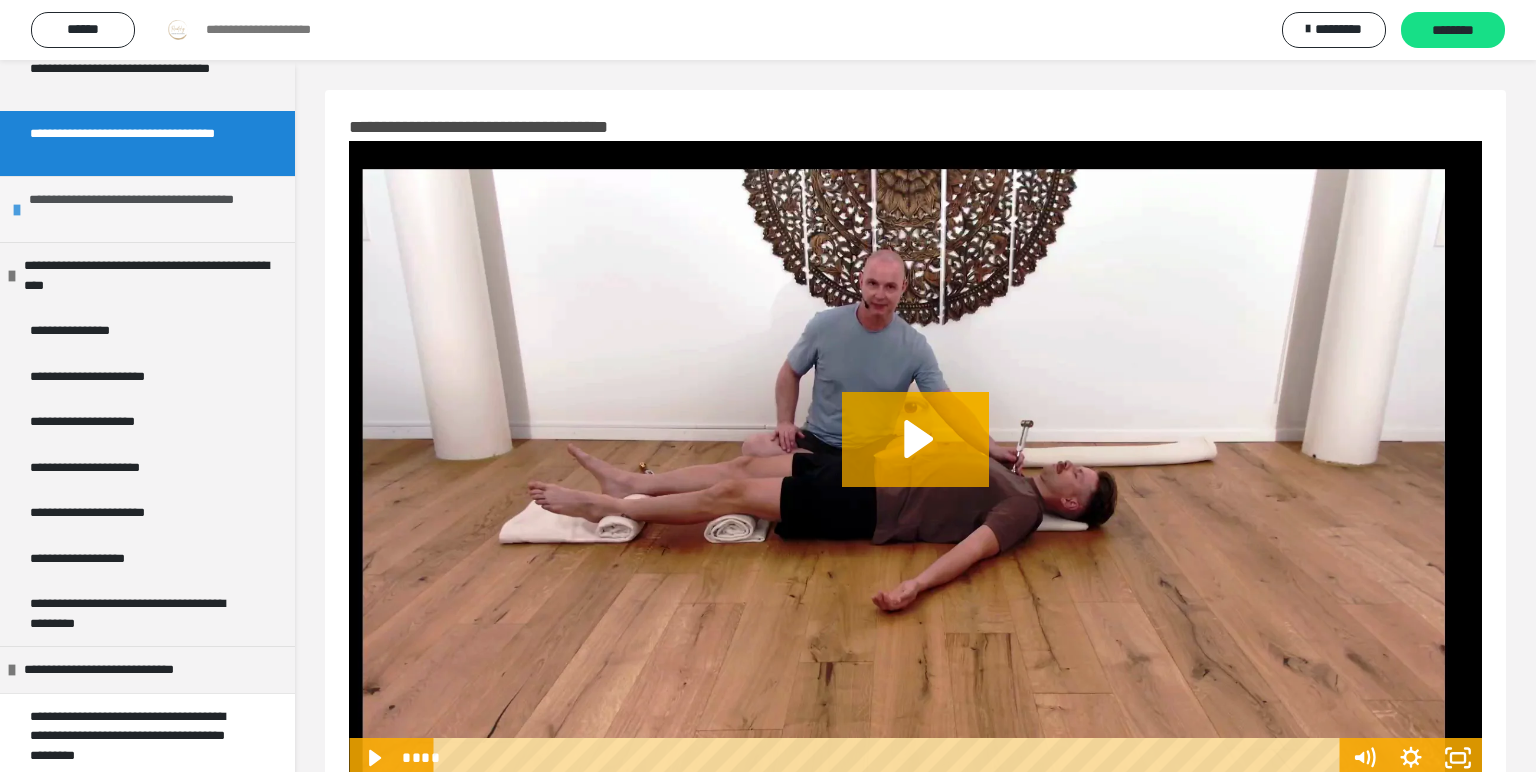 click on "**********" at bounding box center (157, 209) 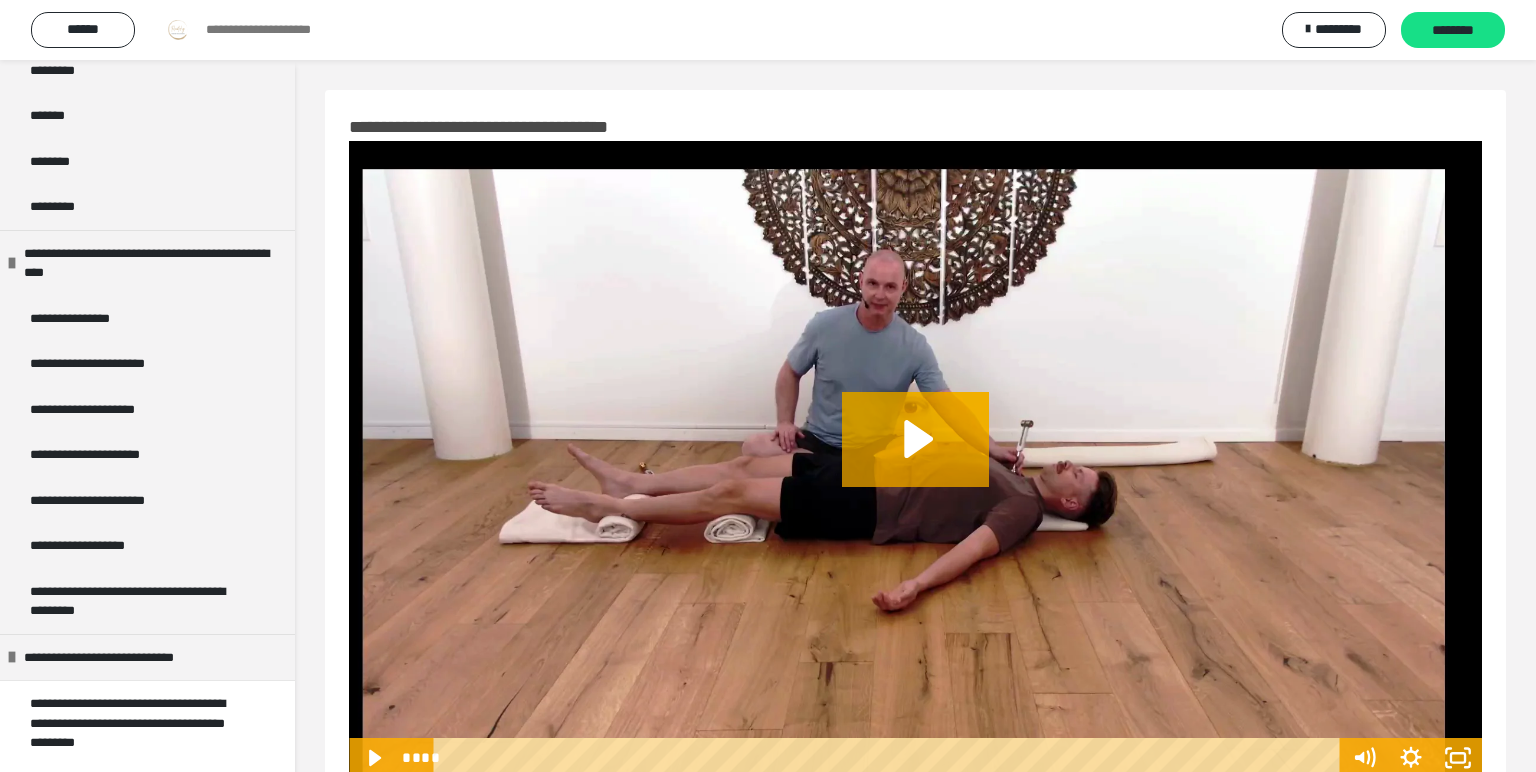 scroll, scrollTop: 2392, scrollLeft: 0, axis: vertical 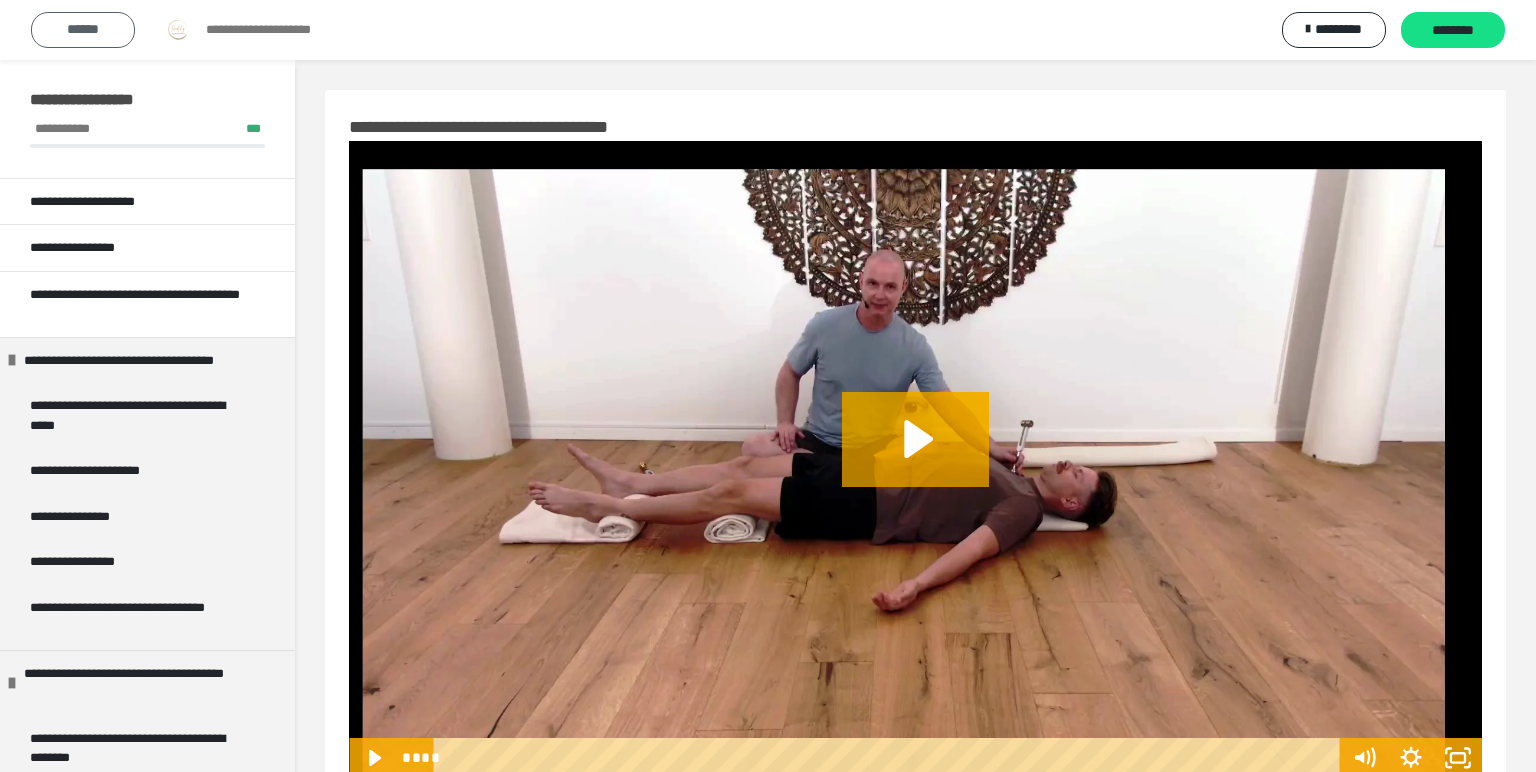 click on "******" at bounding box center (83, 30) 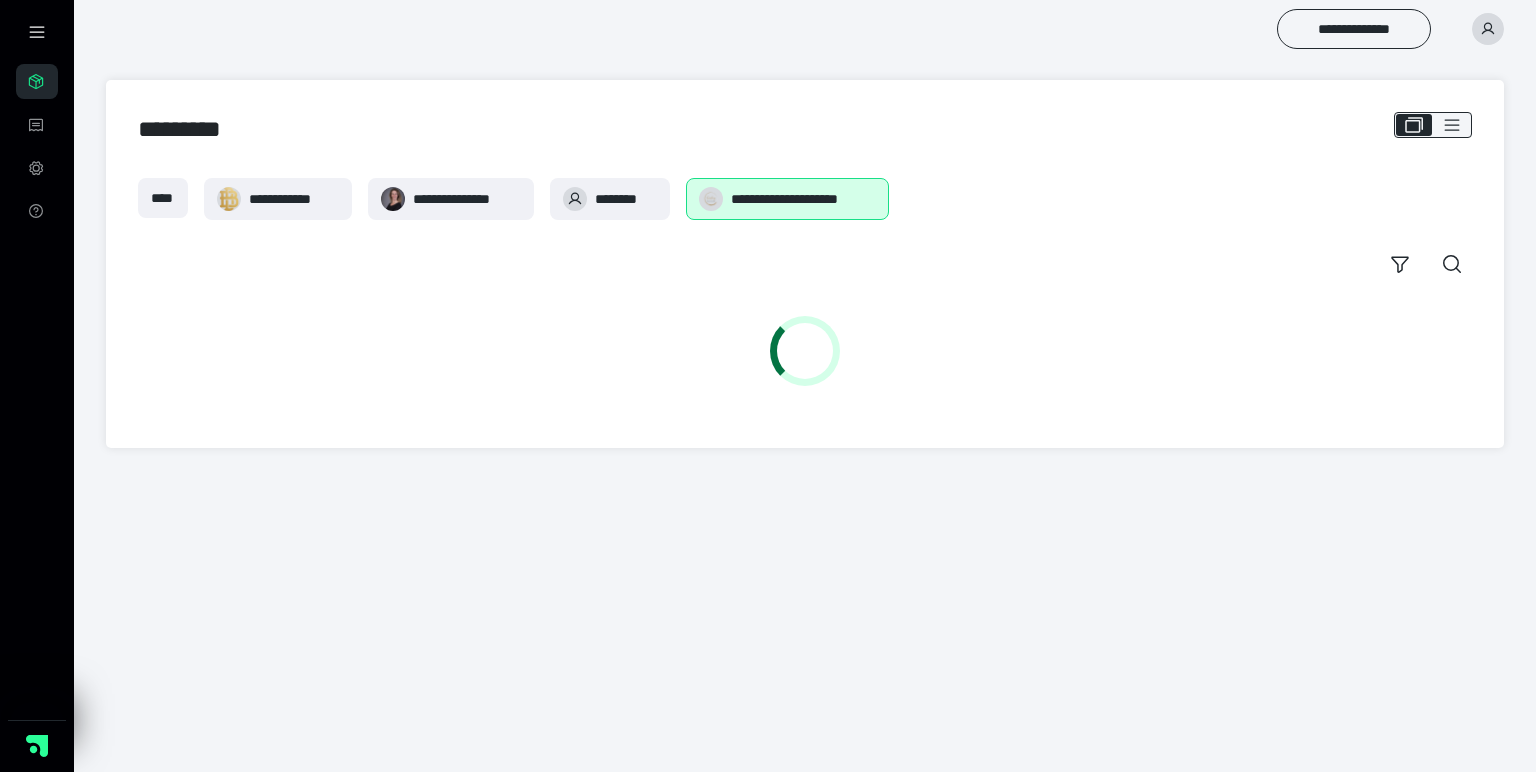 scroll, scrollTop: 0, scrollLeft: 0, axis: both 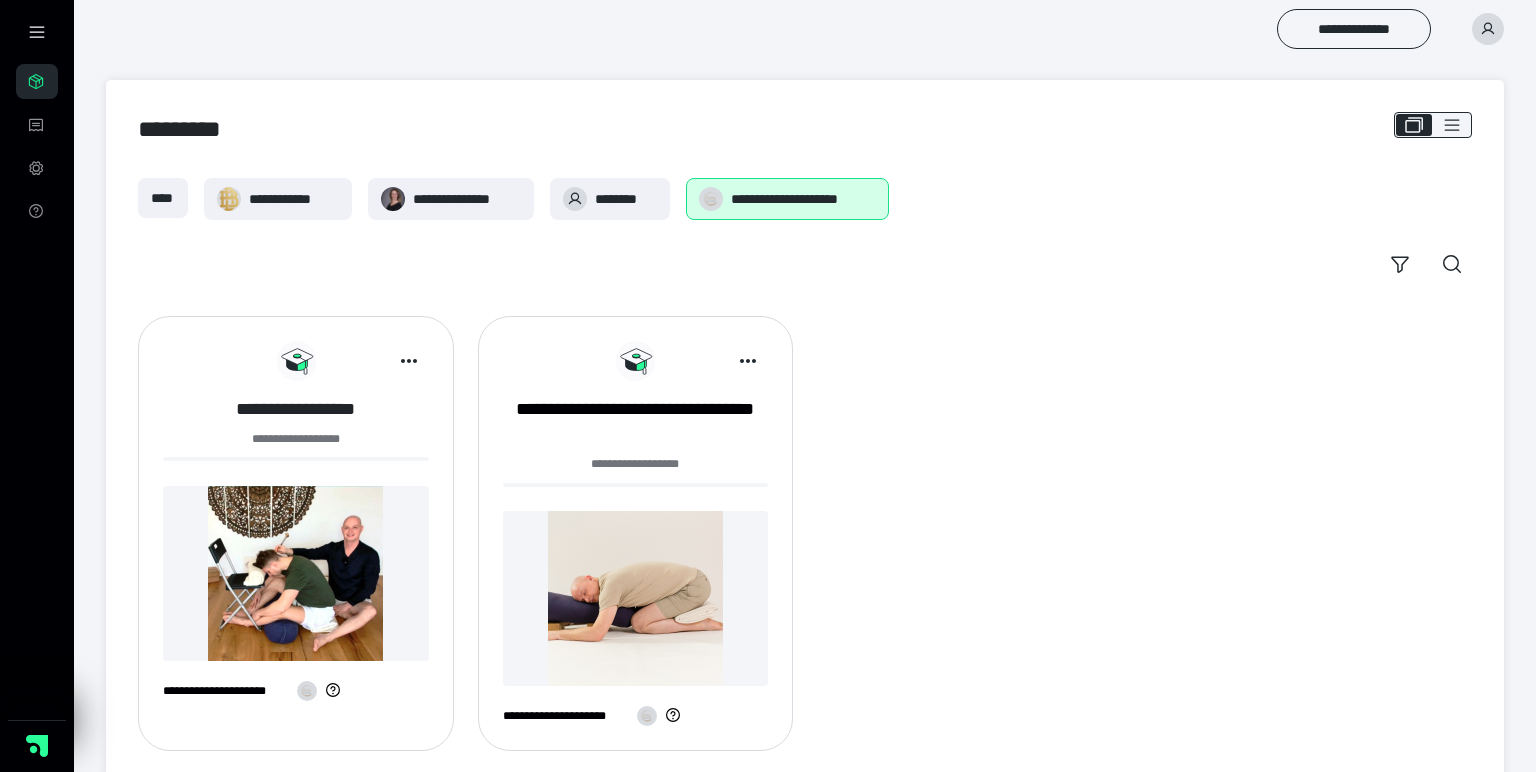 click on "**********" at bounding box center [296, 409] 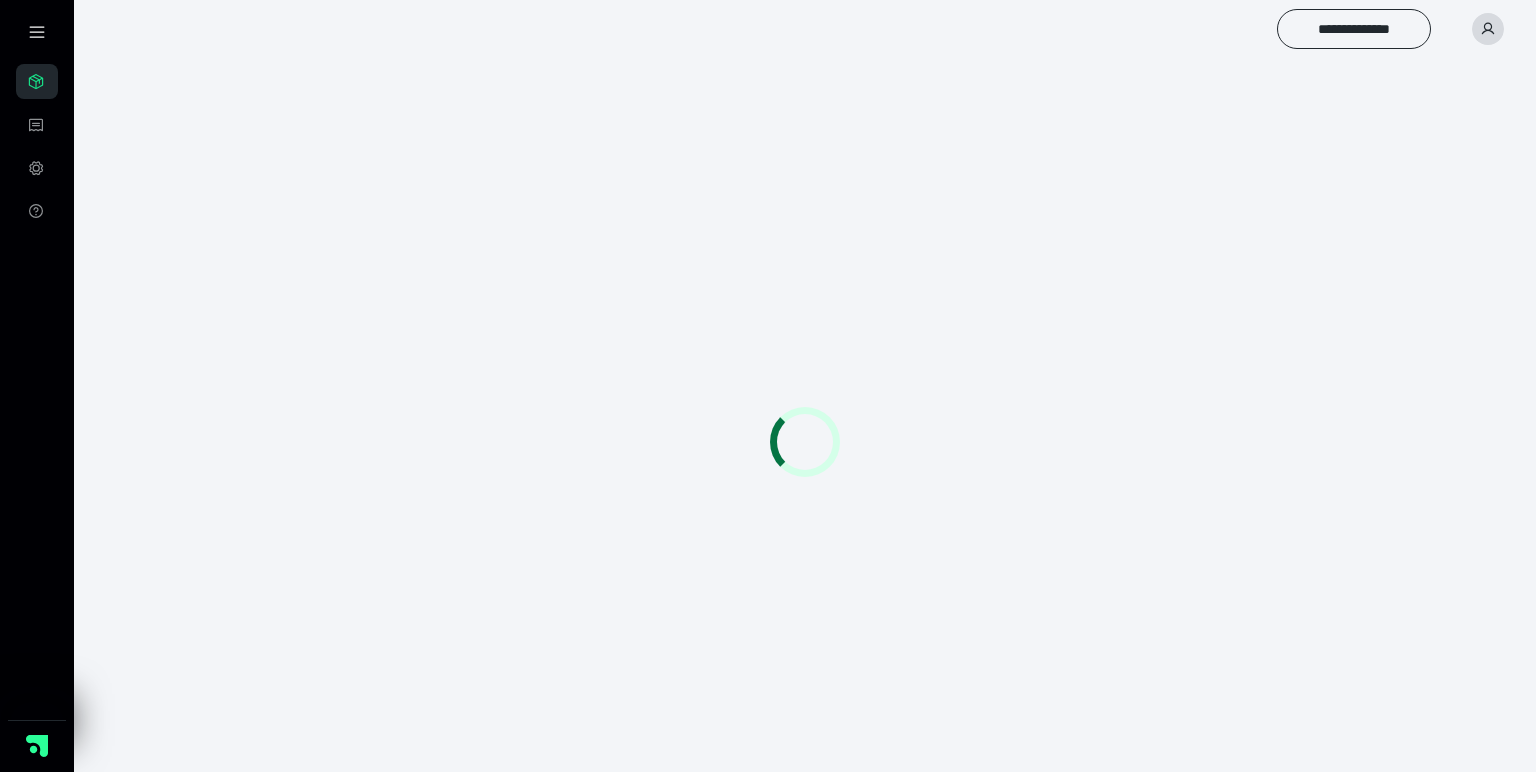 scroll, scrollTop: 0, scrollLeft: 0, axis: both 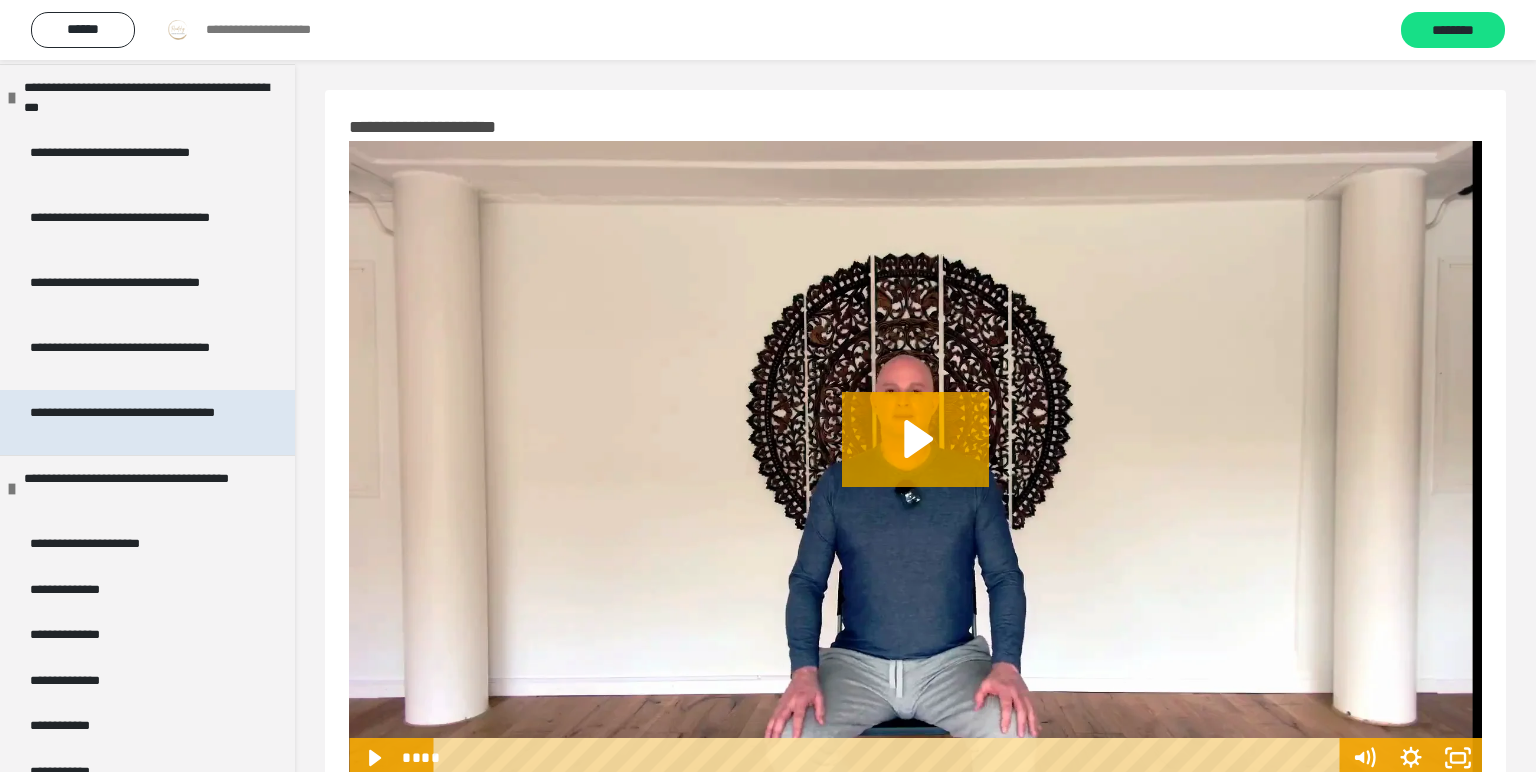 click on "**********" at bounding box center [139, 422] 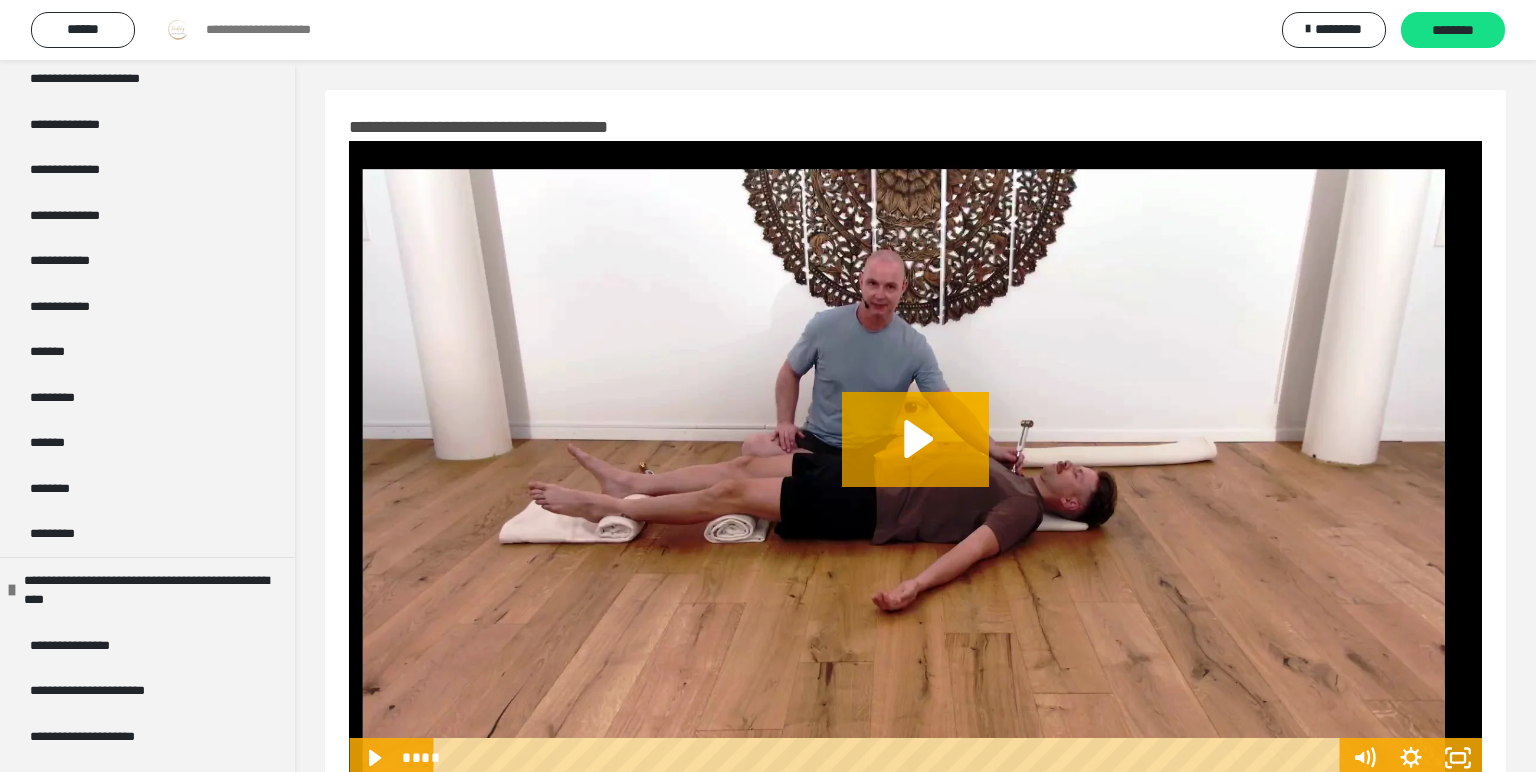 scroll, scrollTop: 2325, scrollLeft: 0, axis: vertical 